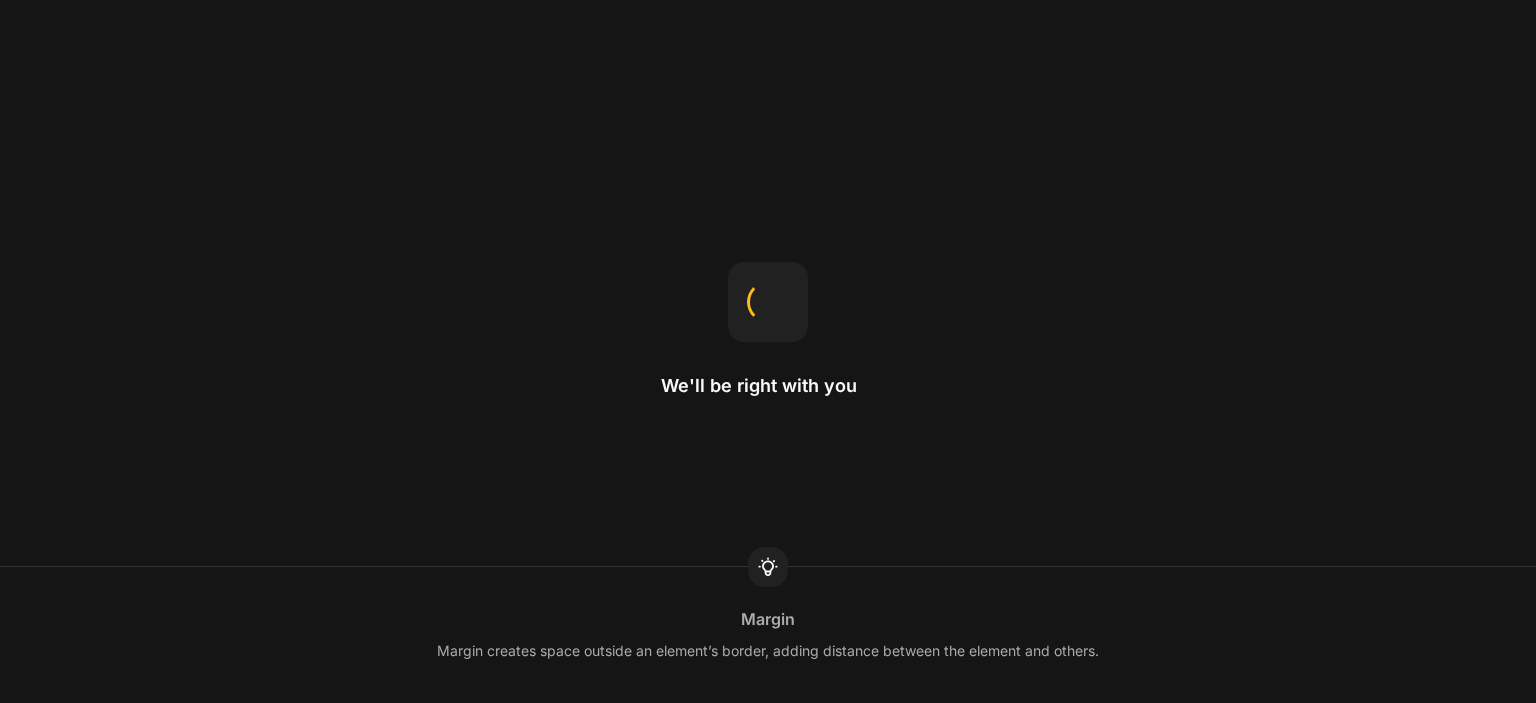 scroll, scrollTop: 0, scrollLeft: 0, axis: both 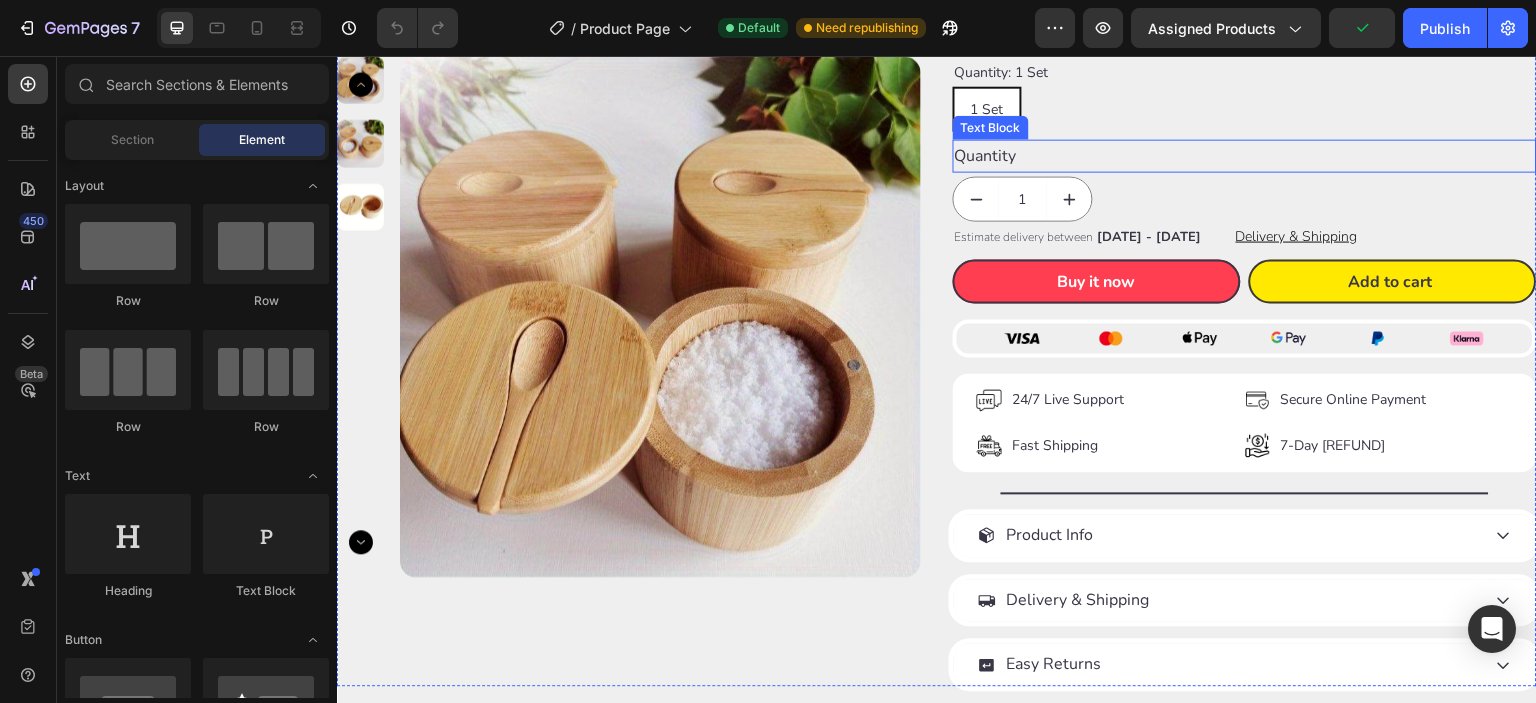 click on "Text Block" at bounding box center [991, 127] 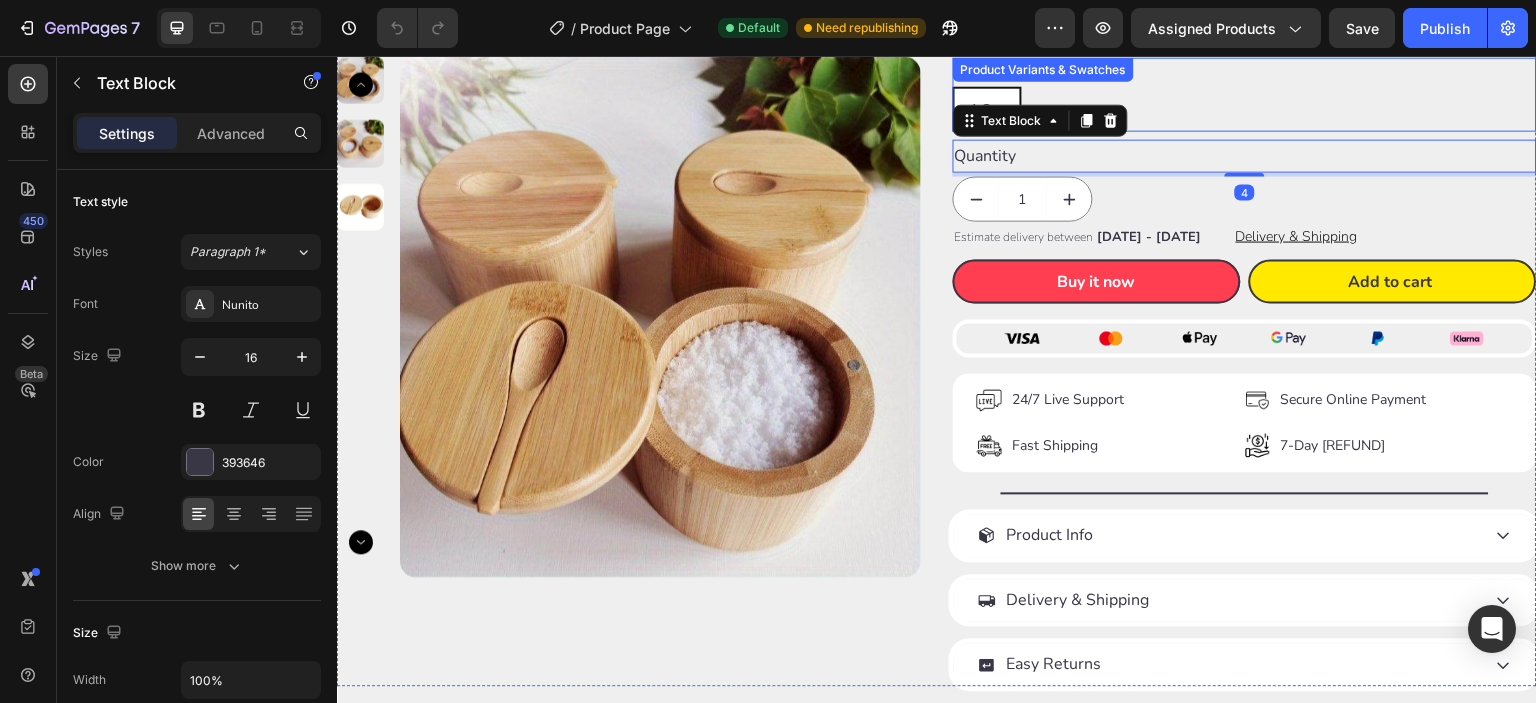 click on "1 Set" at bounding box center [987, 108] 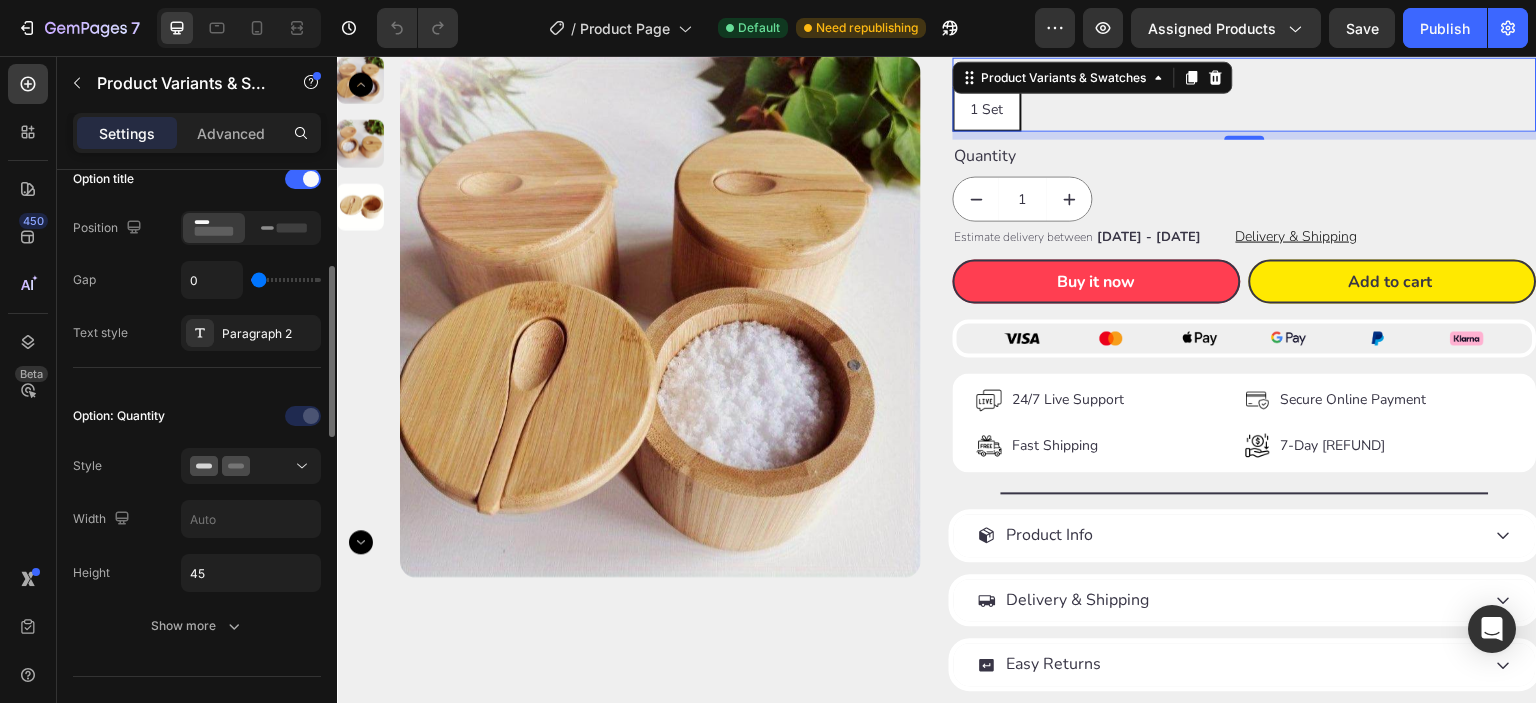 scroll, scrollTop: 499, scrollLeft: 0, axis: vertical 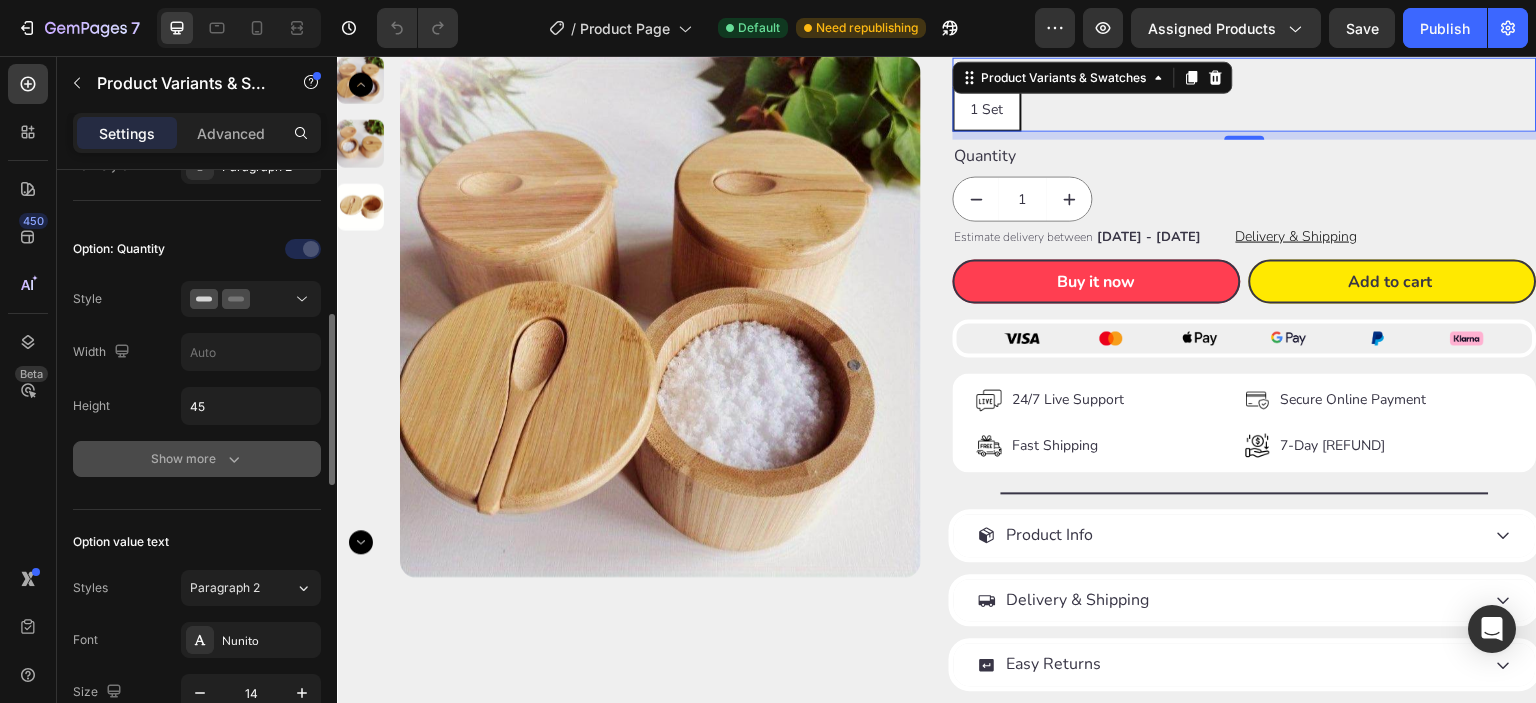 click on "Show more" at bounding box center (197, 459) 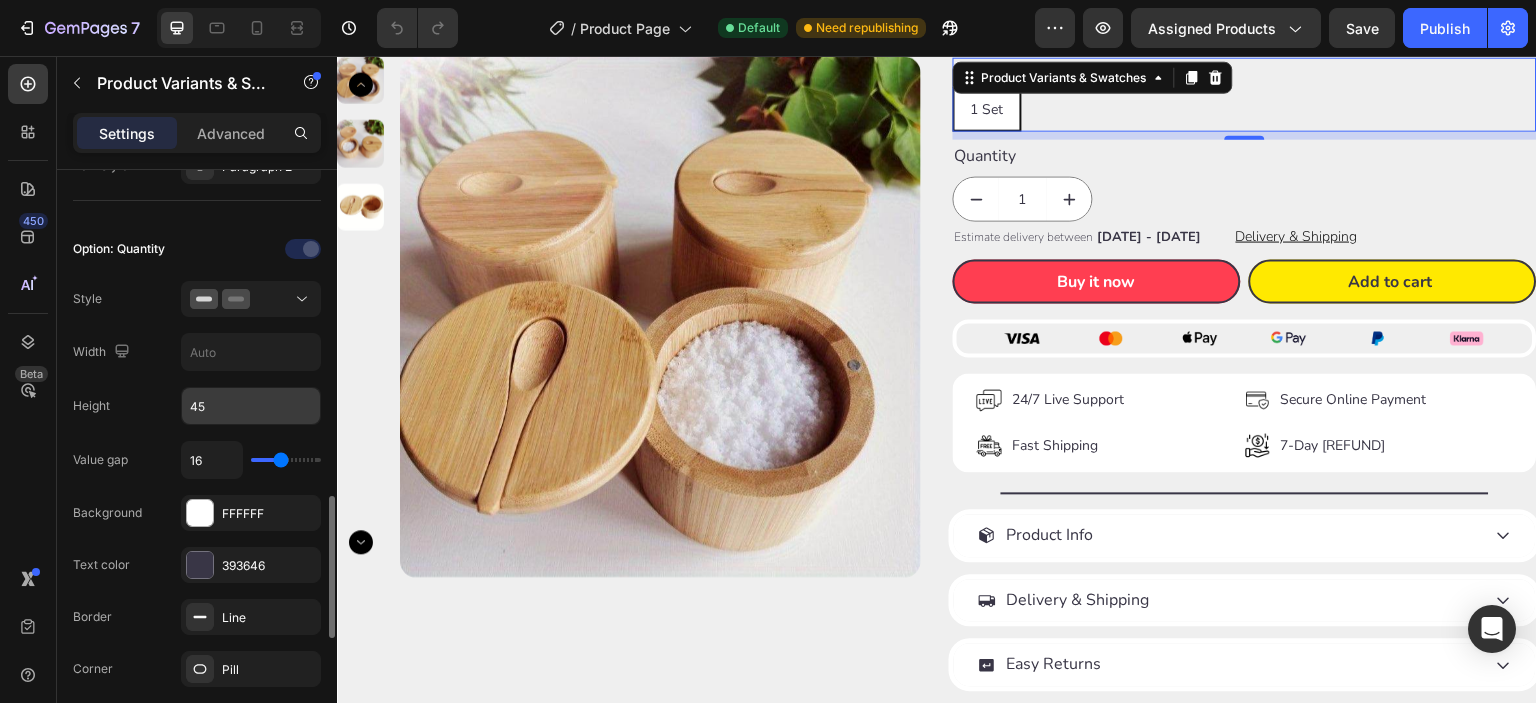 scroll, scrollTop: 665, scrollLeft: 0, axis: vertical 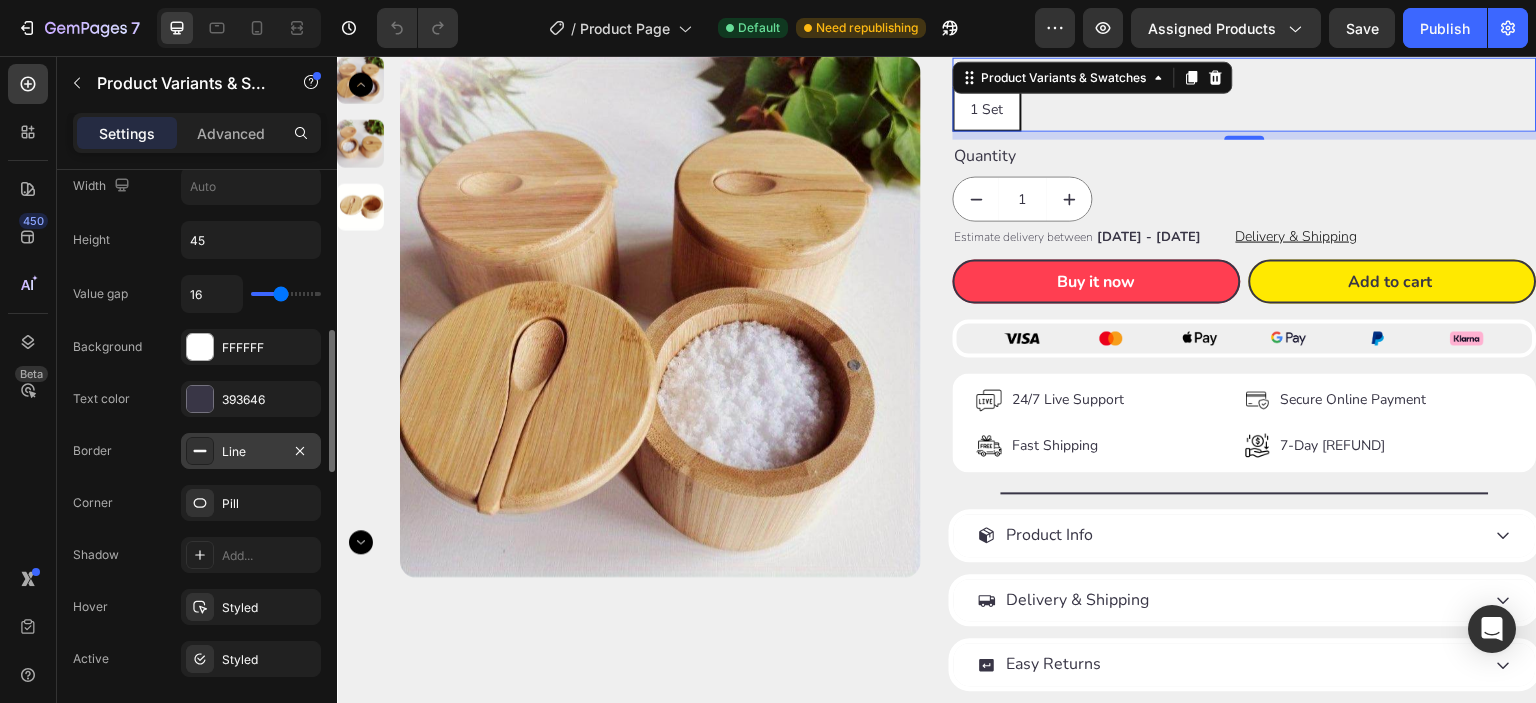 click on "Line" at bounding box center [251, 452] 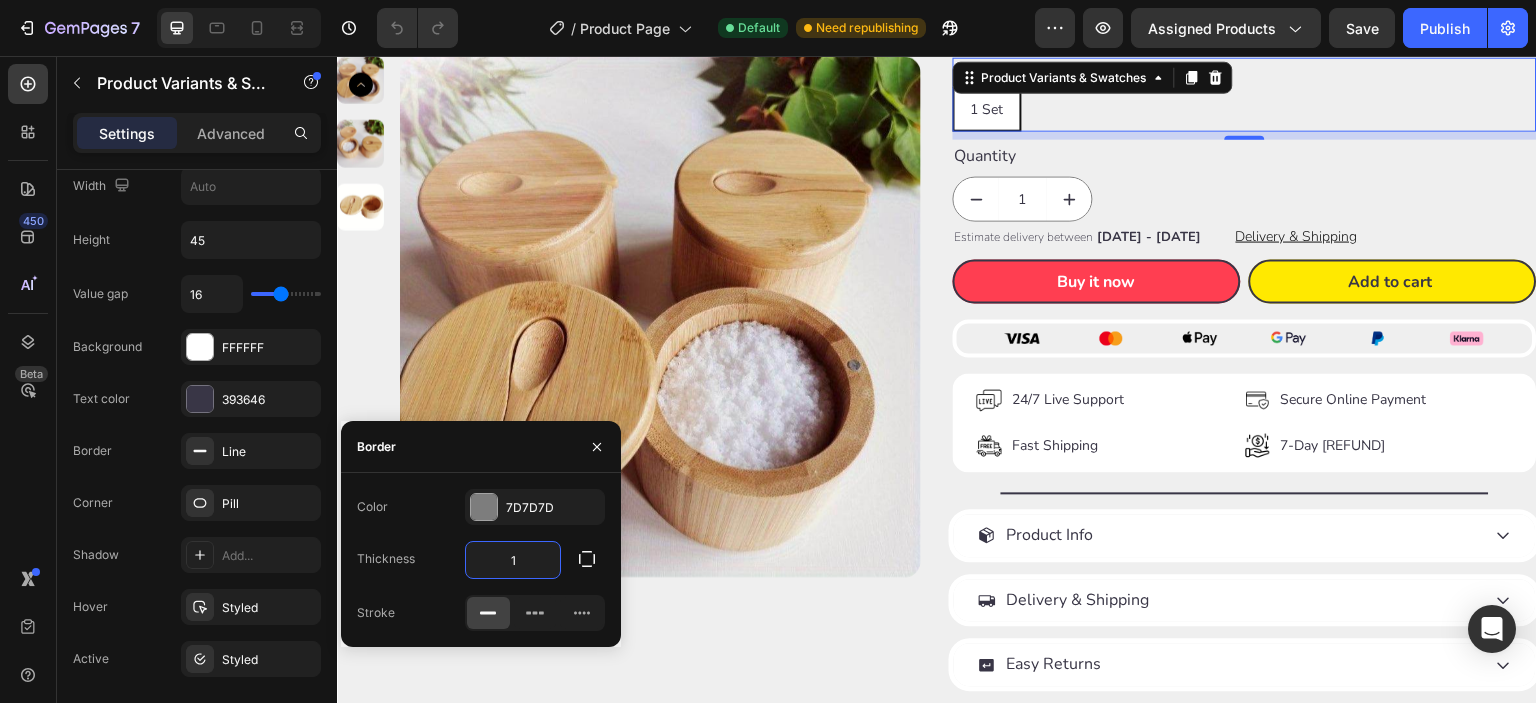 click on "1" at bounding box center [513, 560] 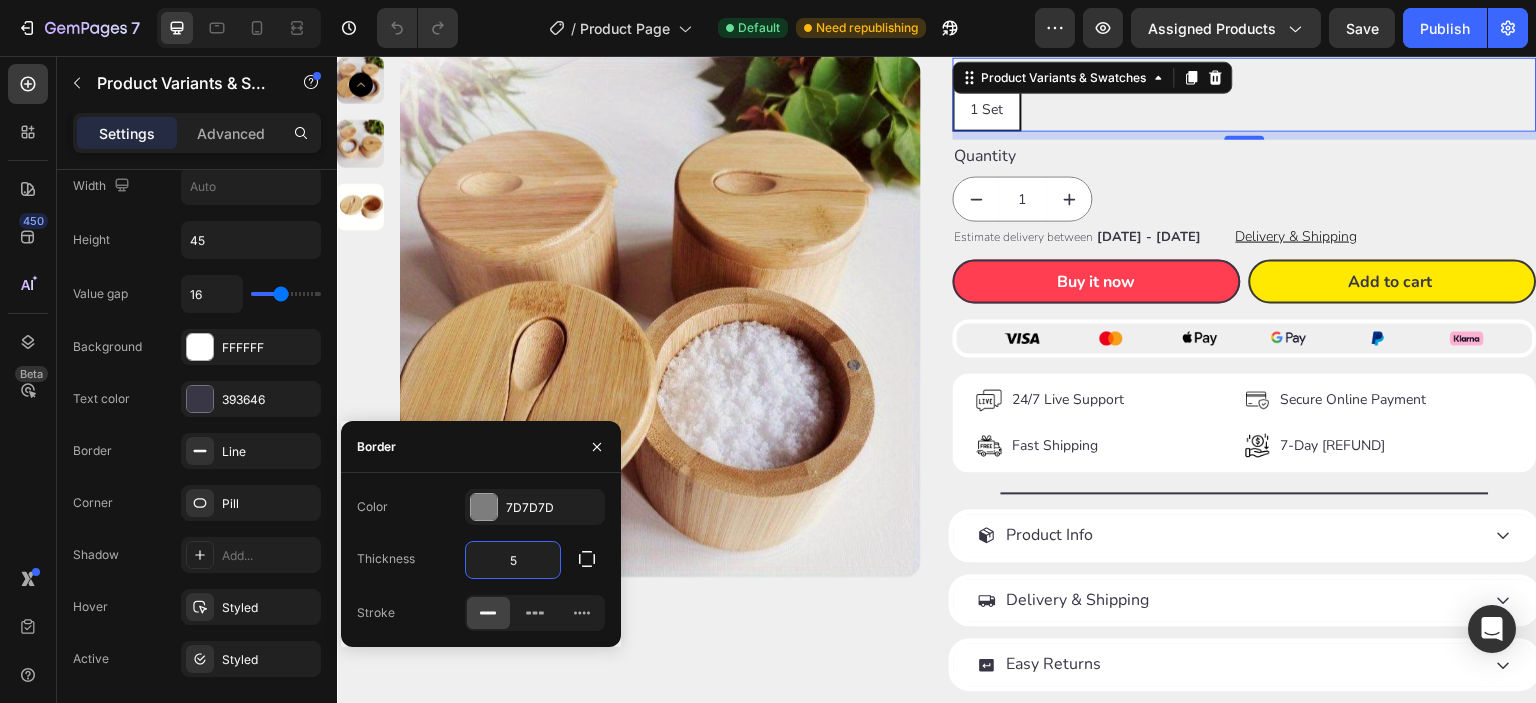 type on "5" 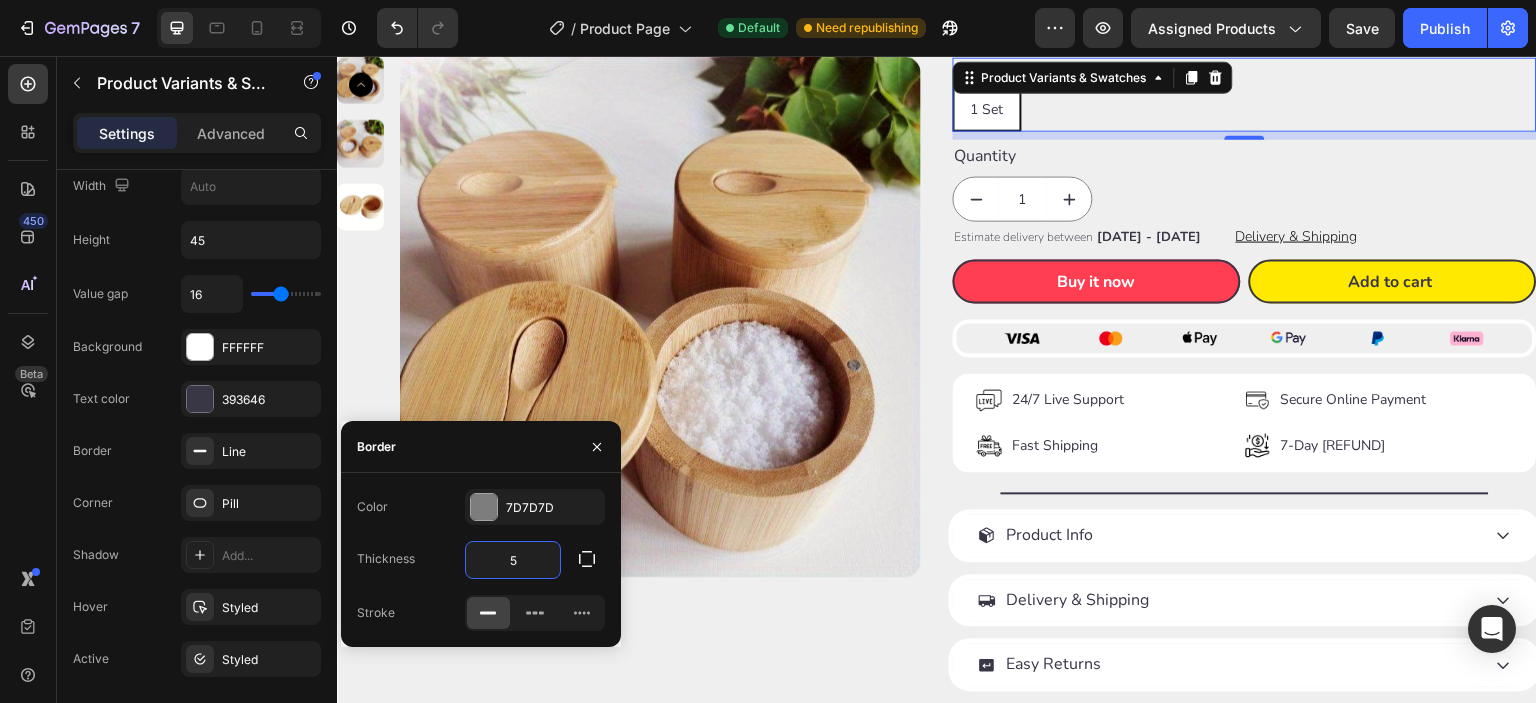 click on "Thickness 5" 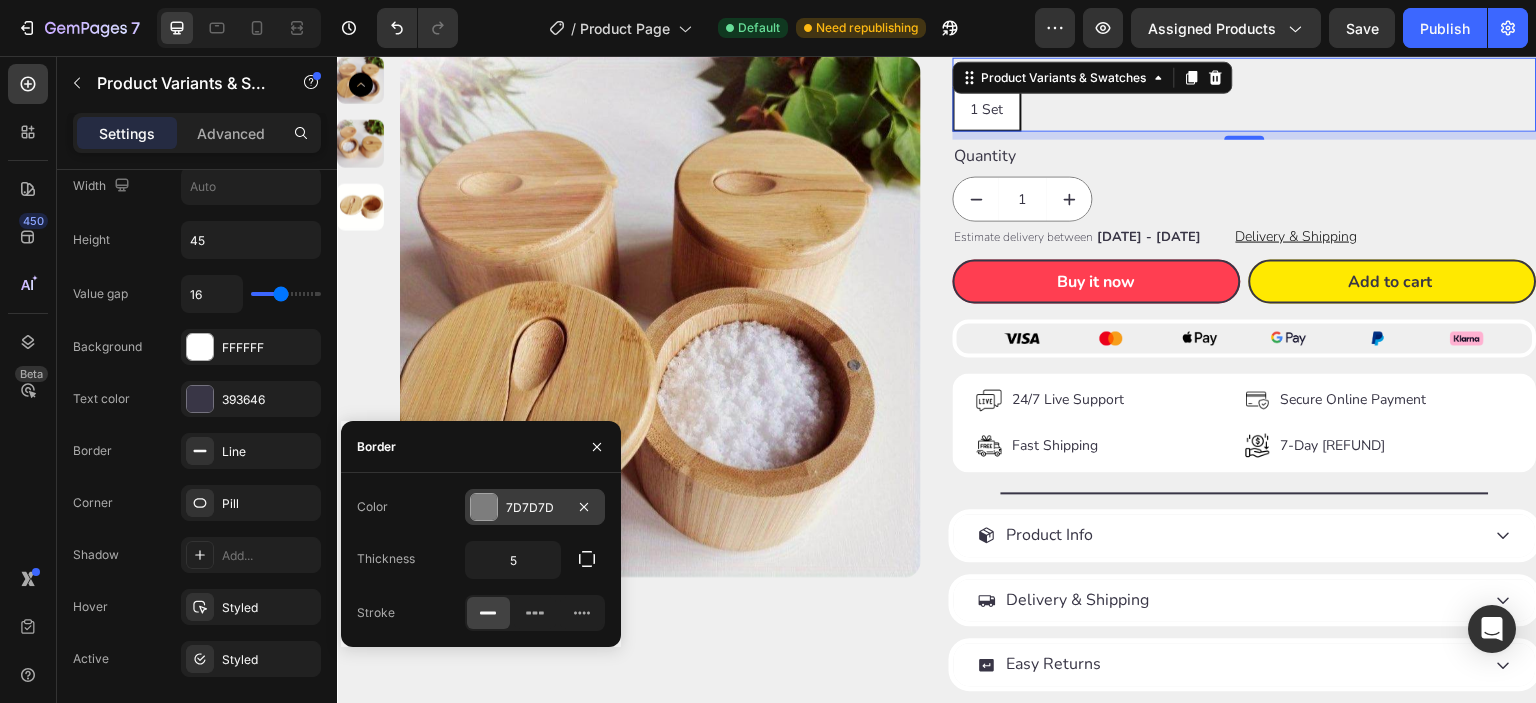 click at bounding box center (484, 507) 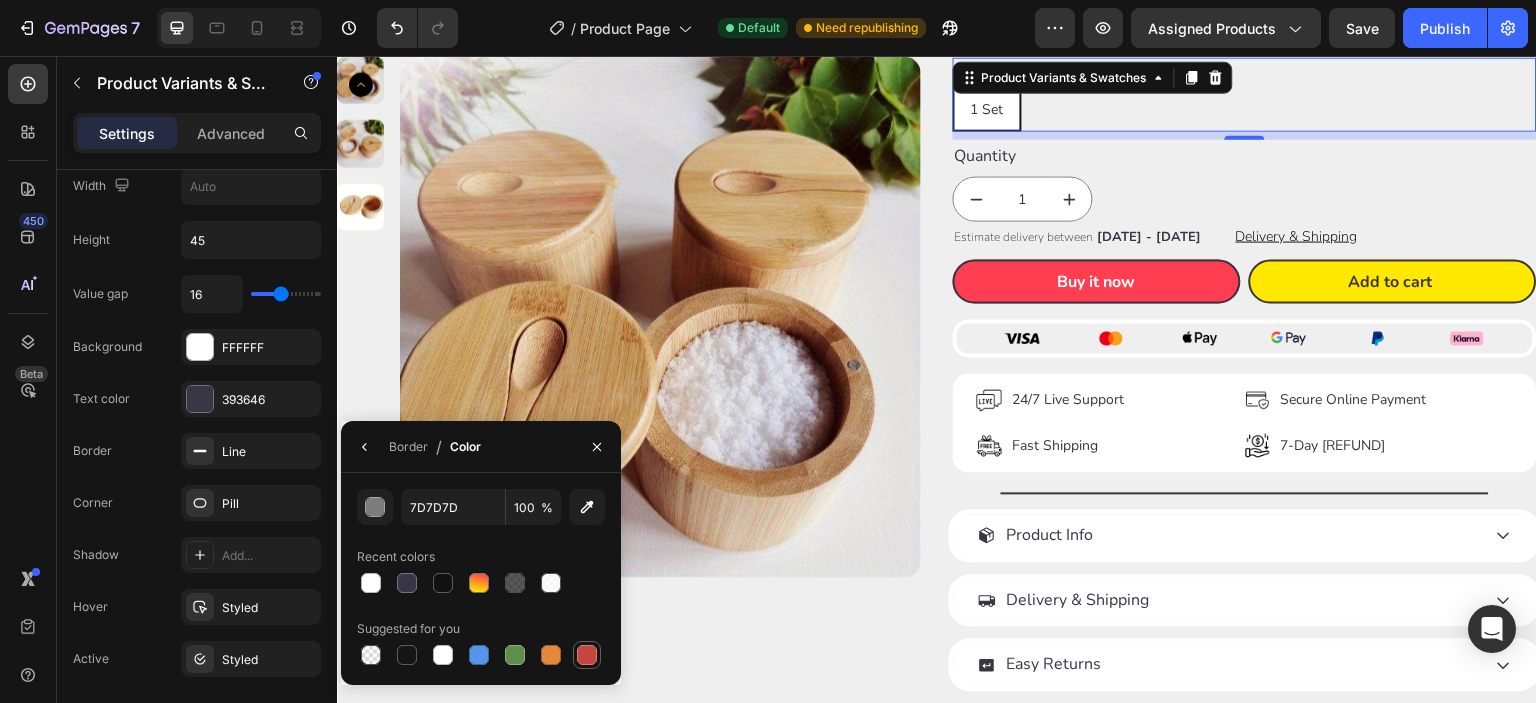click at bounding box center (587, 655) 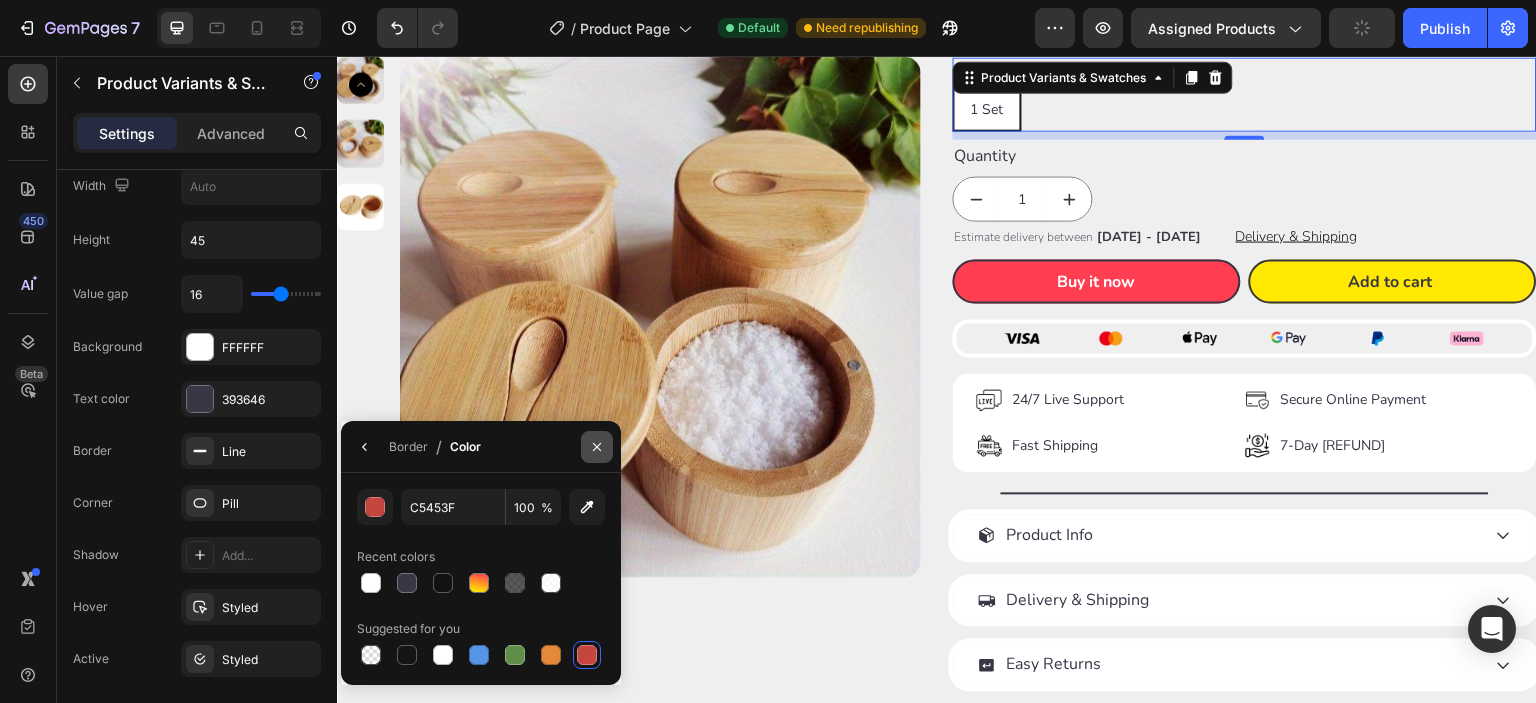 click 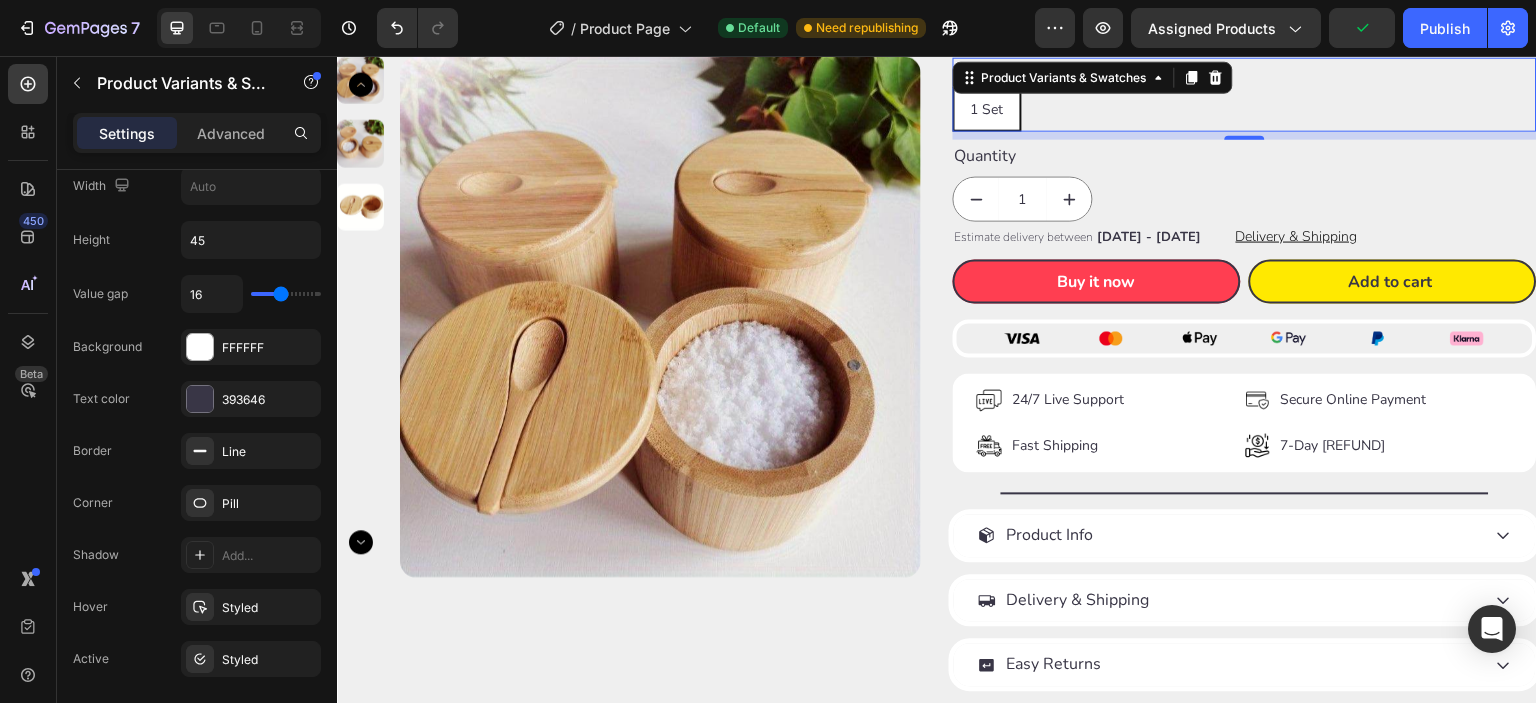scroll, scrollTop: 166, scrollLeft: 0, axis: vertical 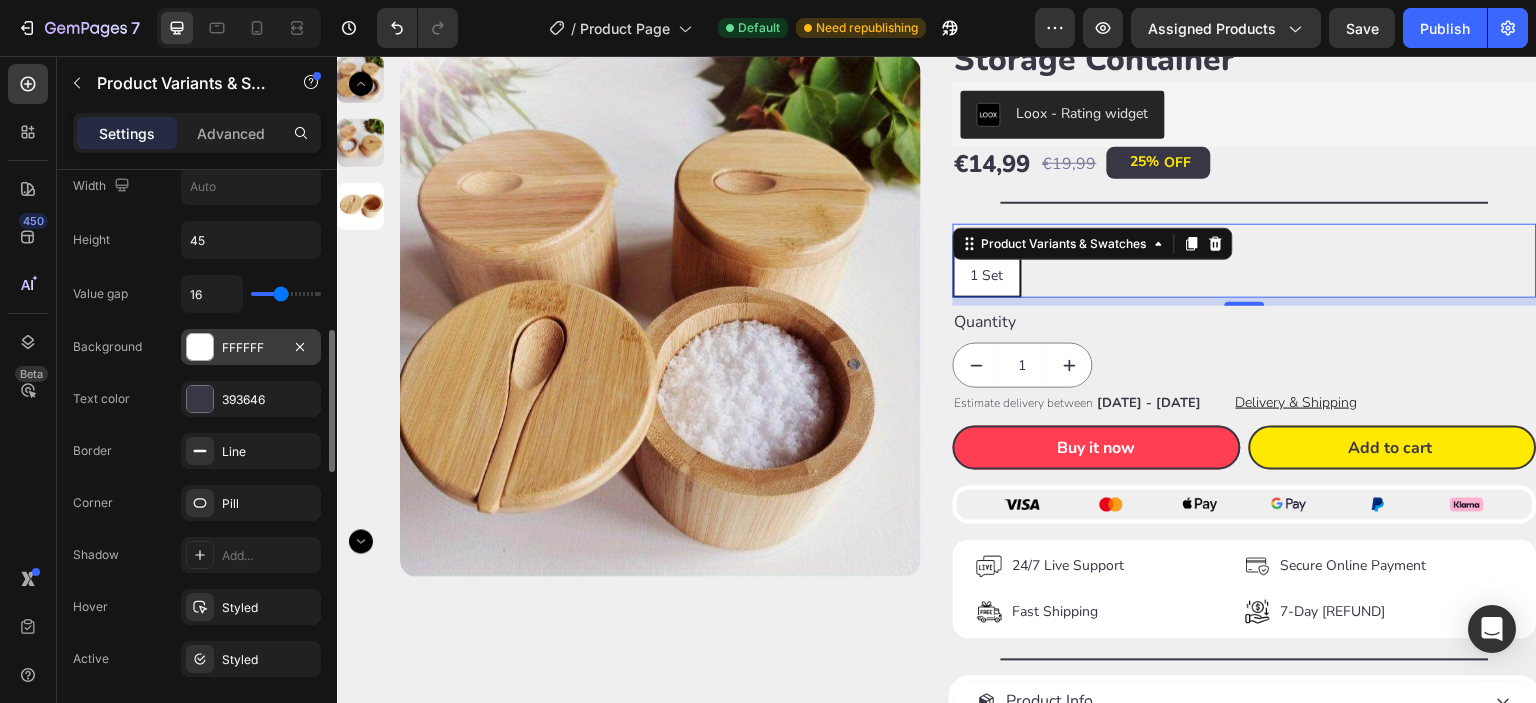 click at bounding box center [200, 347] 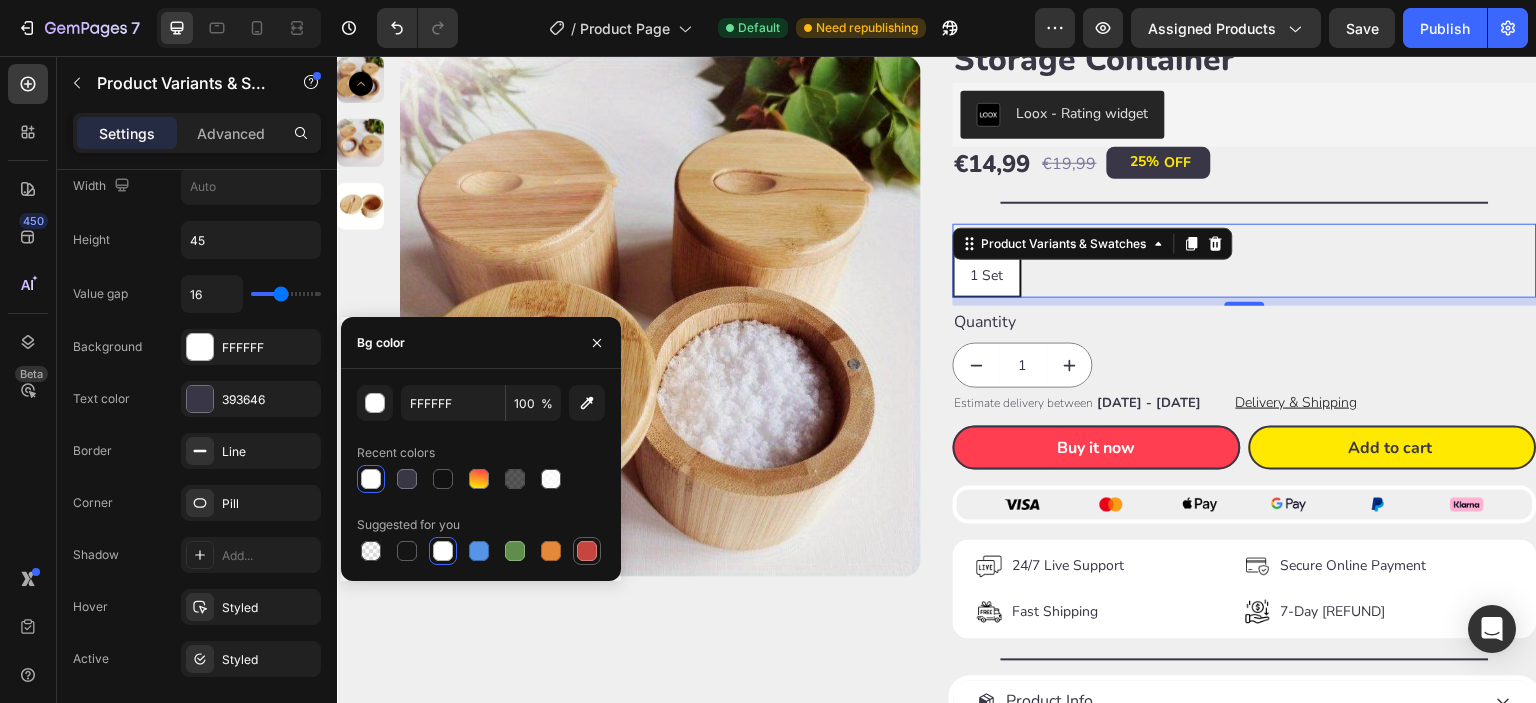 click at bounding box center [587, 551] 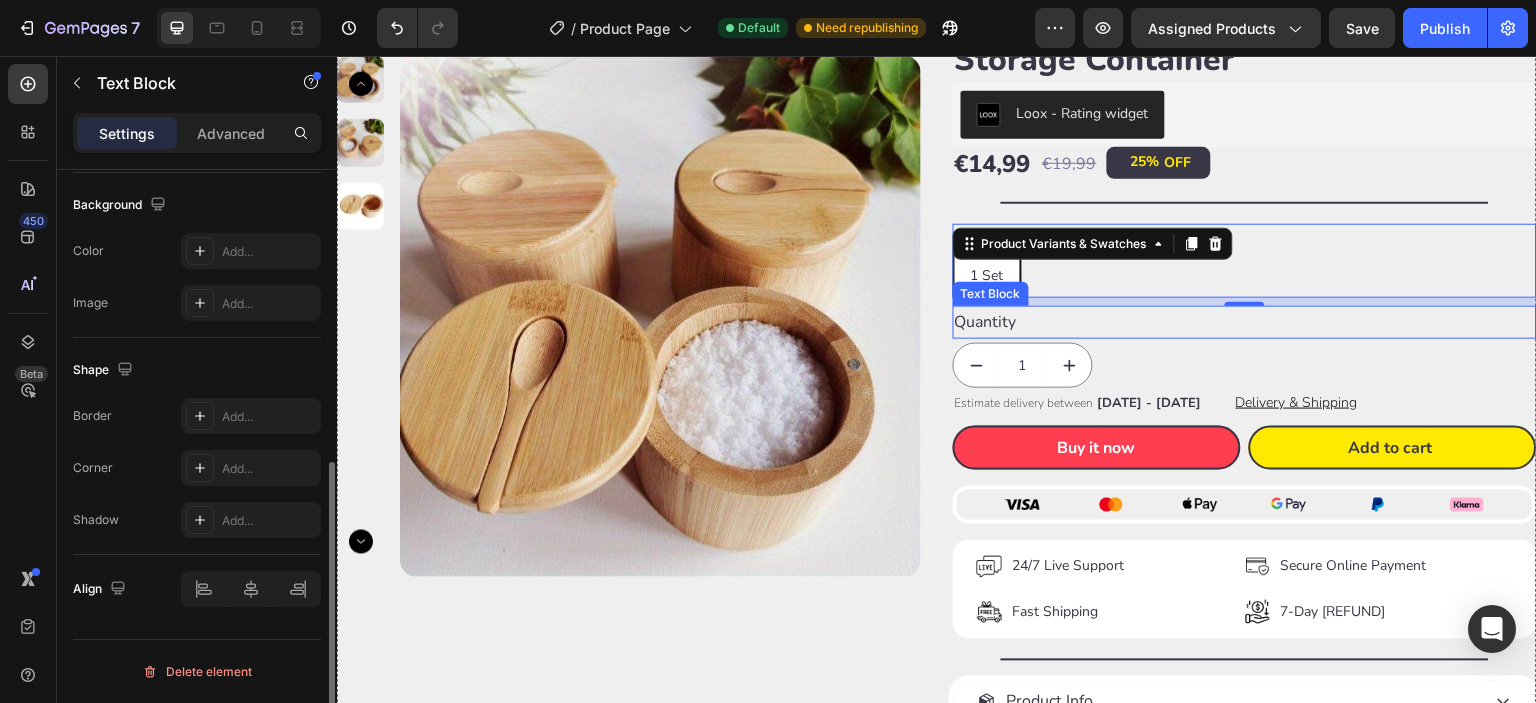 click on "Quantity" at bounding box center [1245, 322] 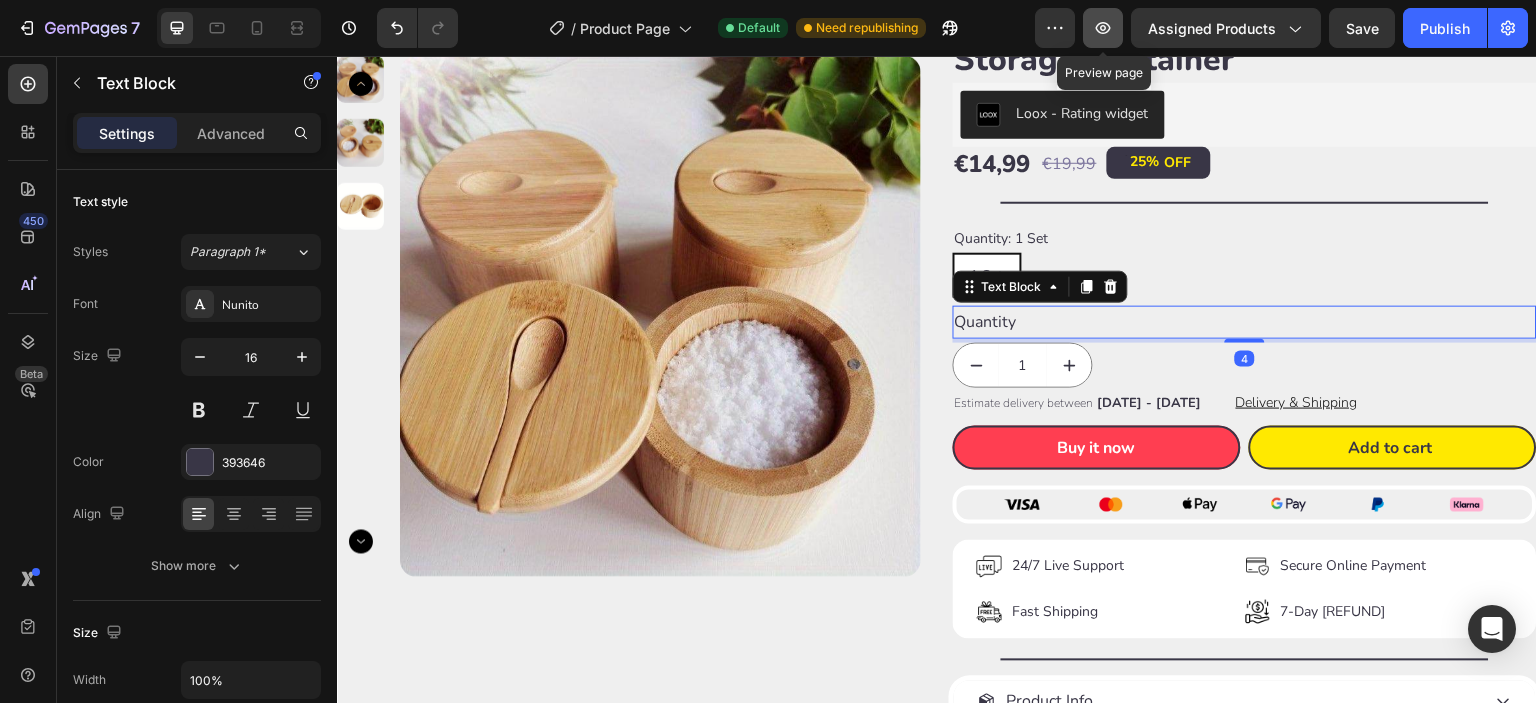 click 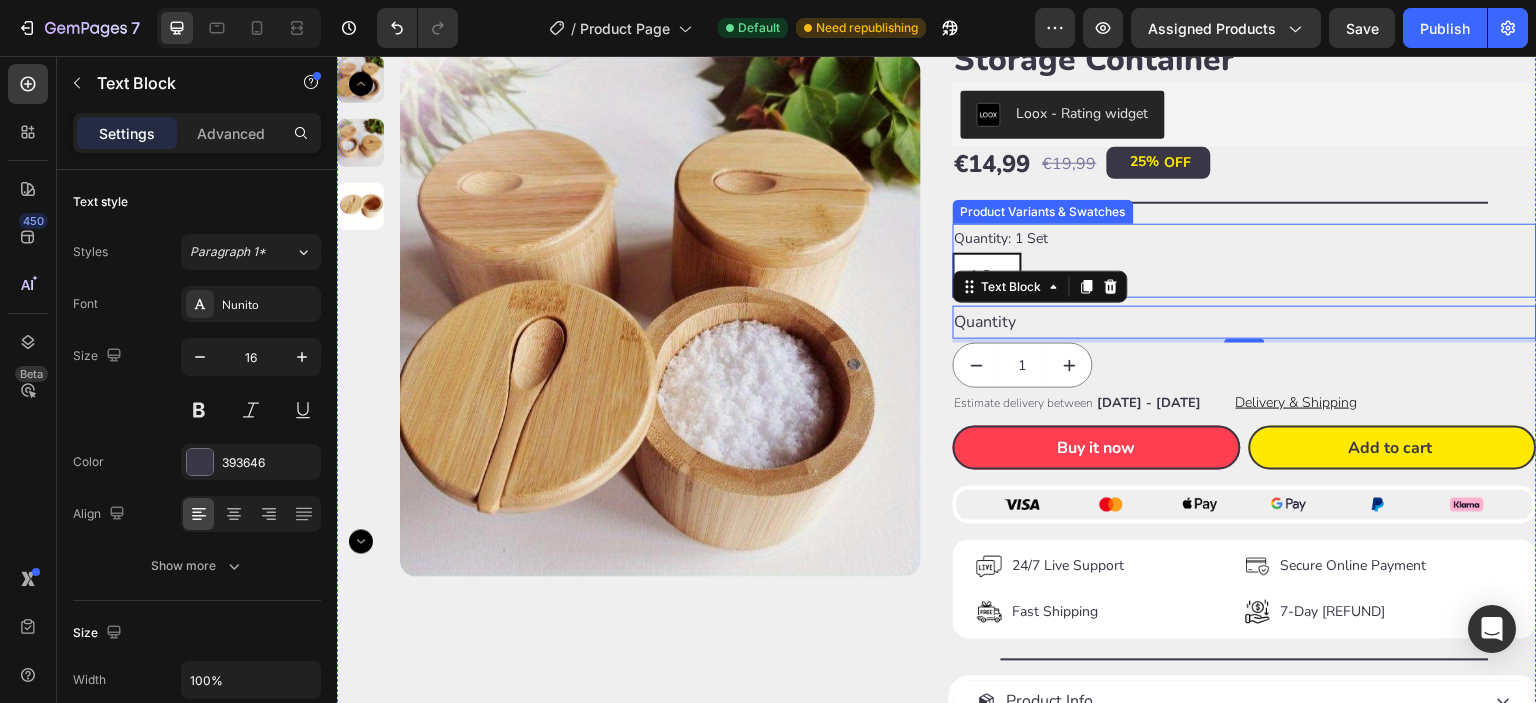 click on "1 Set 1 Set 1 Set" at bounding box center [1245, 275] 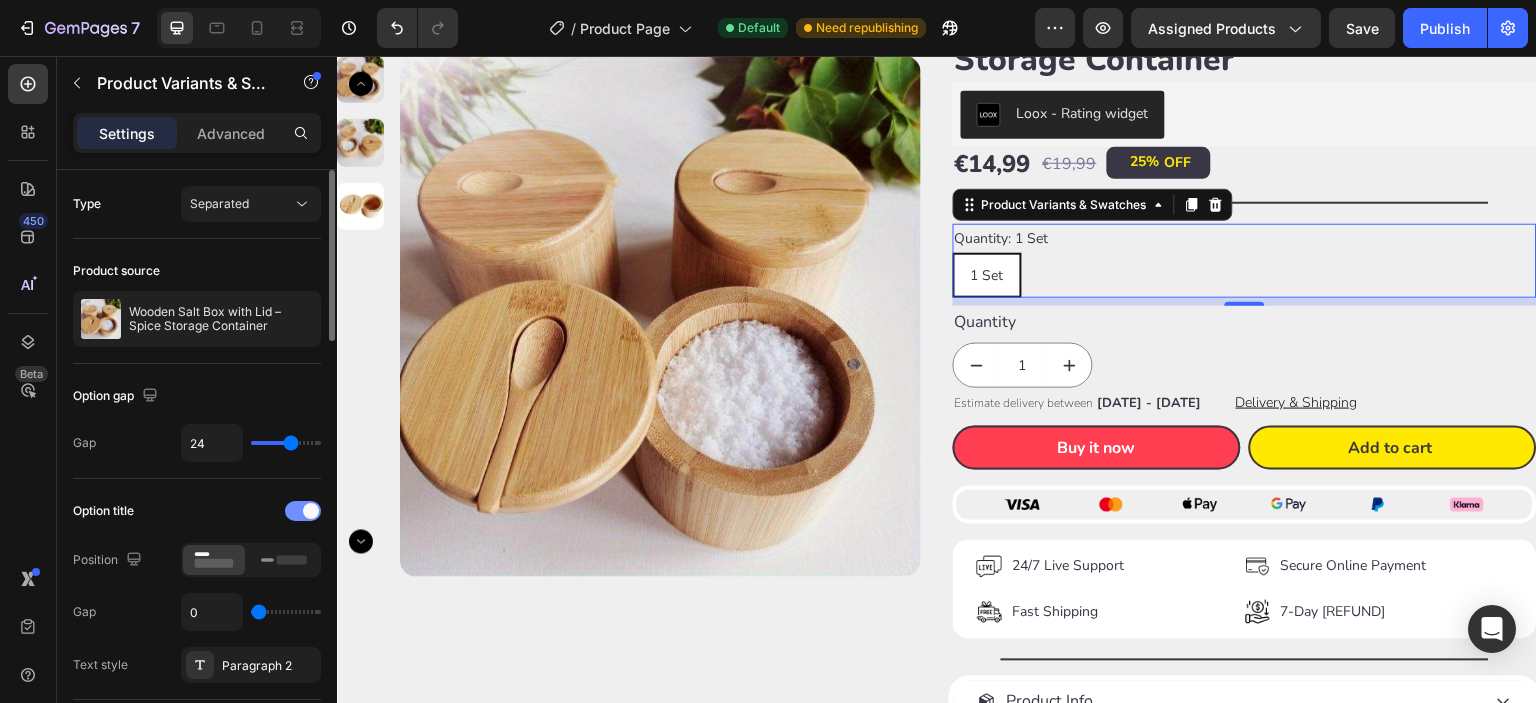 click at bounding box center [311, 511] 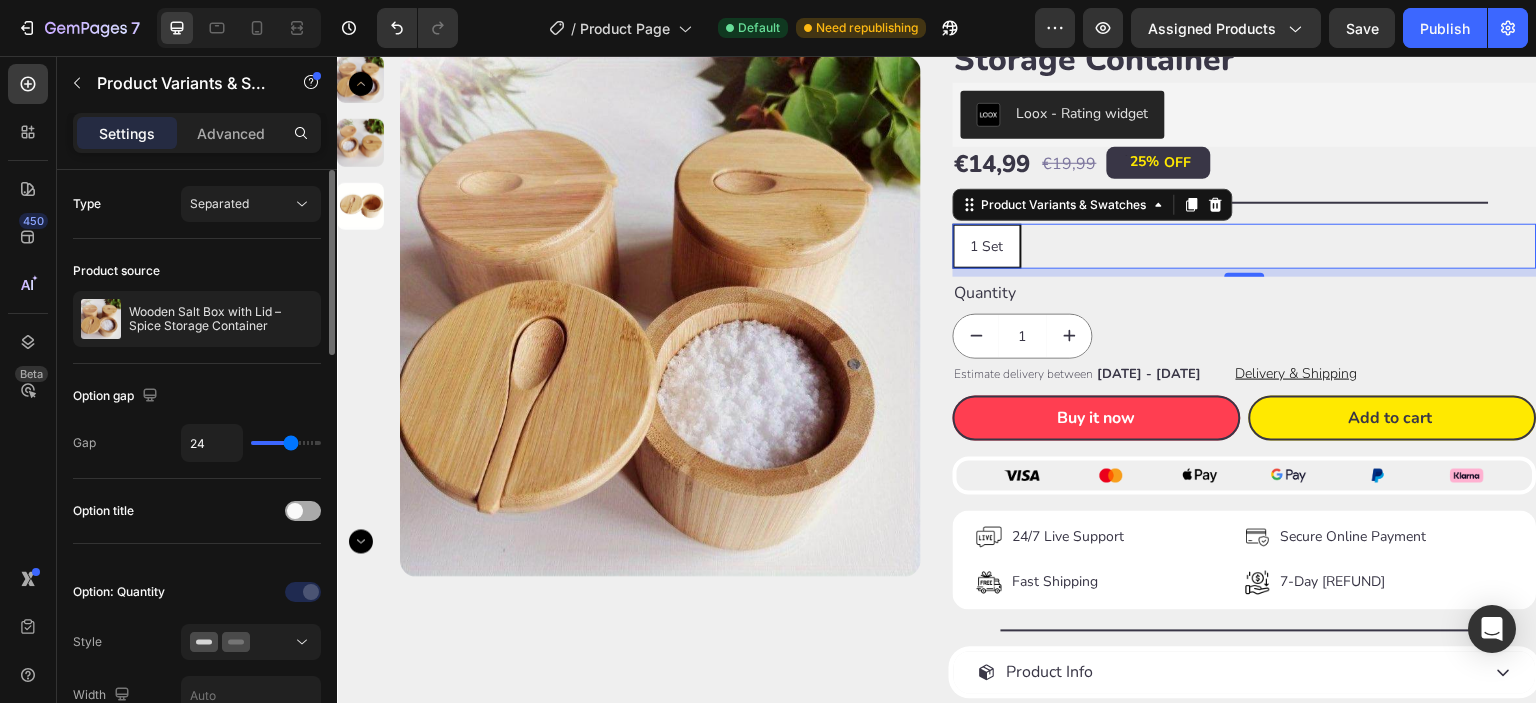 click at bounding box center (303, 511) 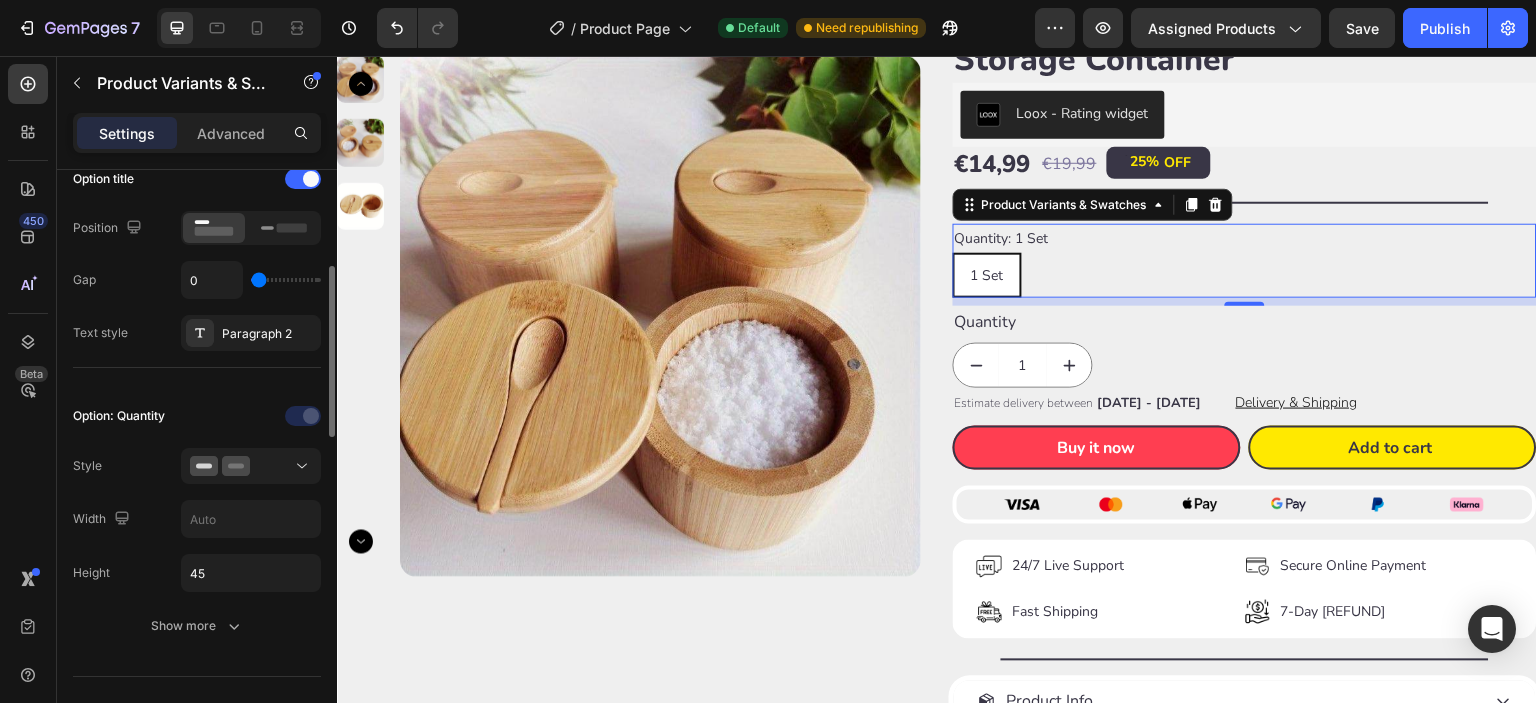 scroll, scrollTop: 499, scrollLeft: 0, axis: vertical 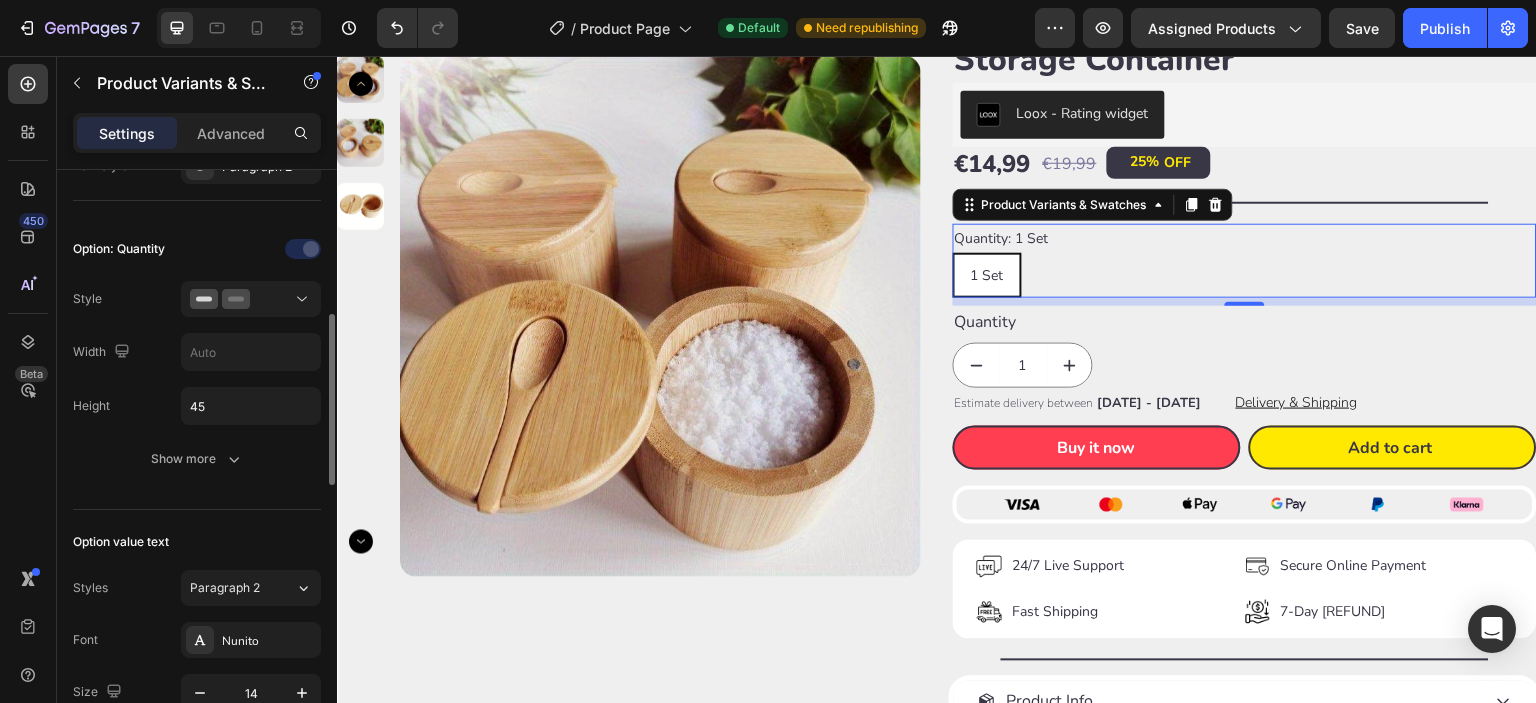 click at bounding box center [251, 299] 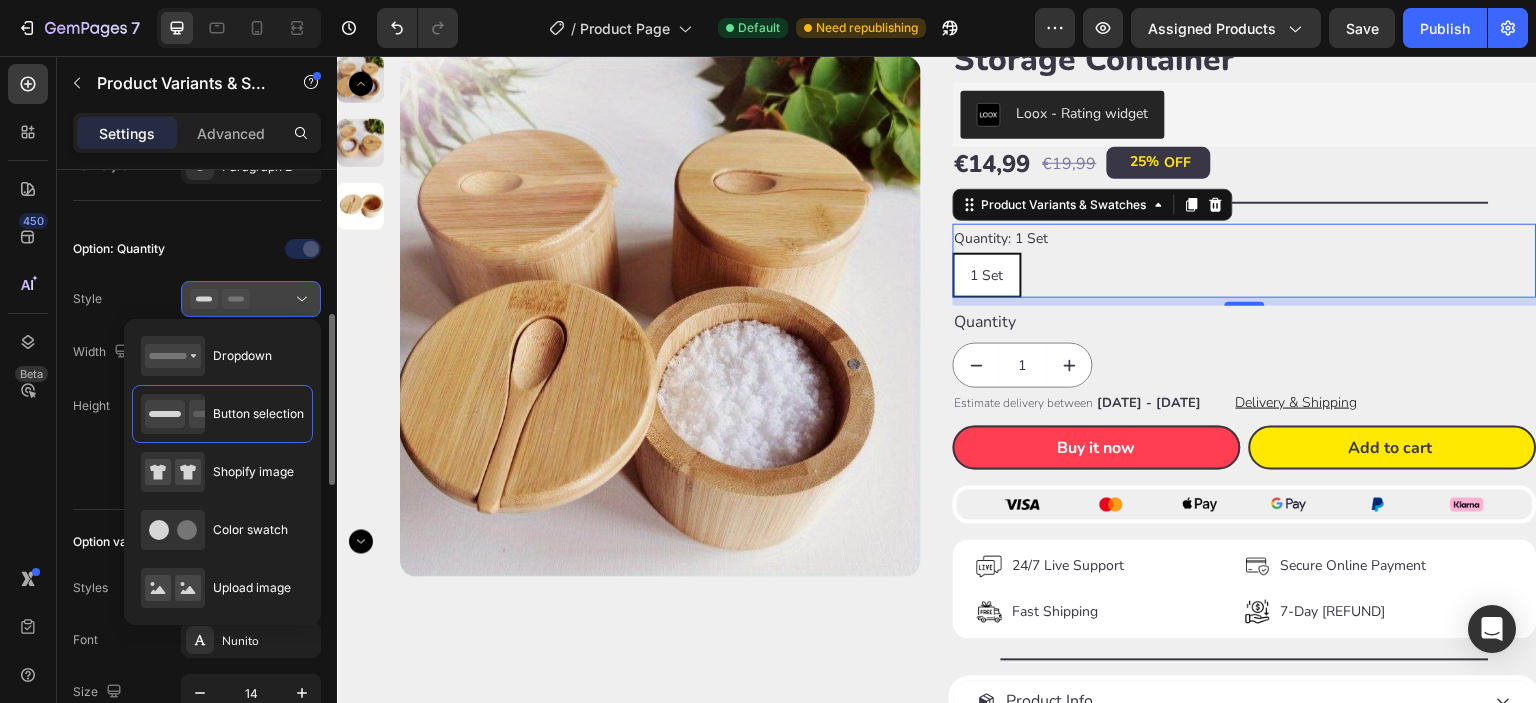 click at bounding box center (251, 299) 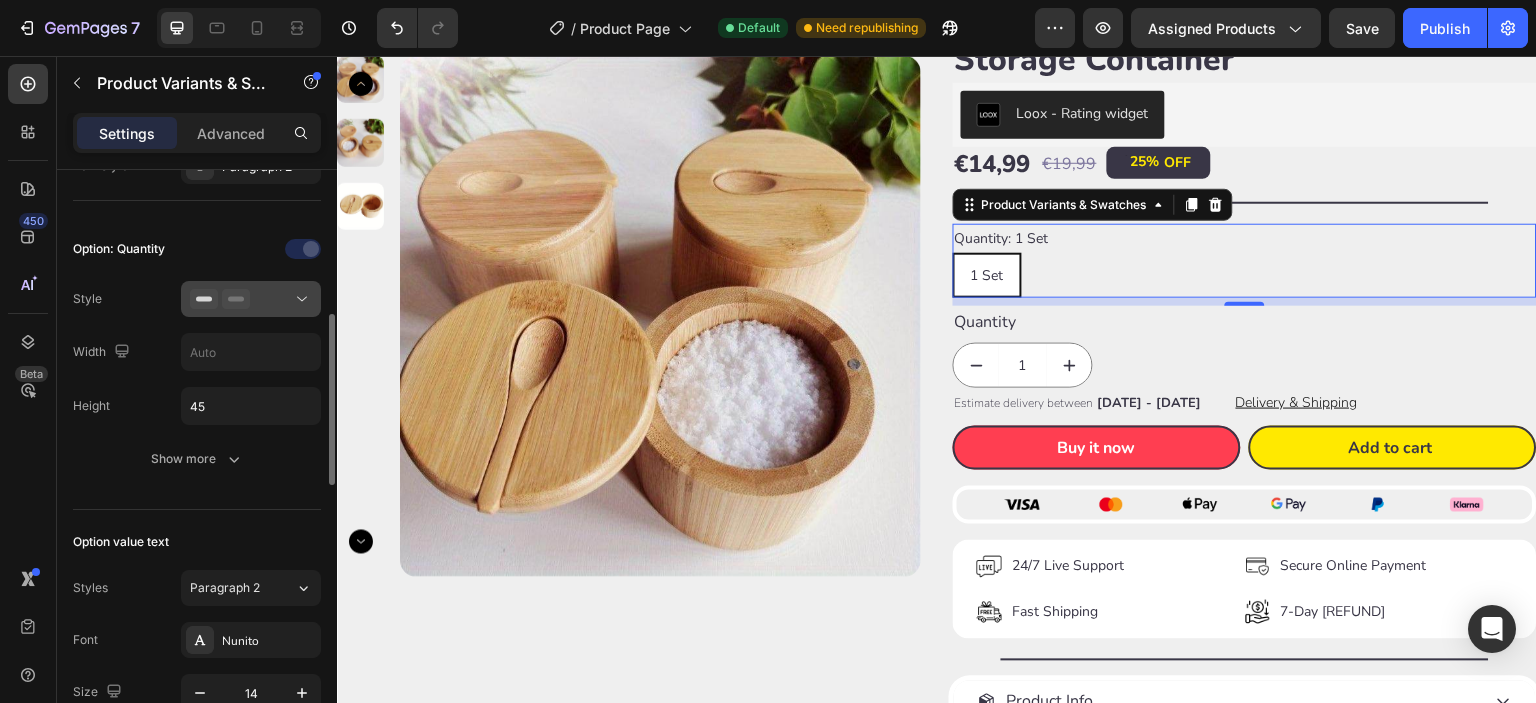 click 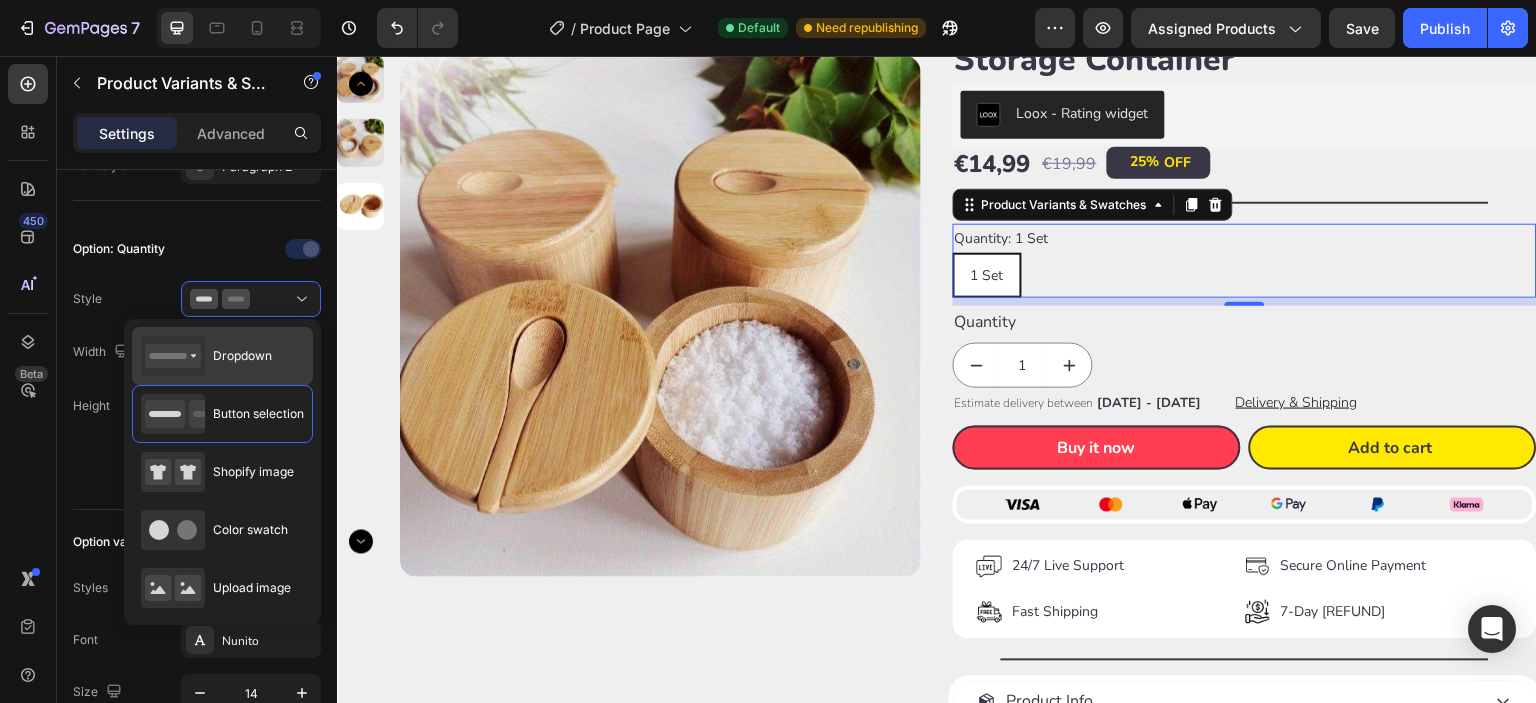 click on "Dropdown" at bounding box center [242, 356] 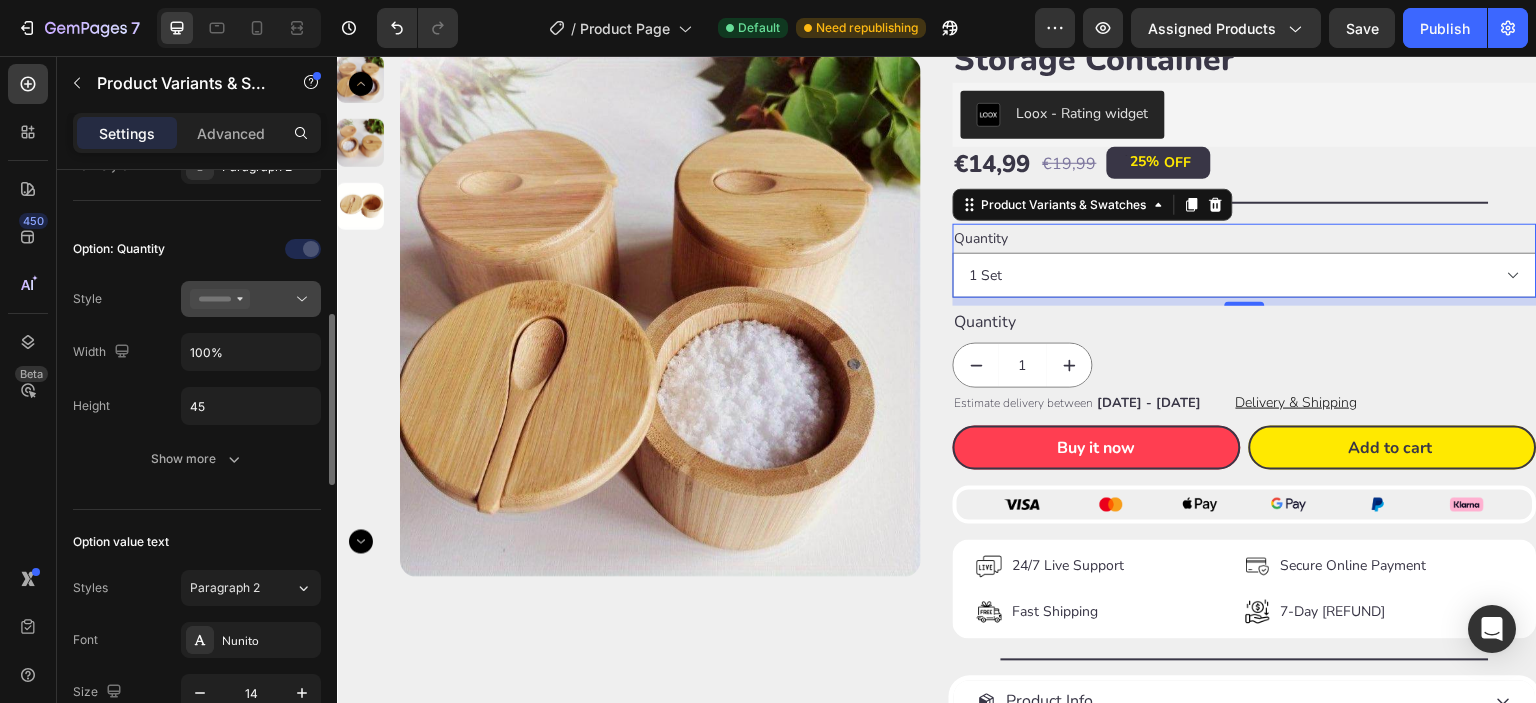 click 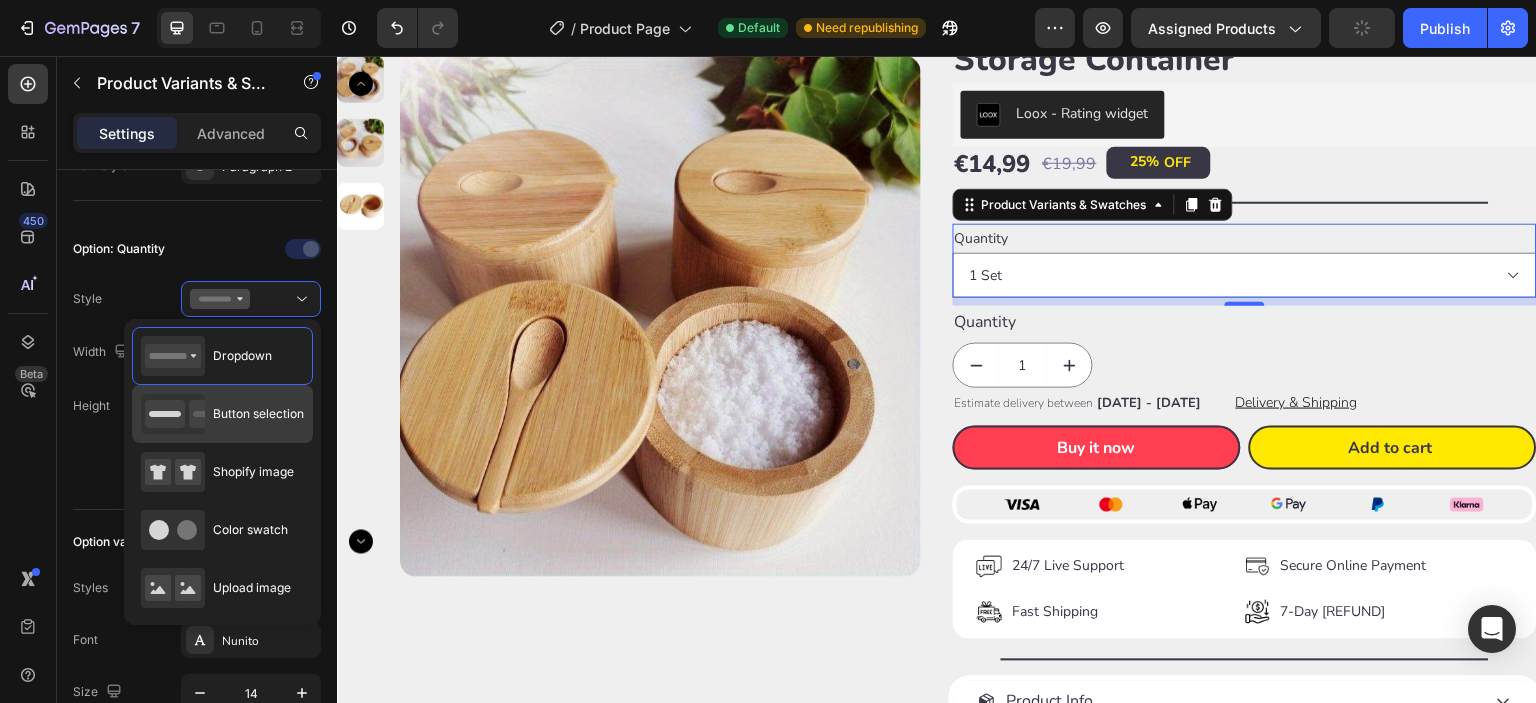 click on "Button selection" at bounding box center (258, 414) 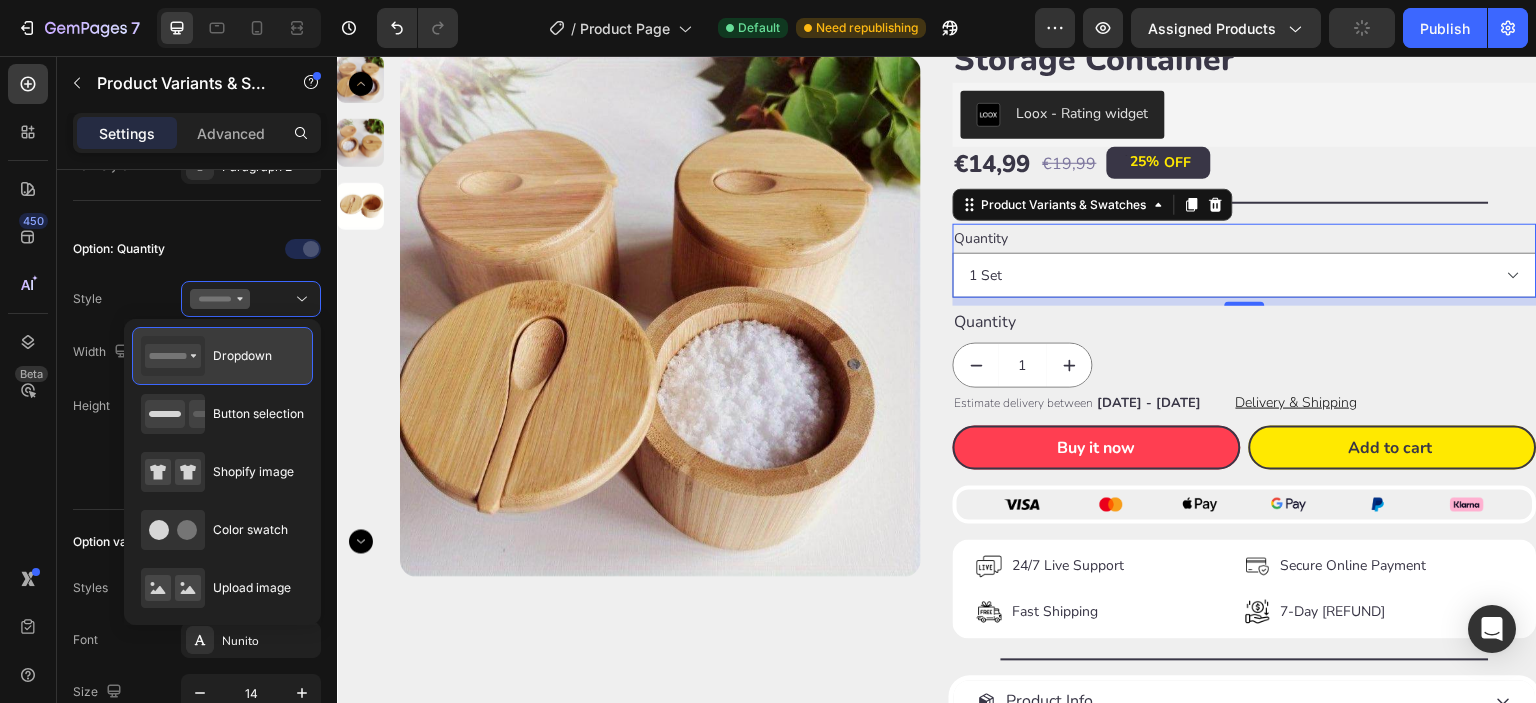 type 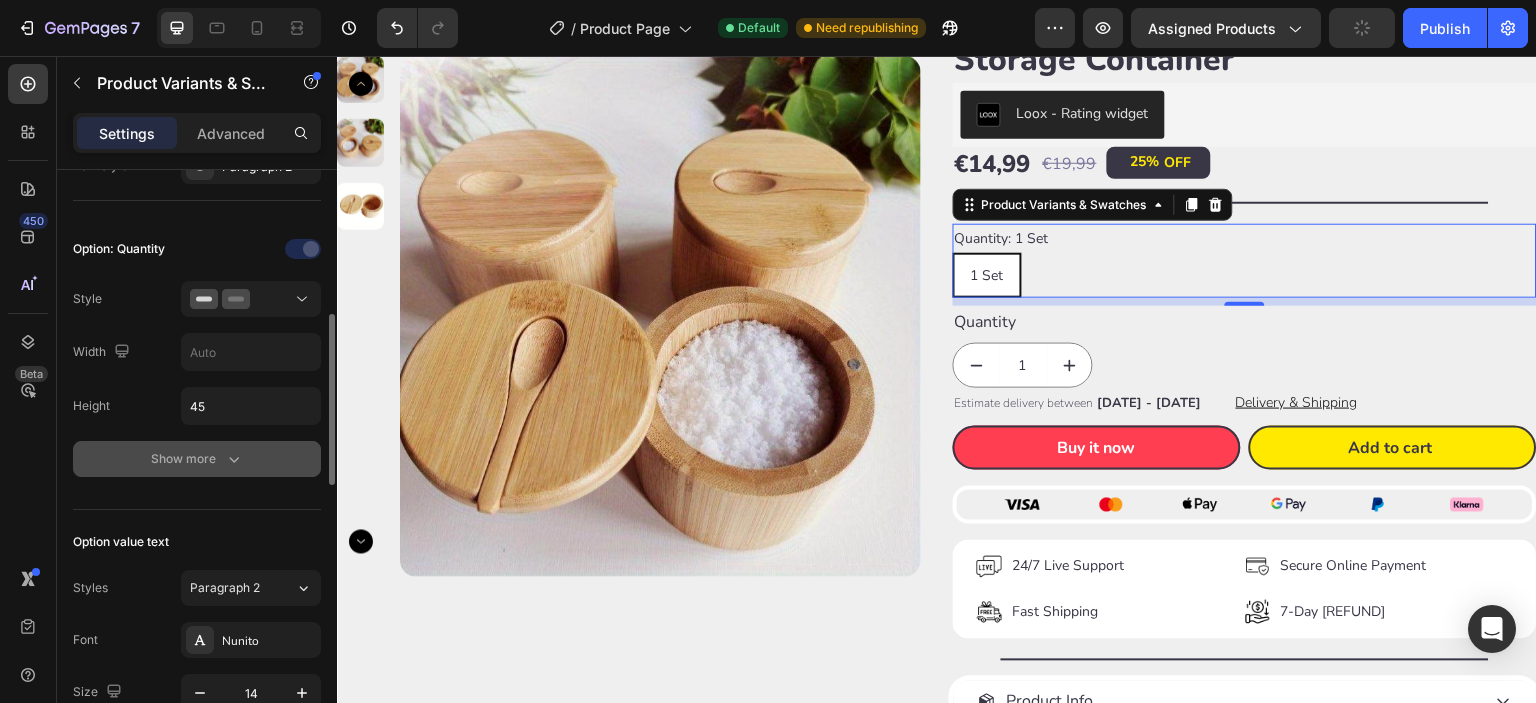 scroll, scrollTop: 665, scrollLeft: 0, axis: vertical 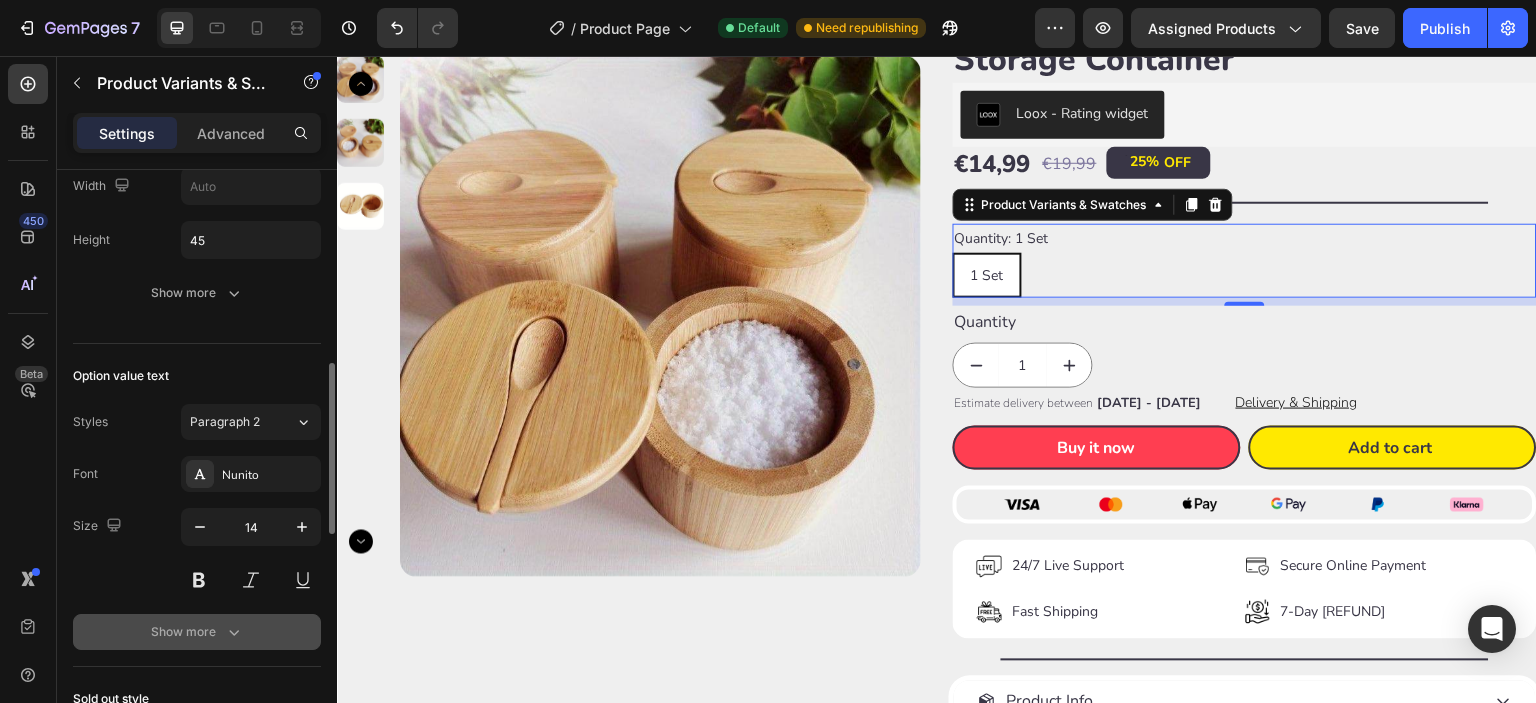 click on "Show more" at bounding box center [197, 632] 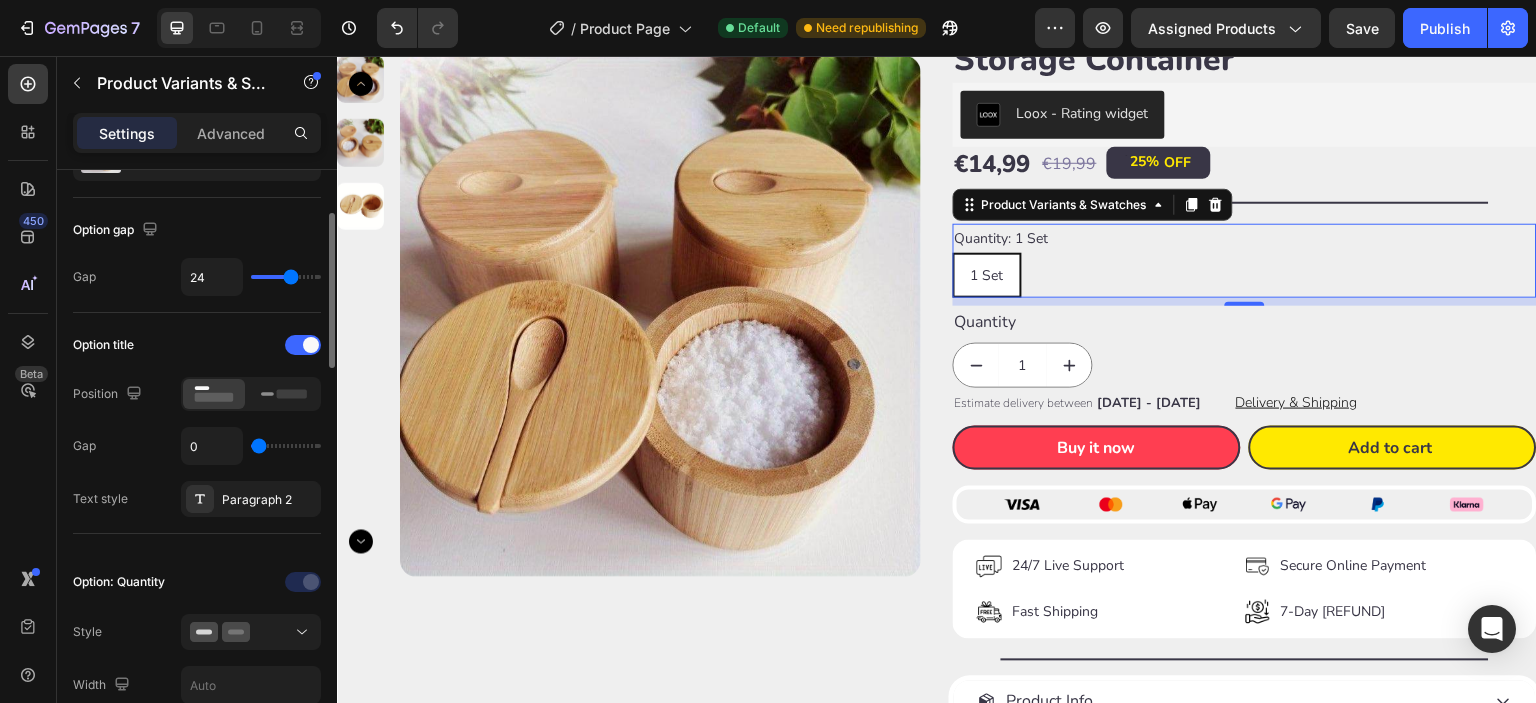 scroll, scrollTop: 0, scrollLeft: 0, axis: both 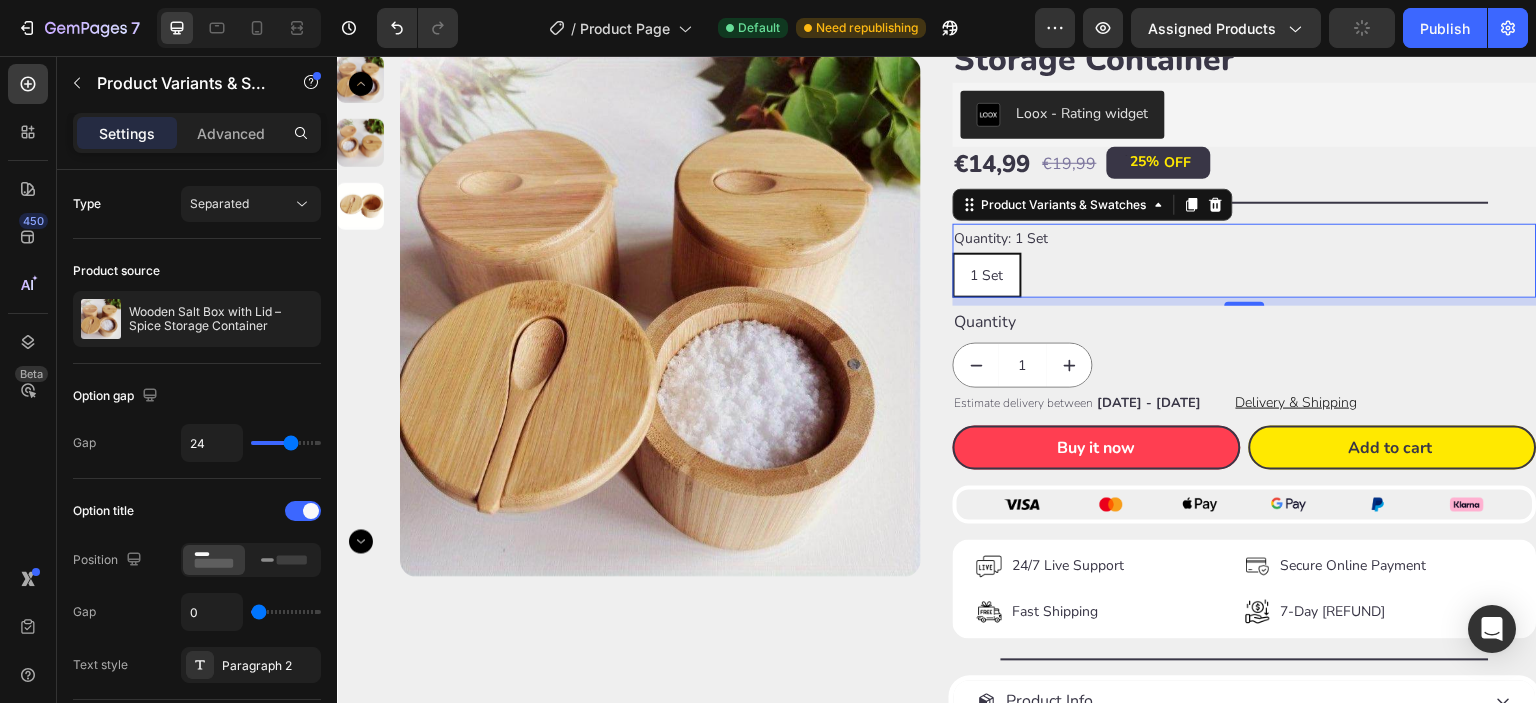 click on "1 Set 1 Set 1 Set" at bounding box center (1245, 275) 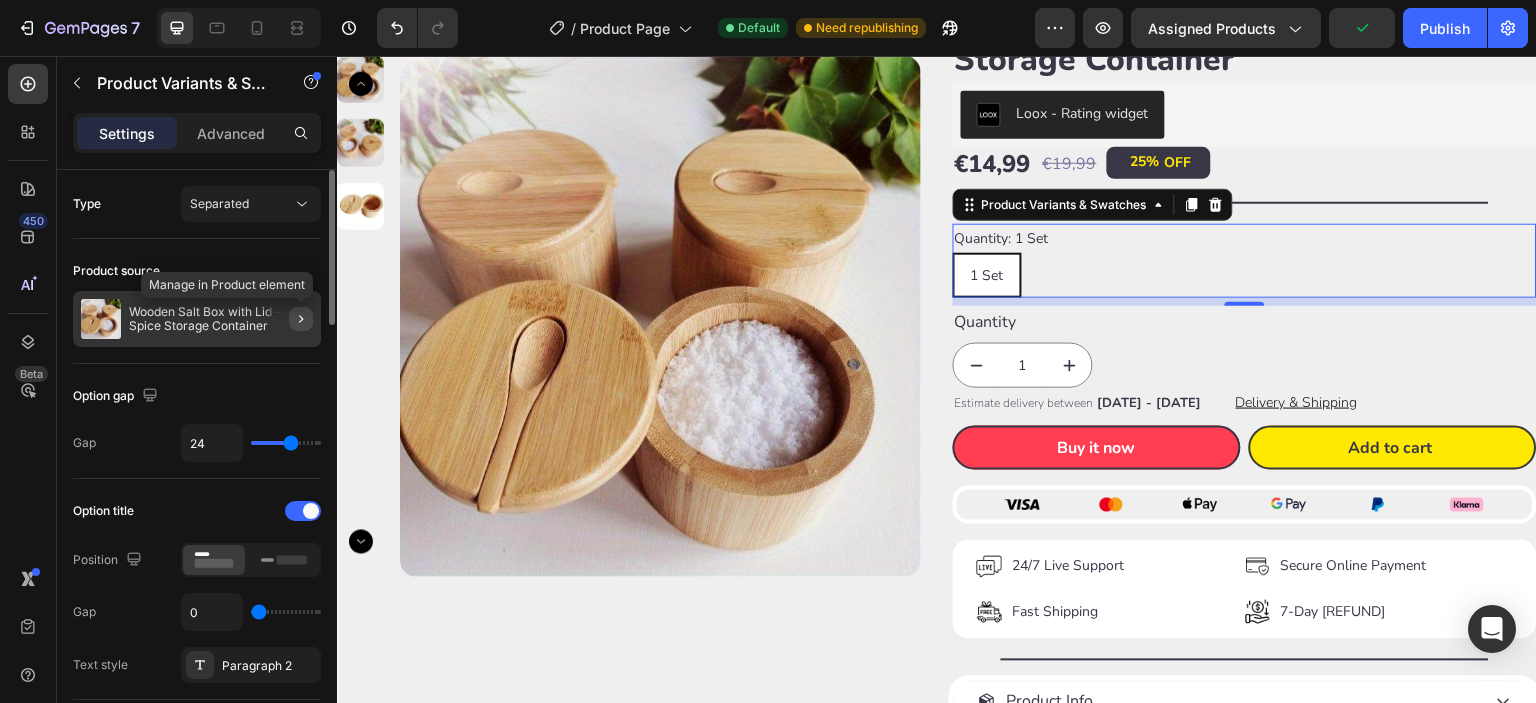 click 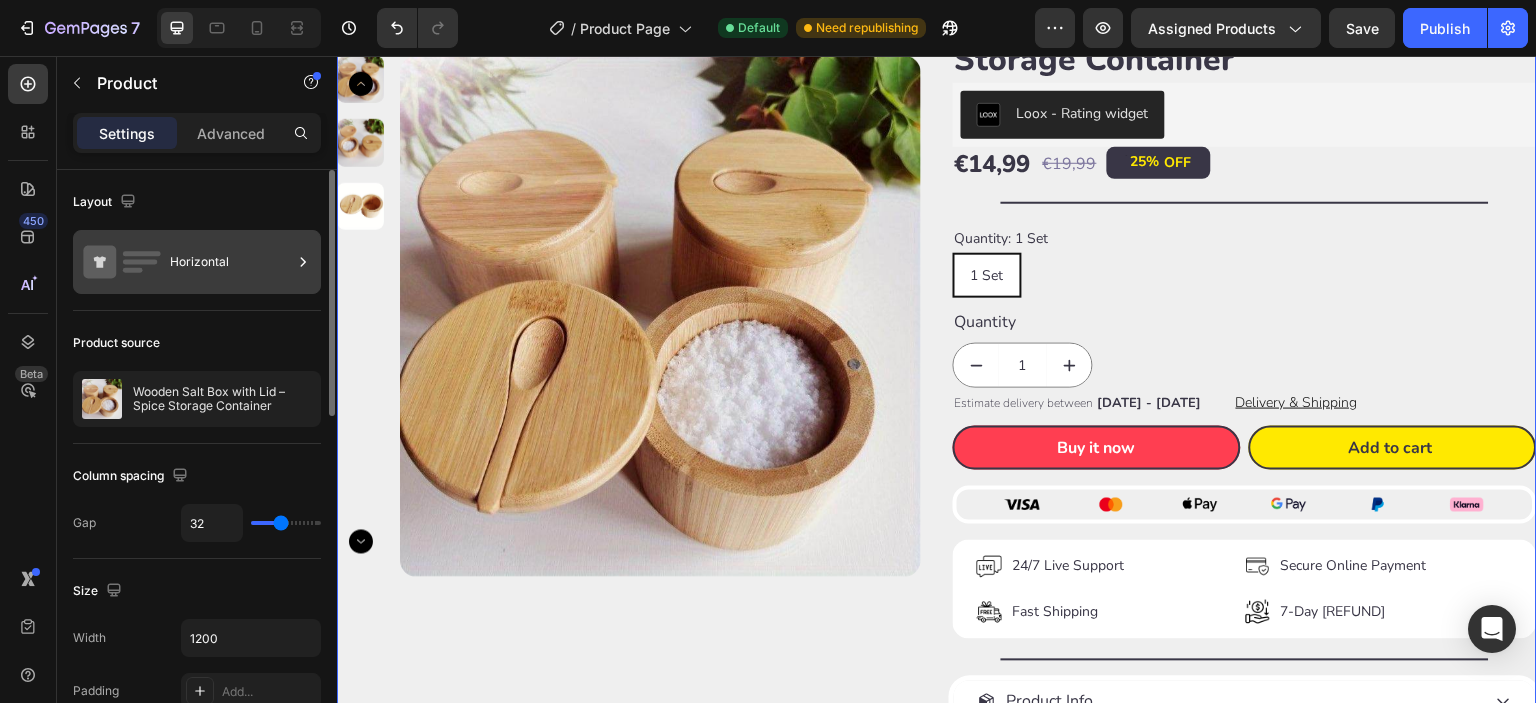 click 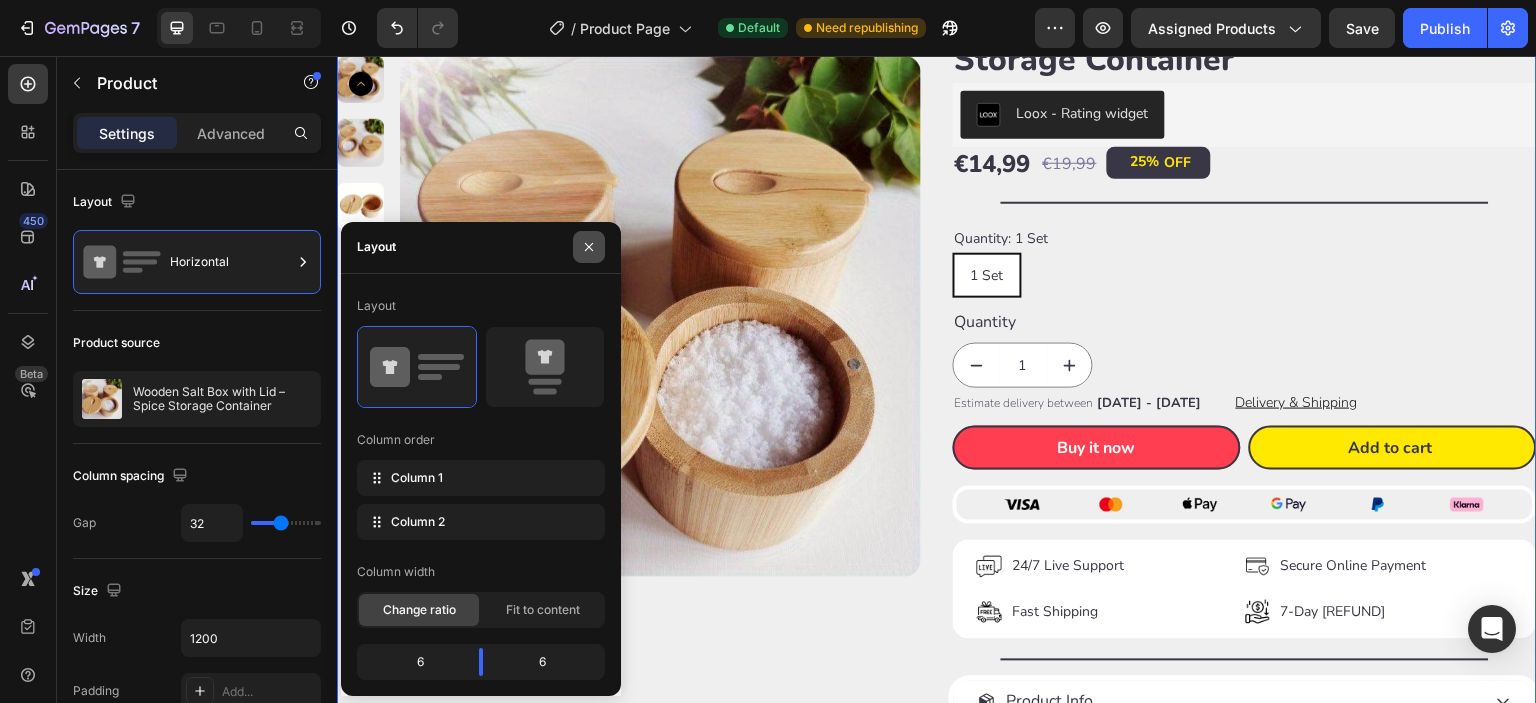 click 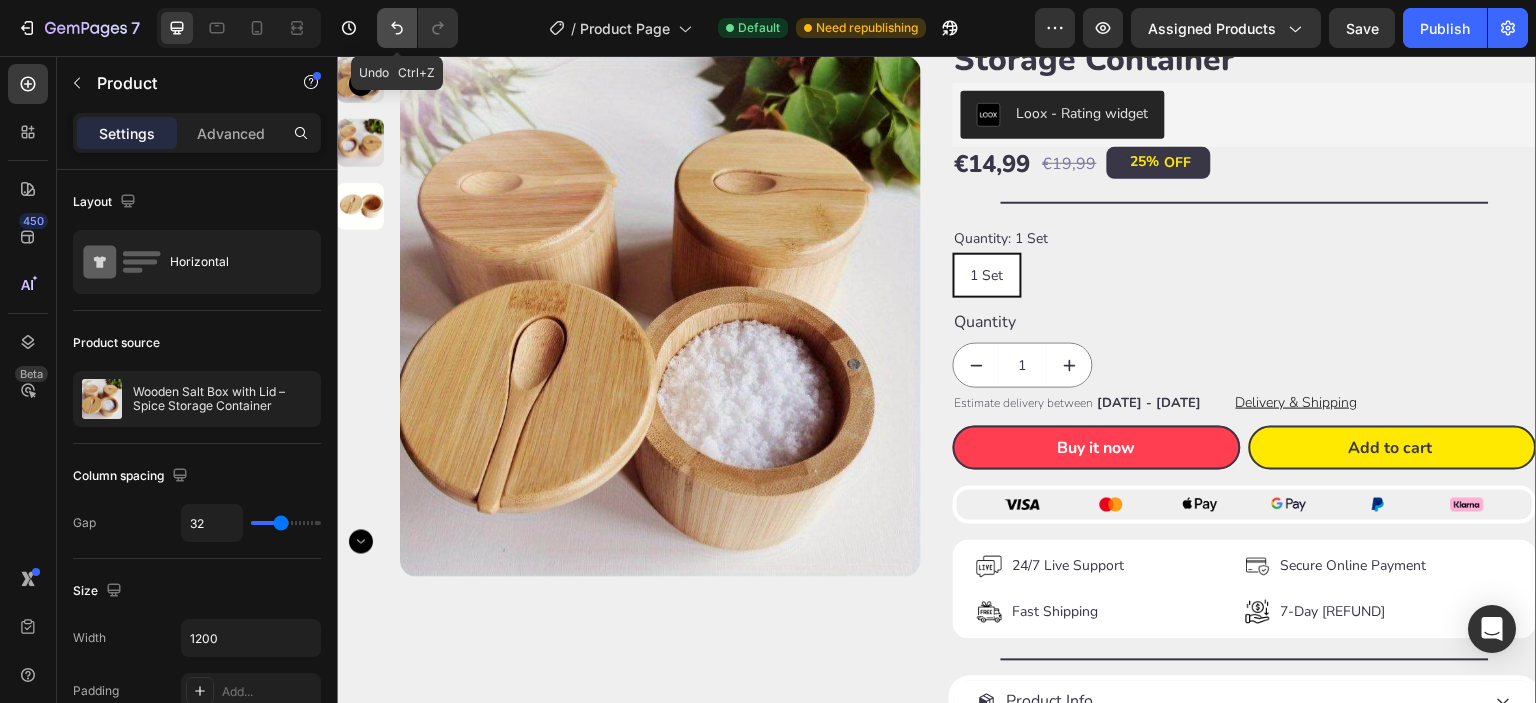 click 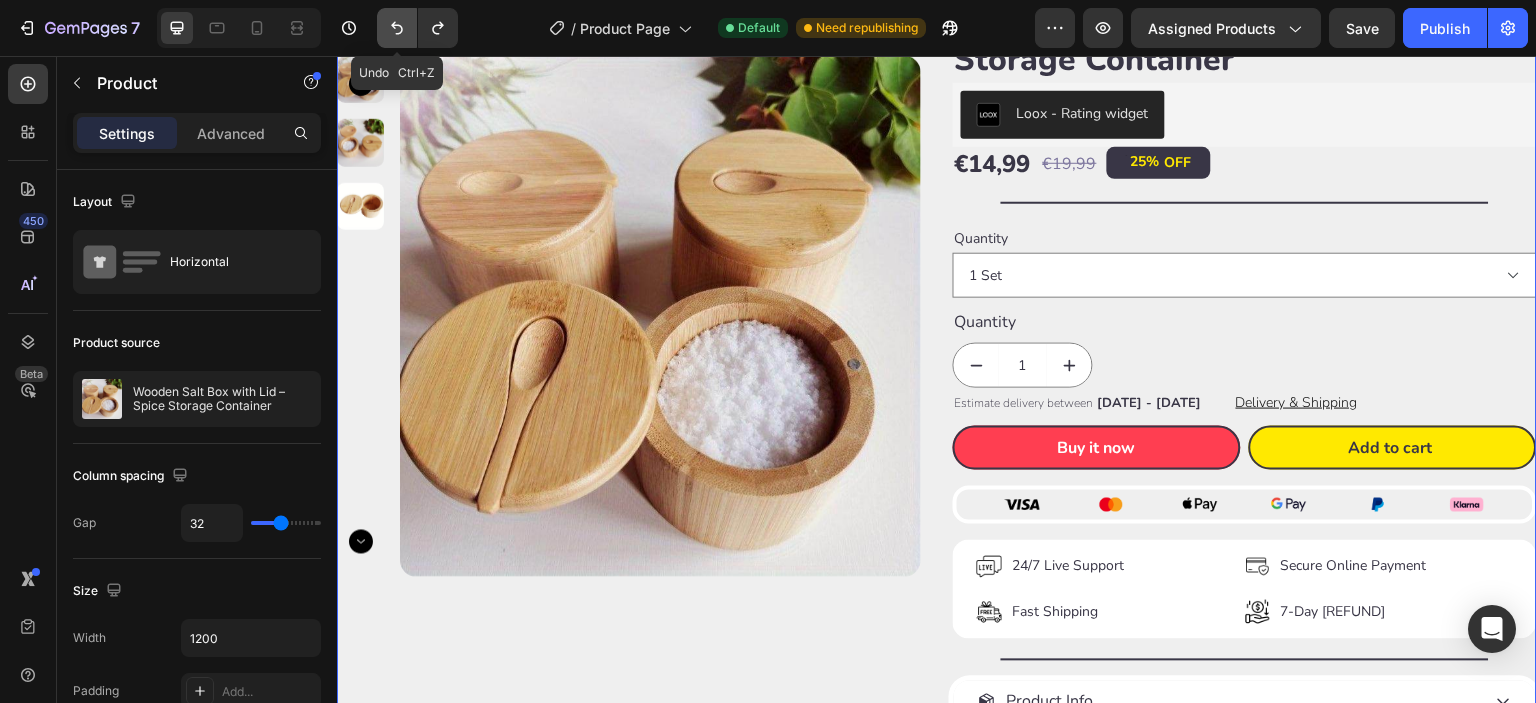 click 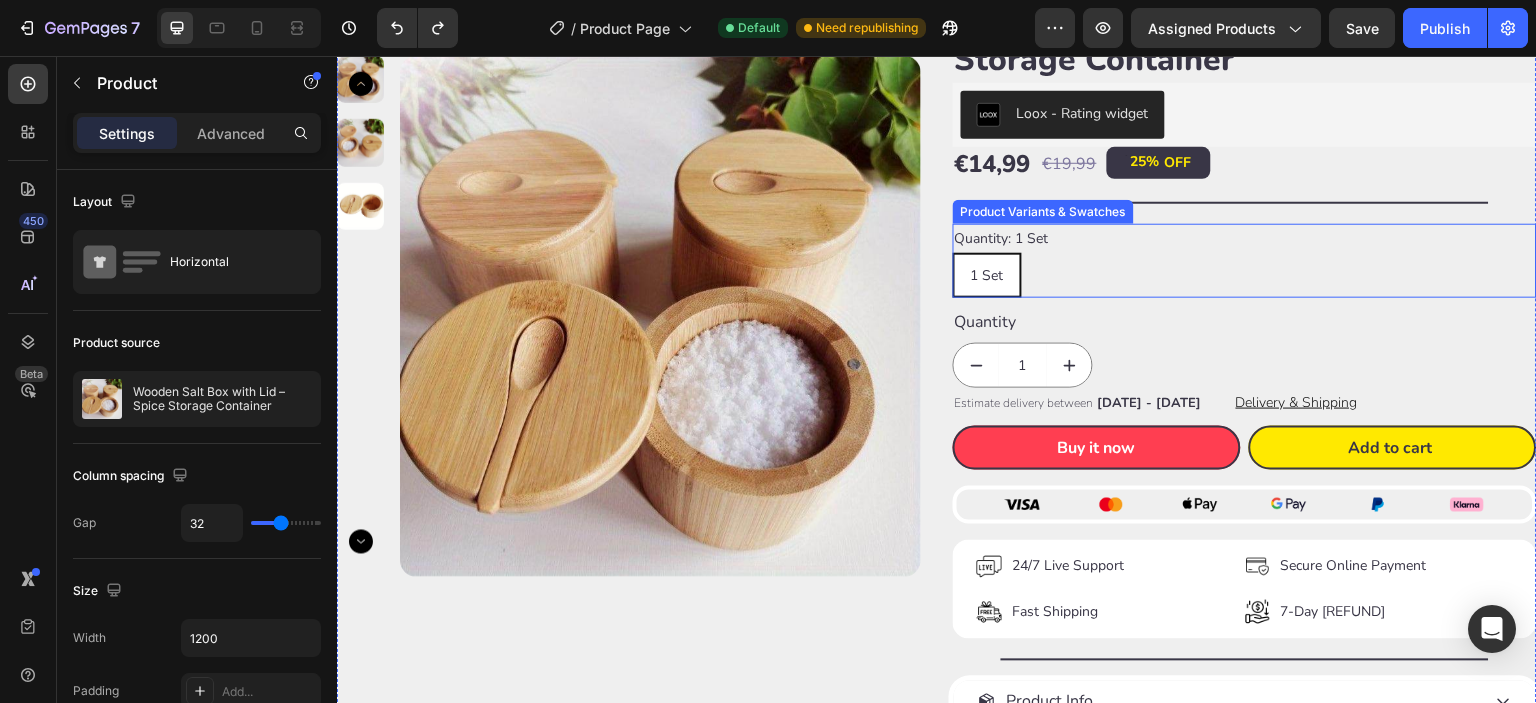 click on "1 Set 1 Set 1 Set" at bounding box center (1245, 275) 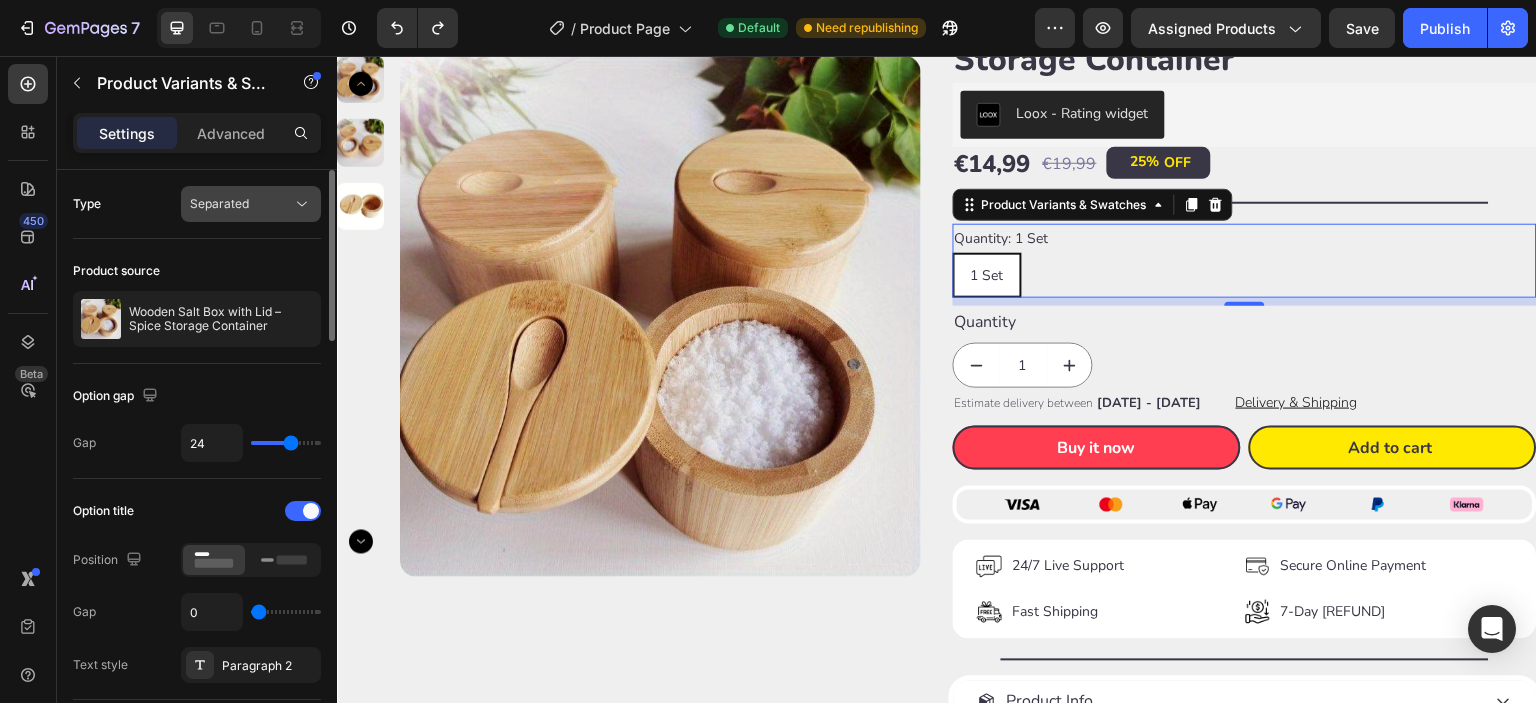click on "Separated" at bounding box center [241, 204] 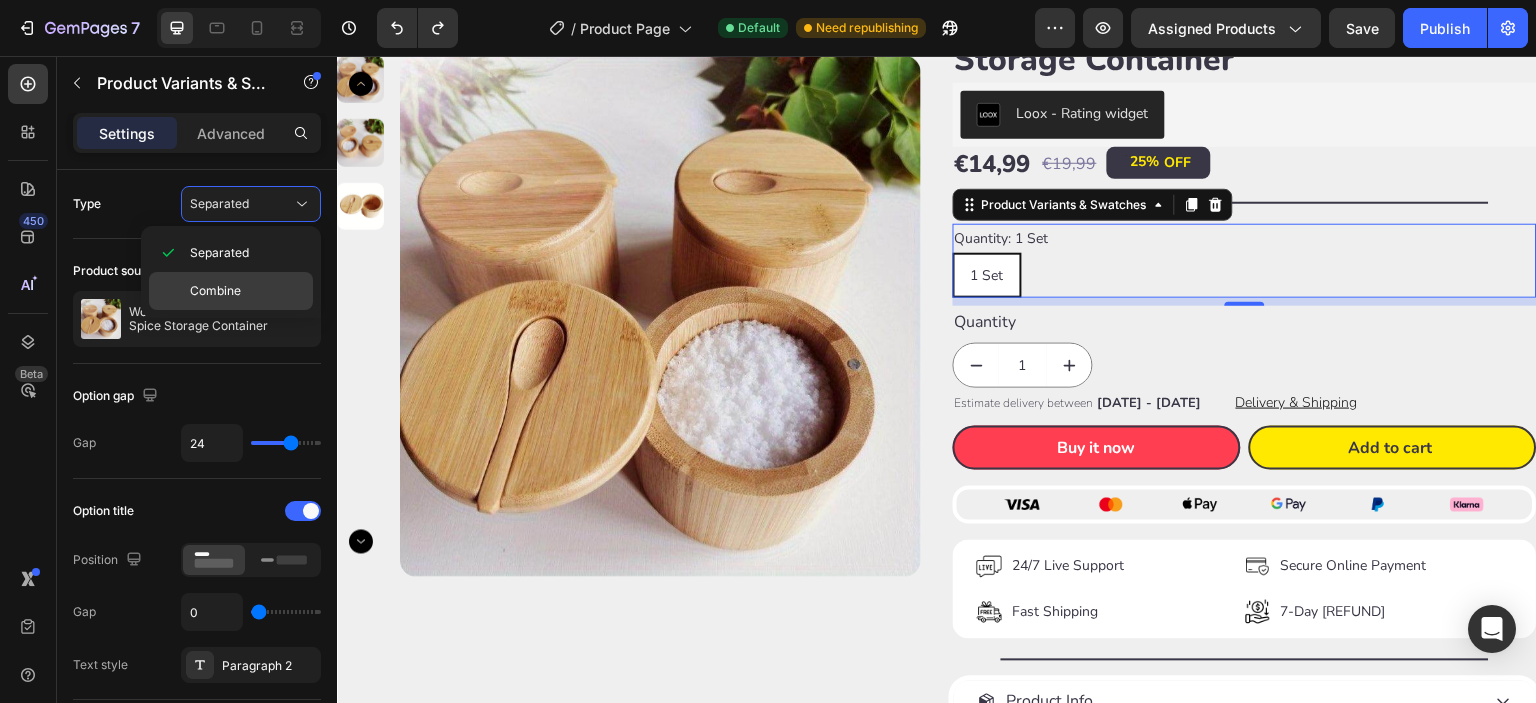 click on "Combine" 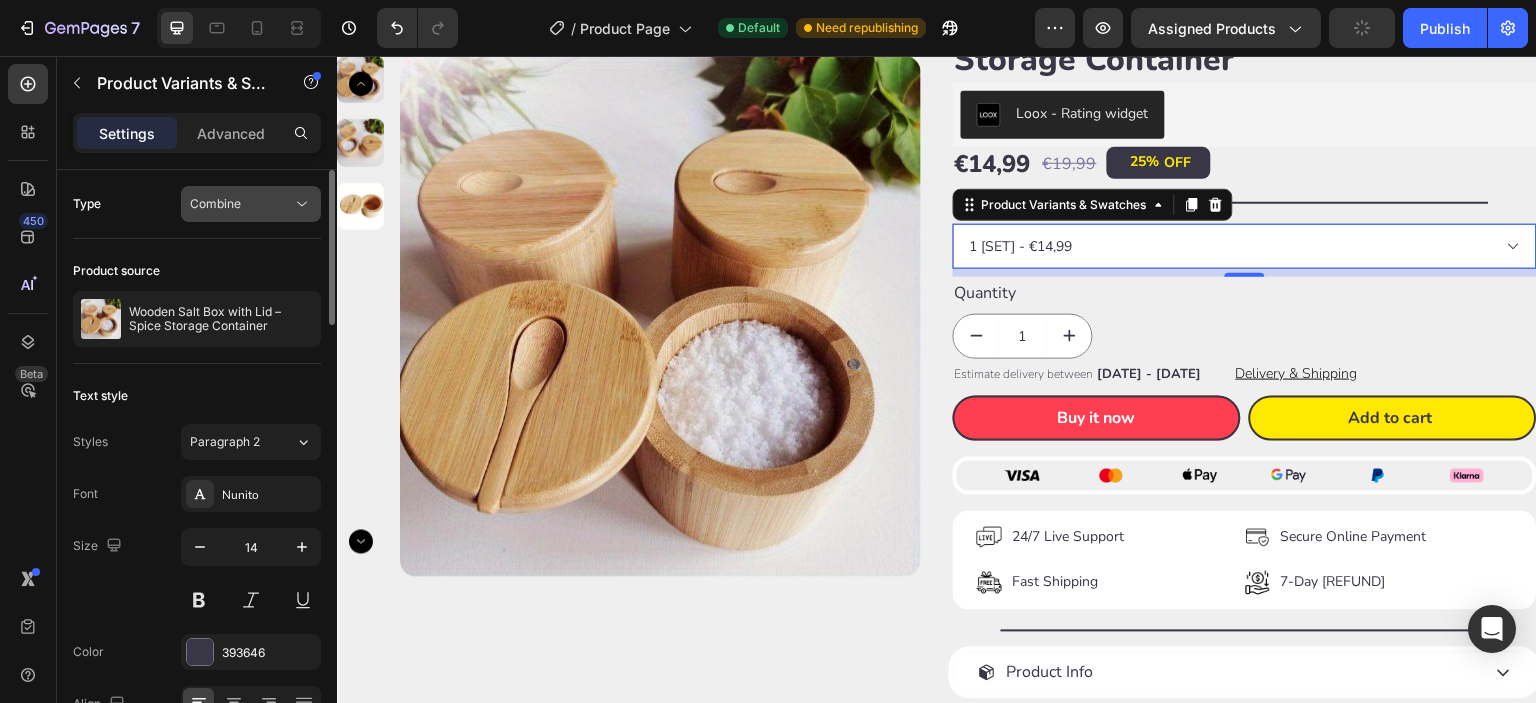 click on "Combine" at bounding box center (241, 204) 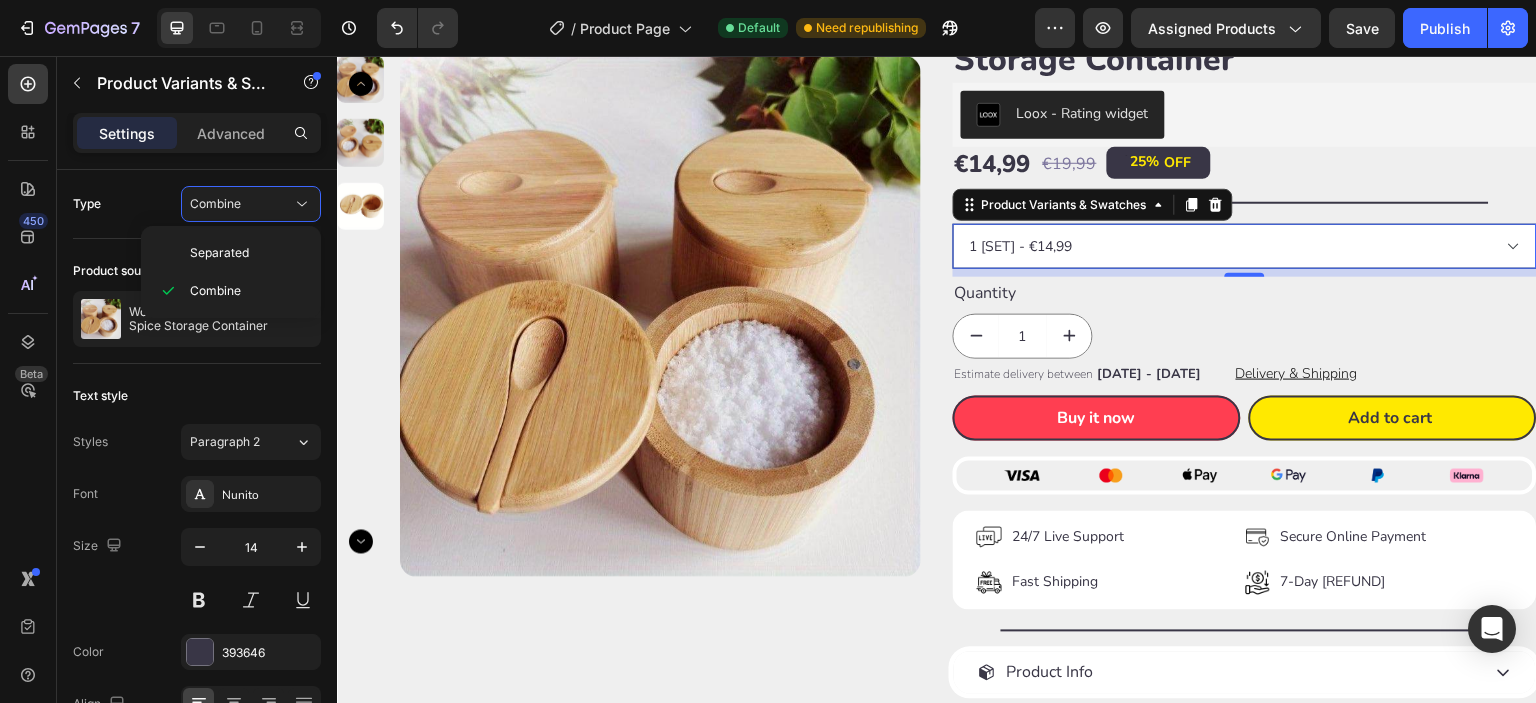 click on "1 [SET] - €14,99" at bounding box center [1245, 246] 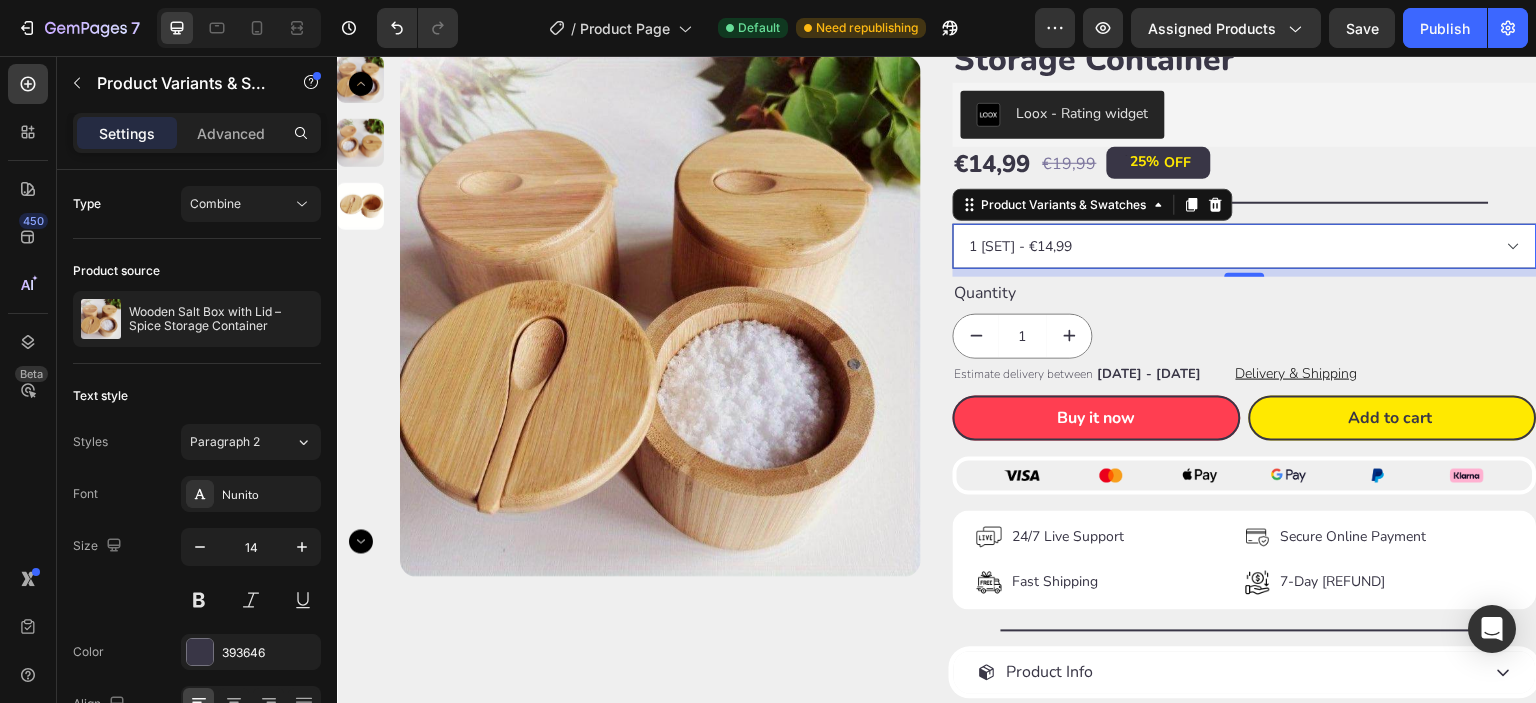 click on "1 [SET] - €14,99" at bounding box center (1245, 246) 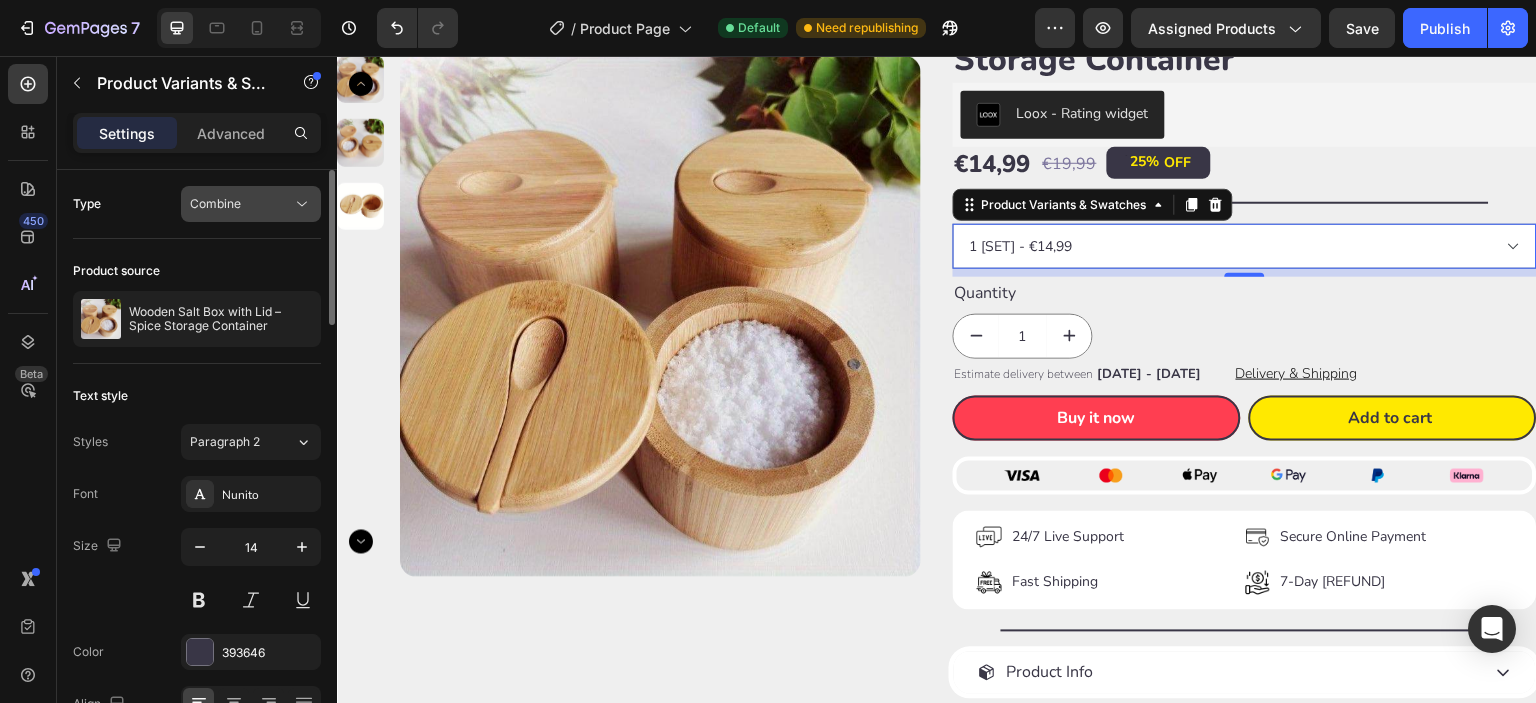 click on "Combine" at bounding box center [241, 204] 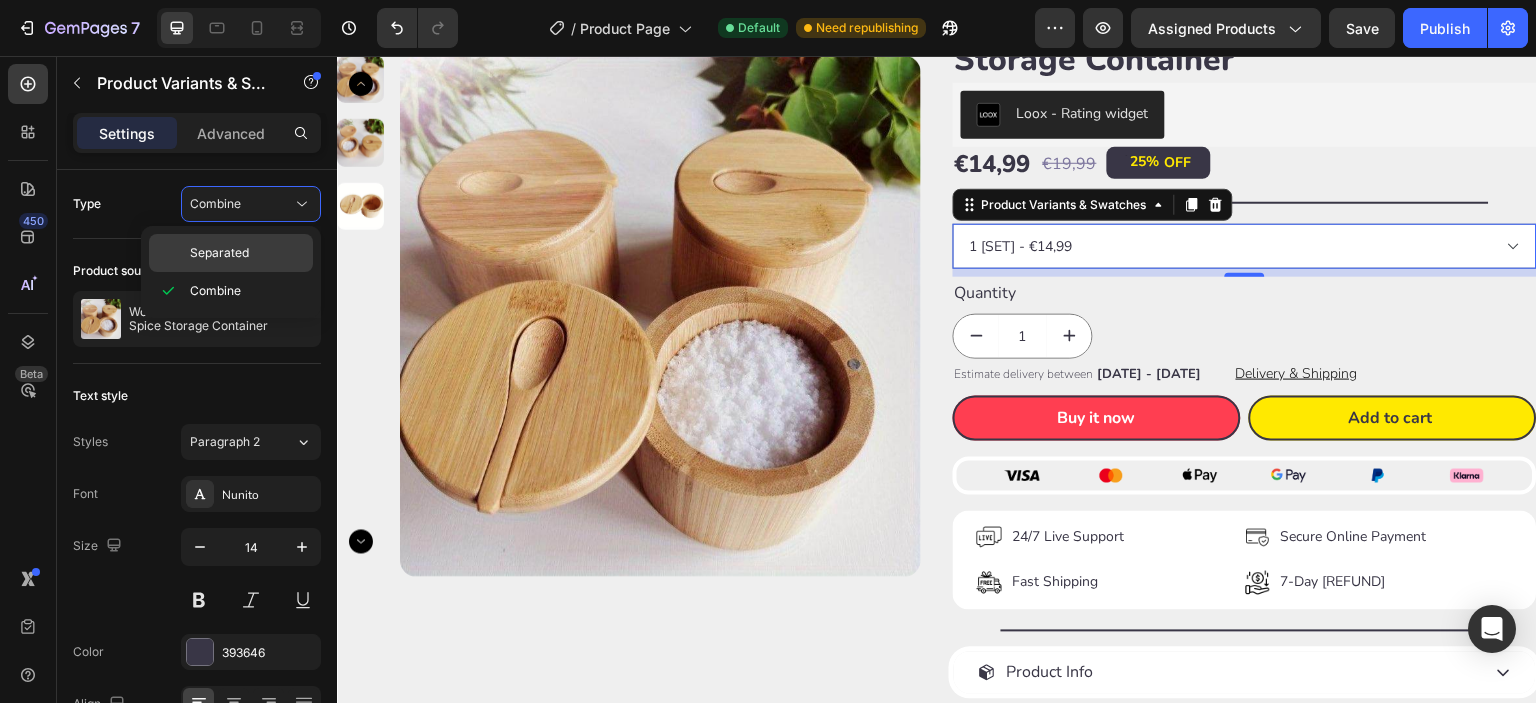 click on "Separated" at bounding box center [219, 253] 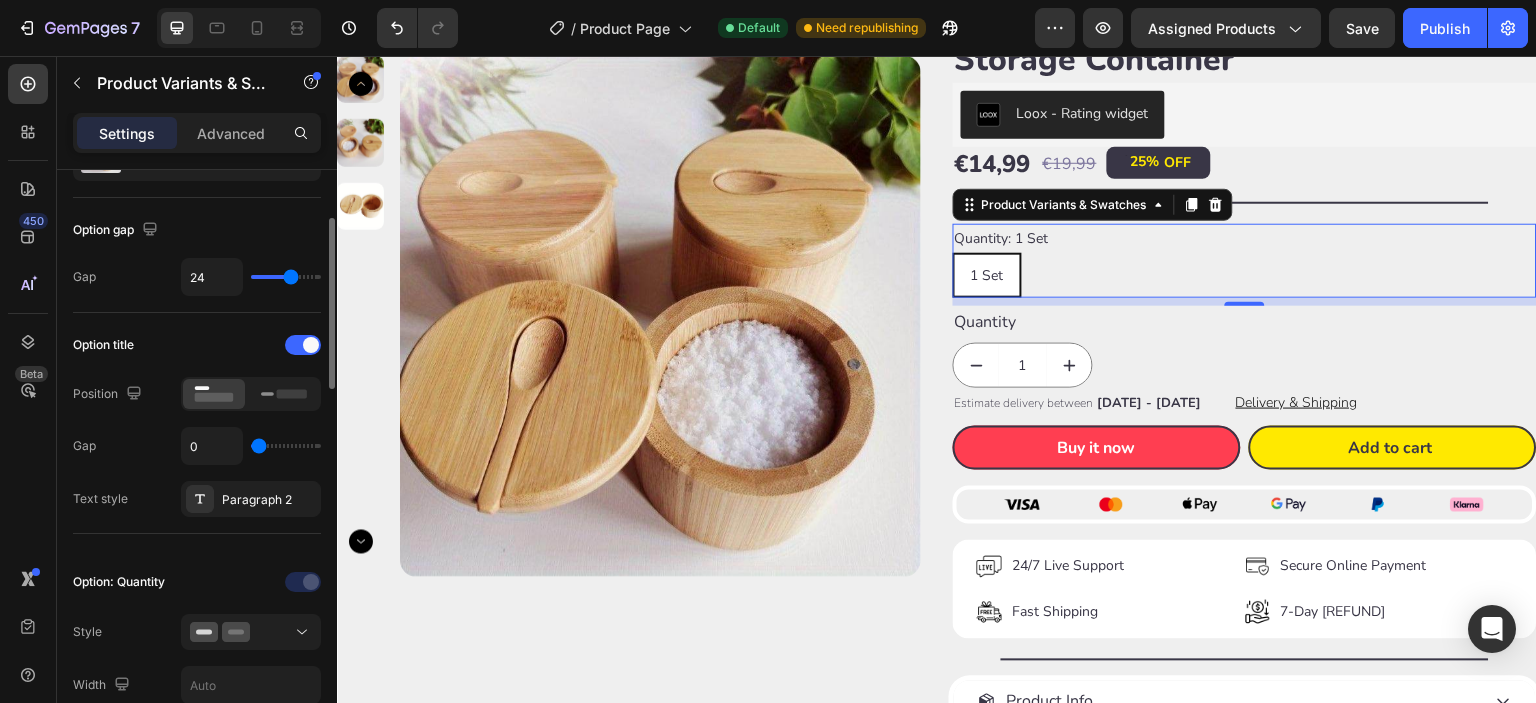 scroll, scrollTop: 332, scrollLeft: 0, axis: vertical 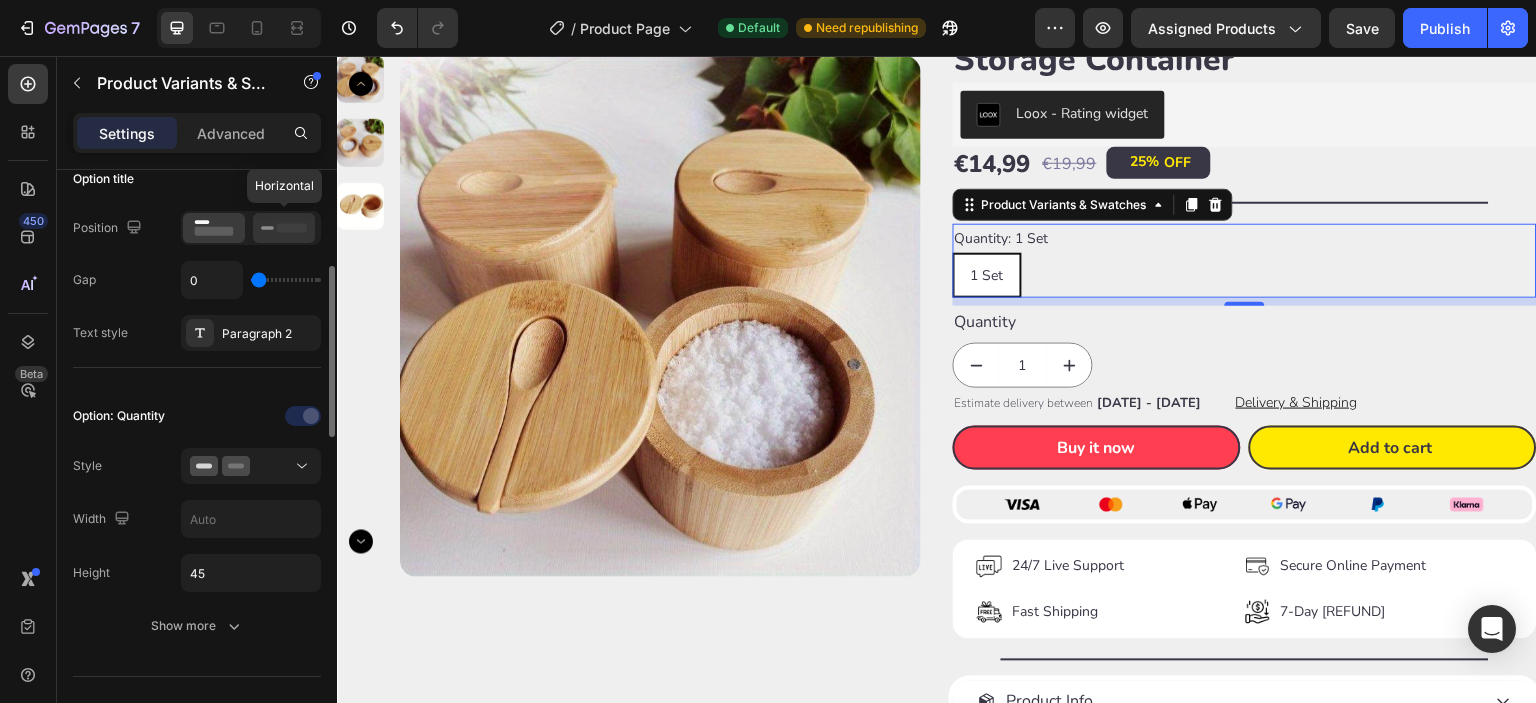 click 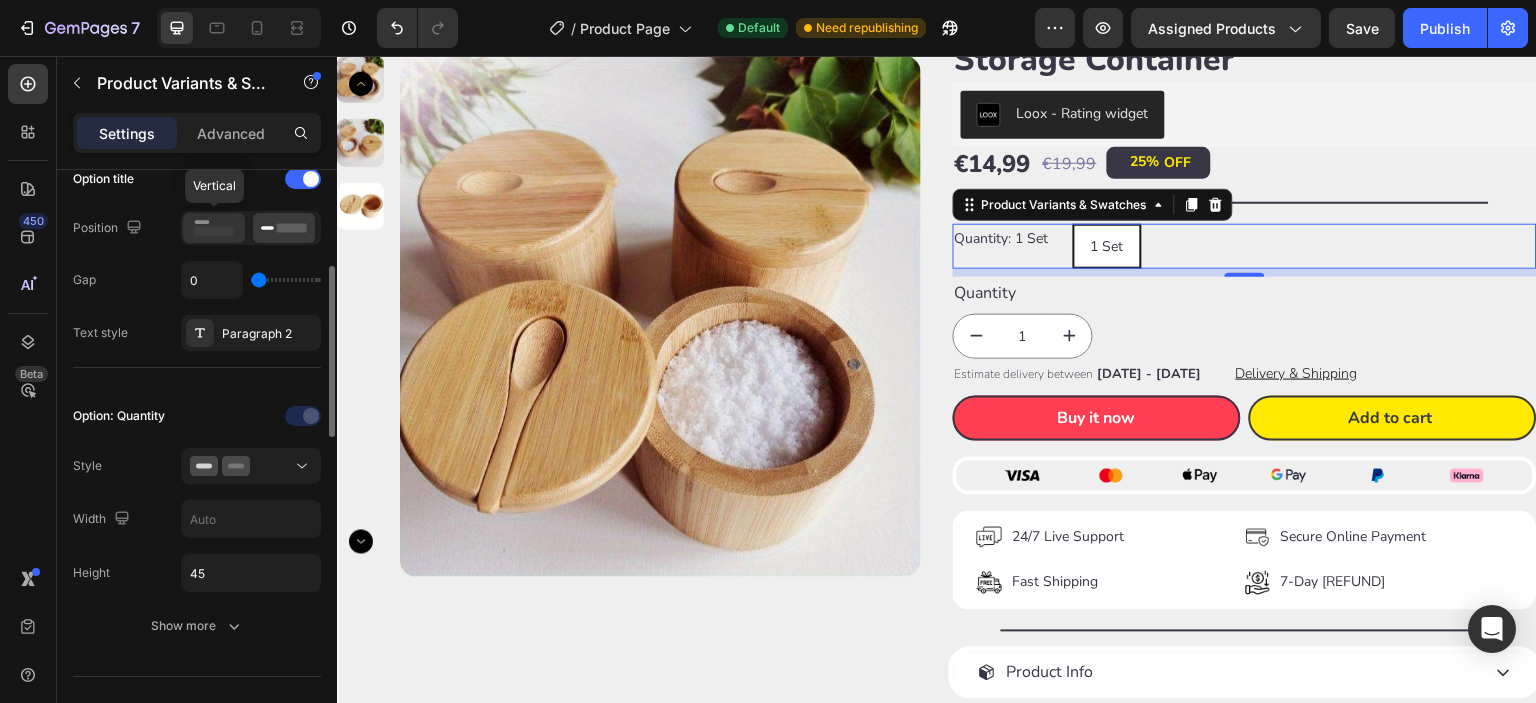 click 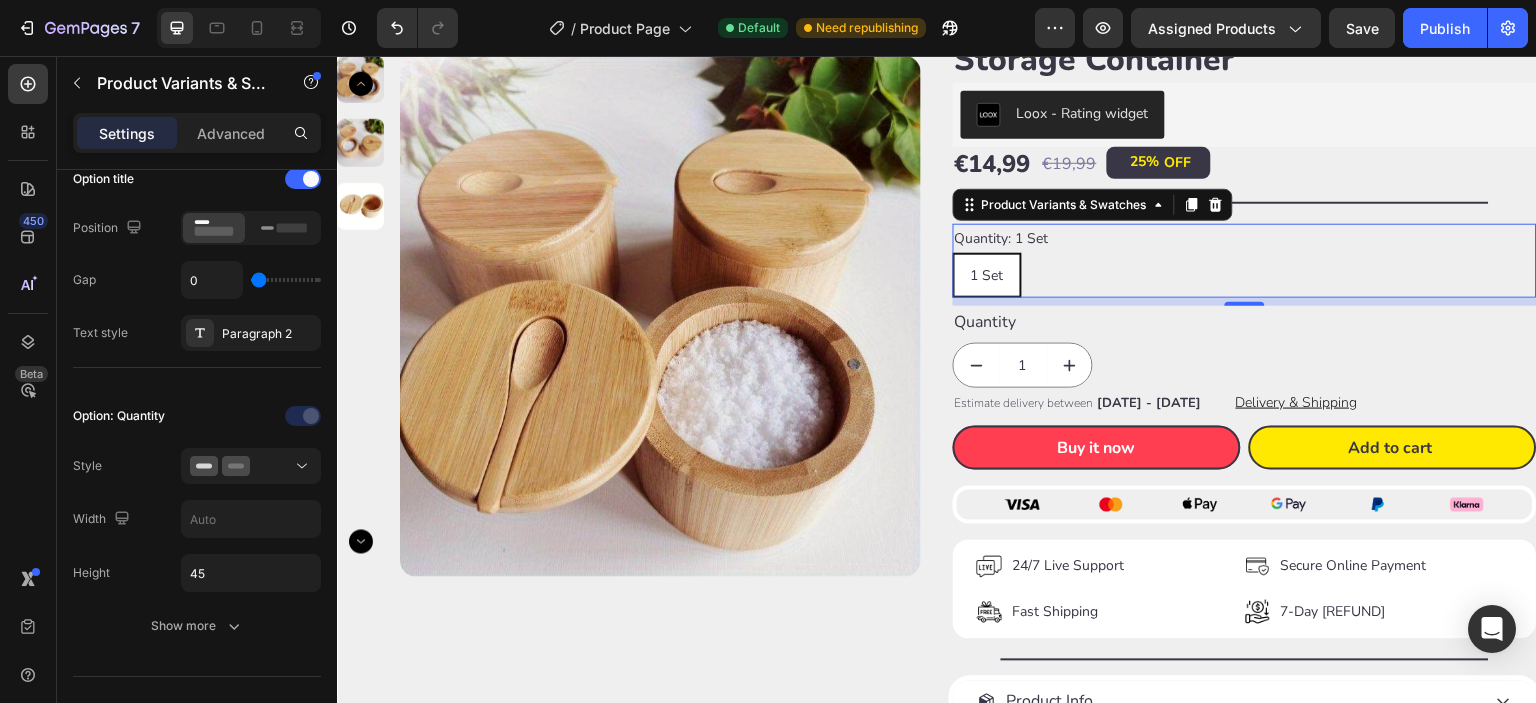 click on "Settings Advanced" at bounding box center [197, 141] 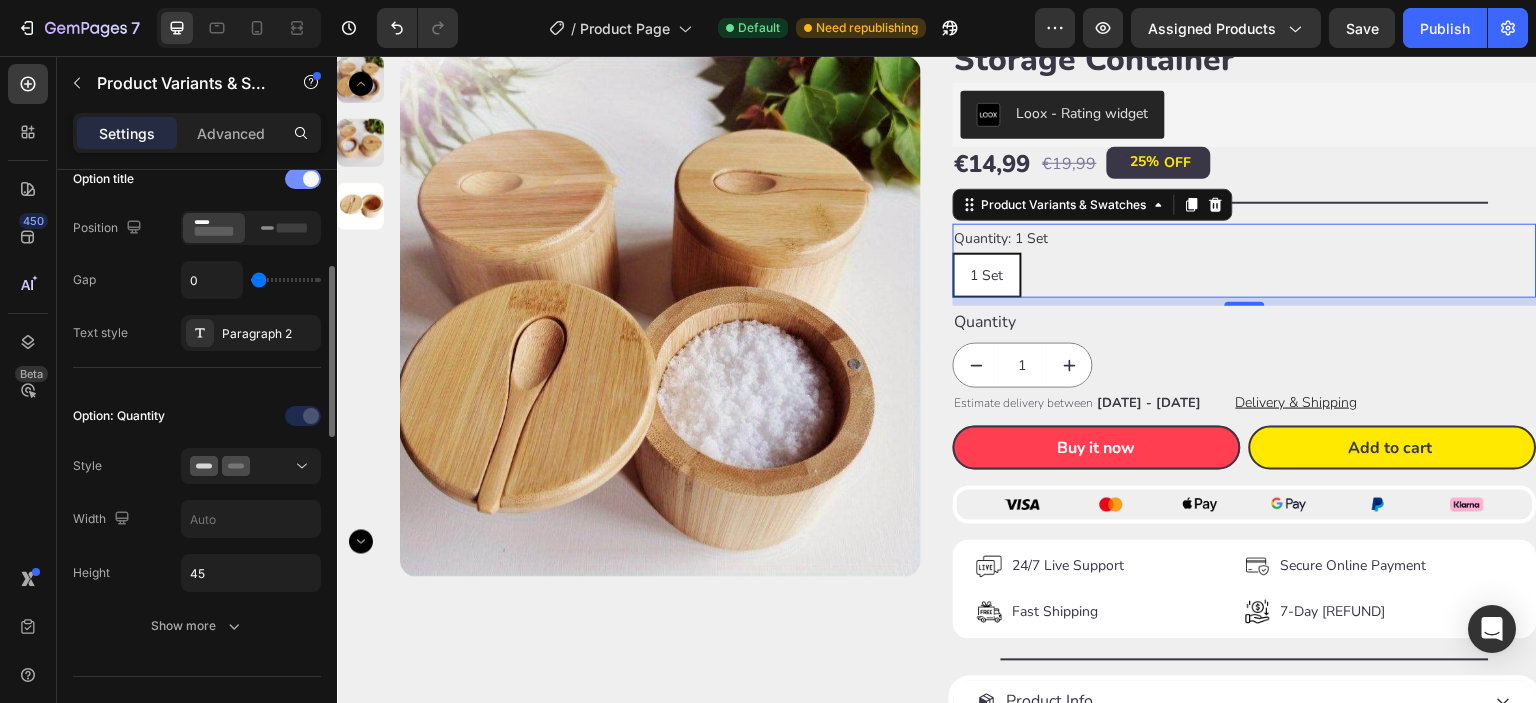click at bounding box center [303, 179] 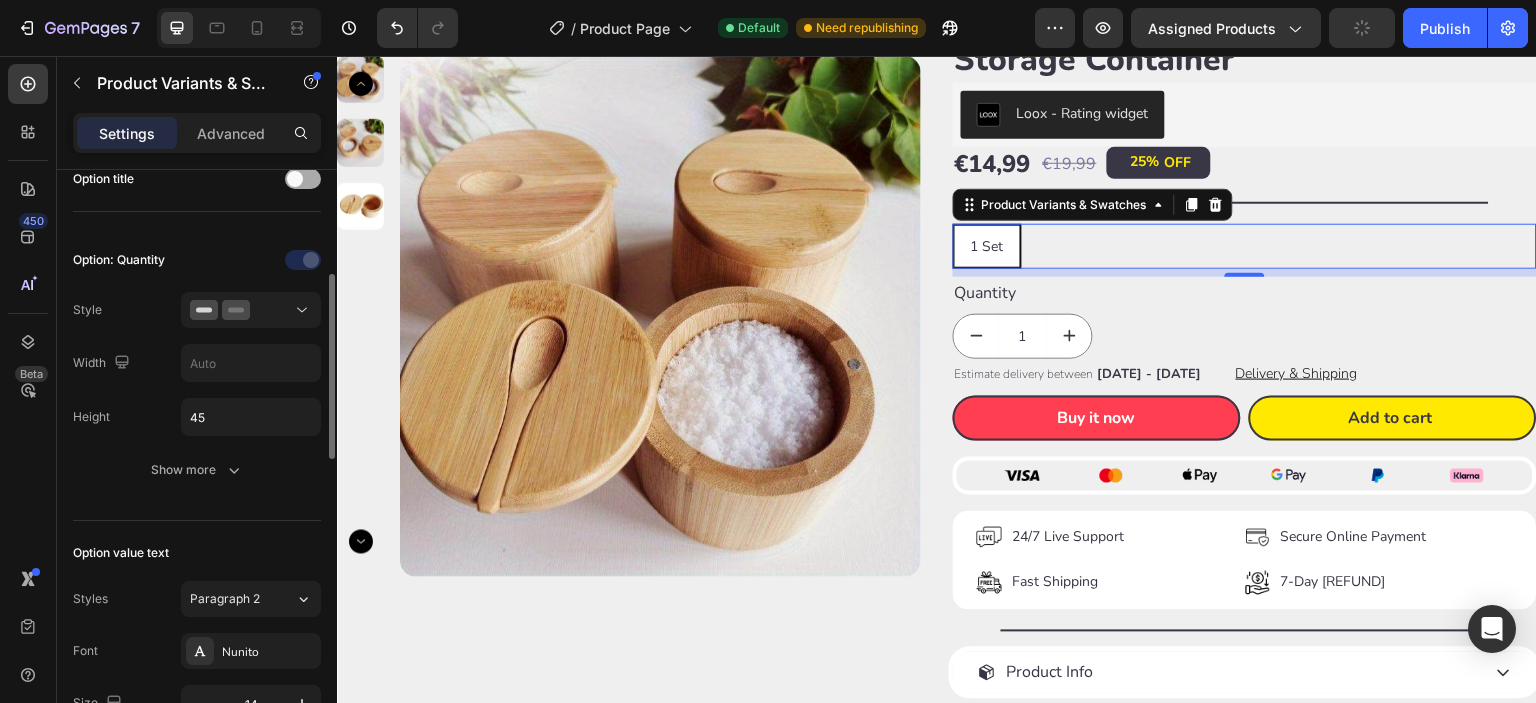 click at bounding box center [295, 179] 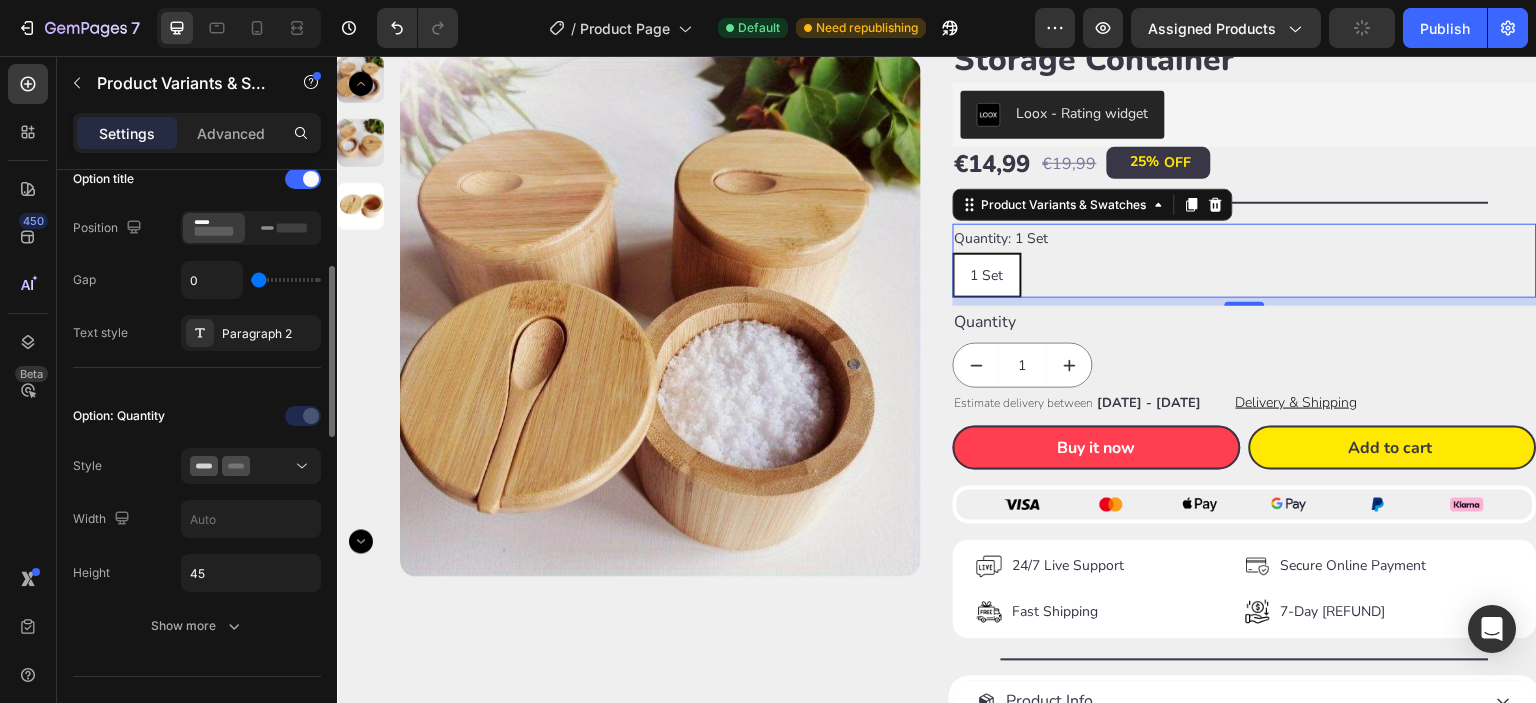 scroll, scrollTop: 499, scrollLeft: 0, axis: vertical 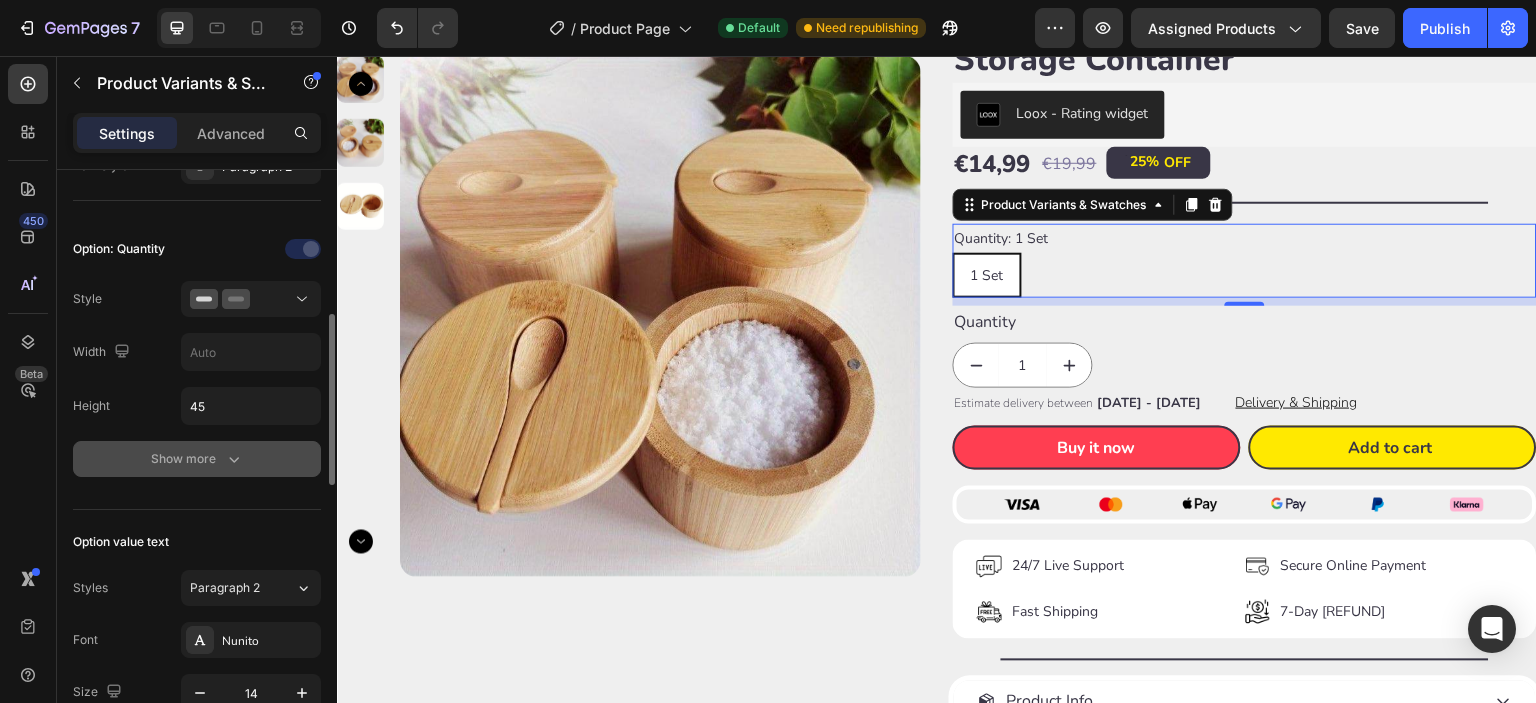 click on "Show more" at bounding box center (197, 459) 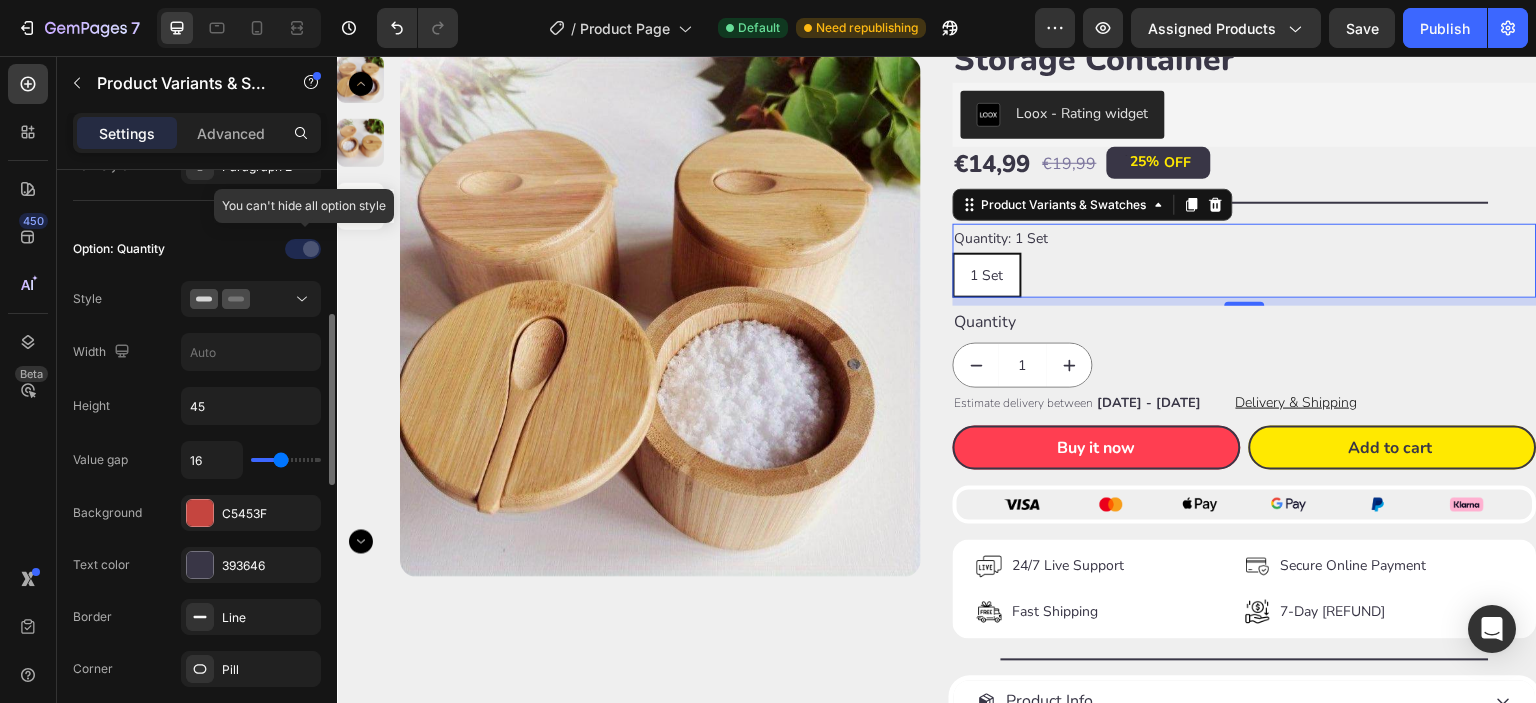 click 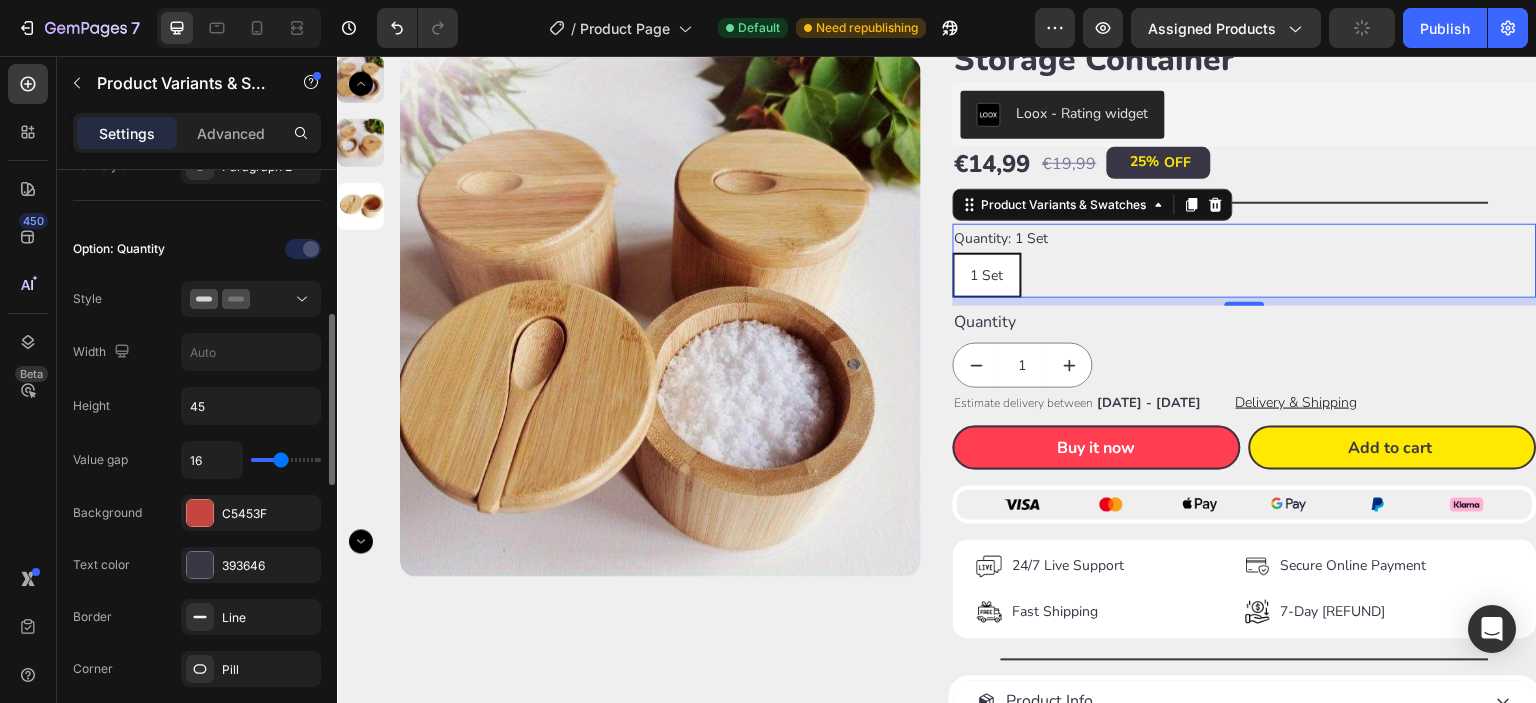type on "14" 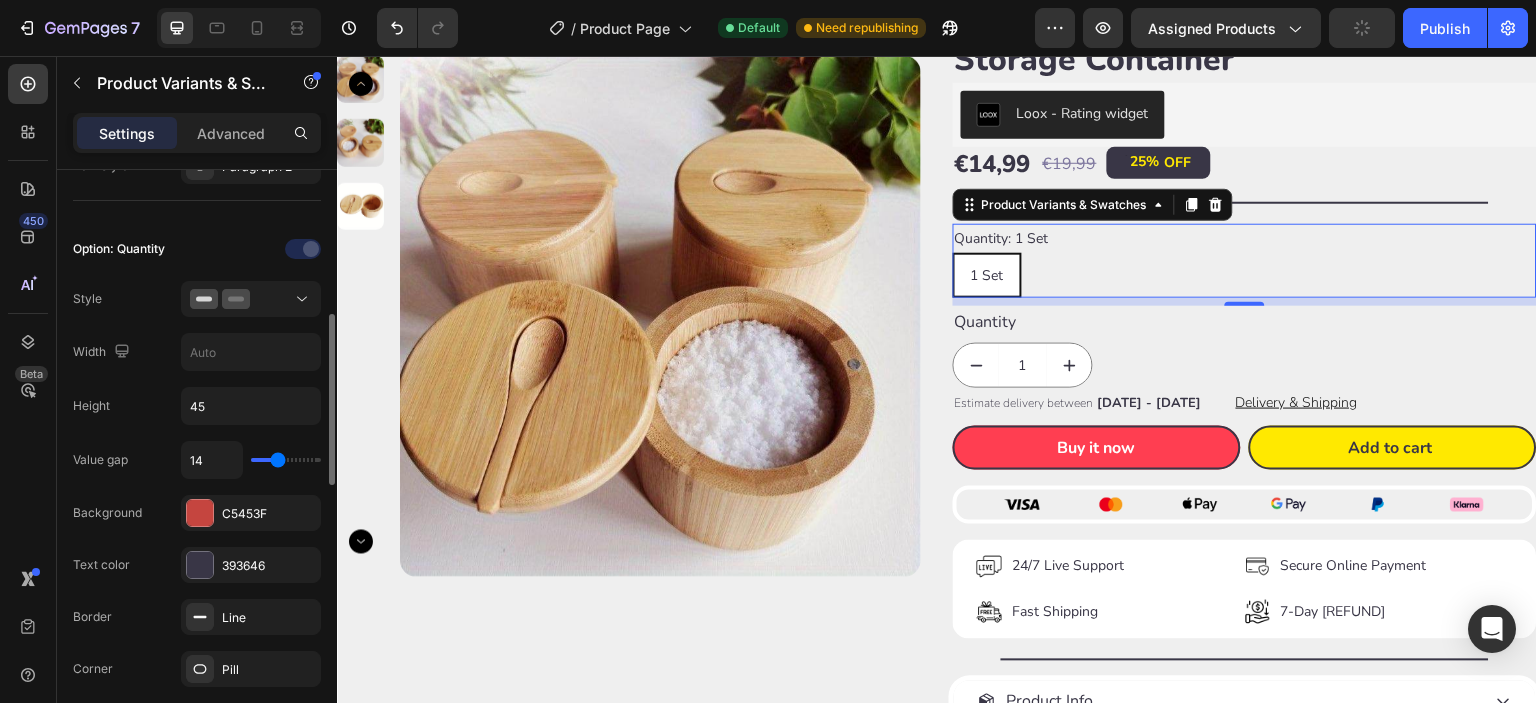 type on "13" 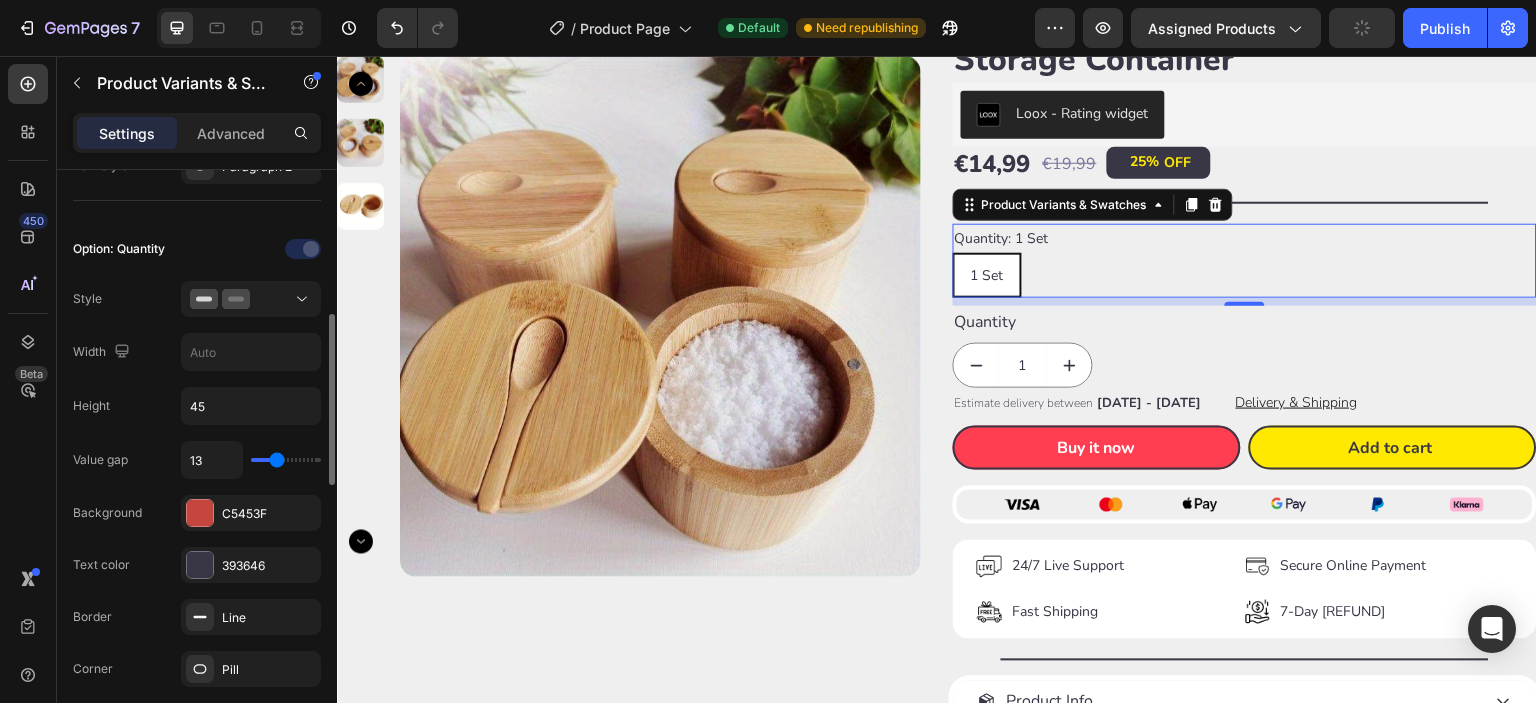type on "11" 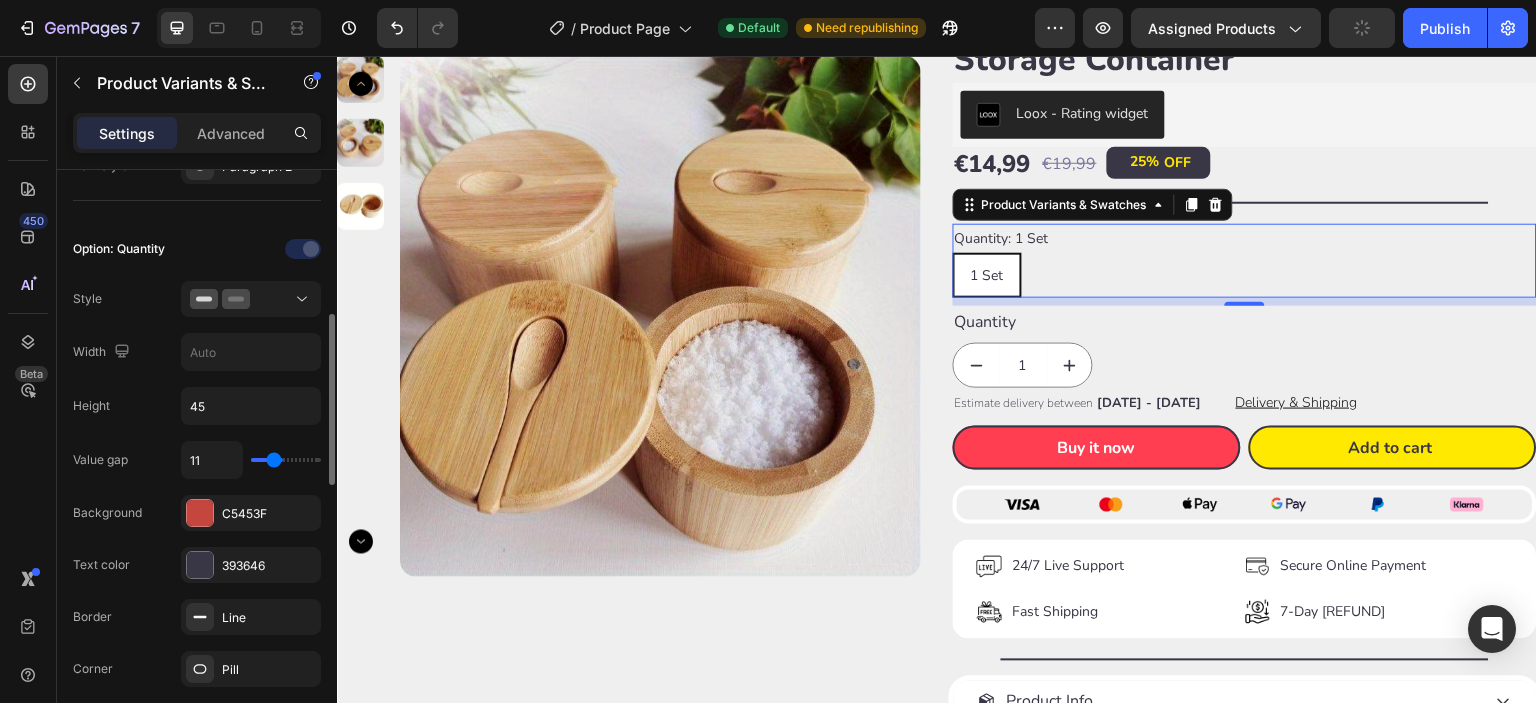 type on "10" 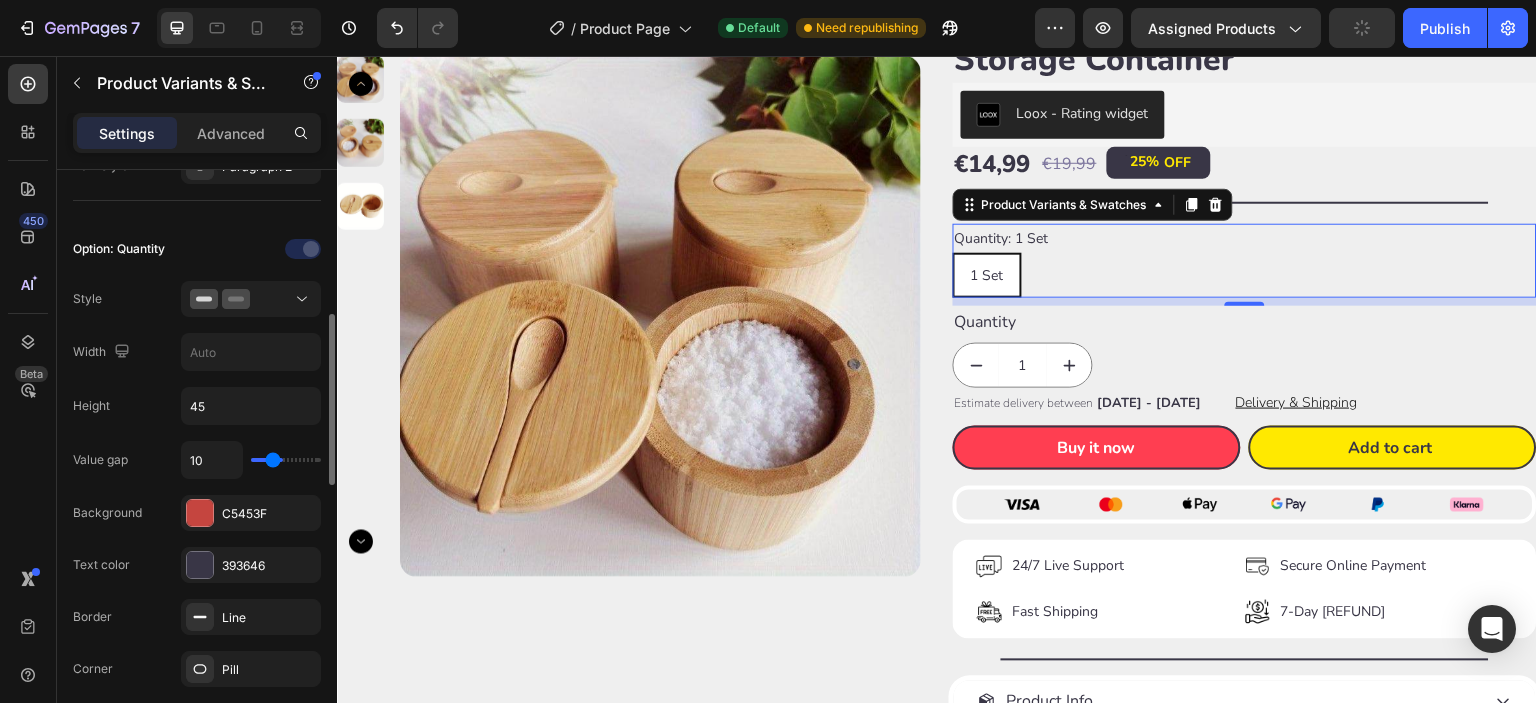 type on "9" 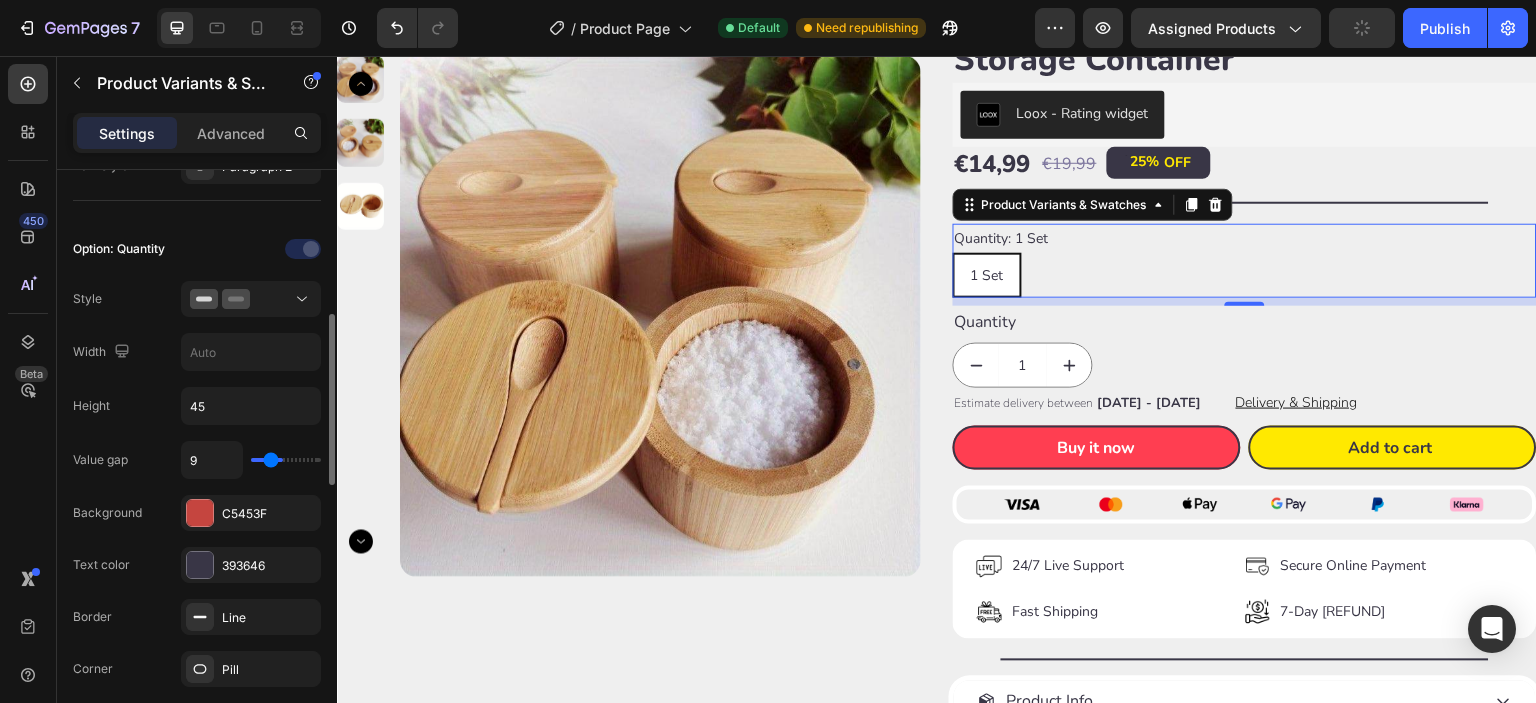 type on "8" 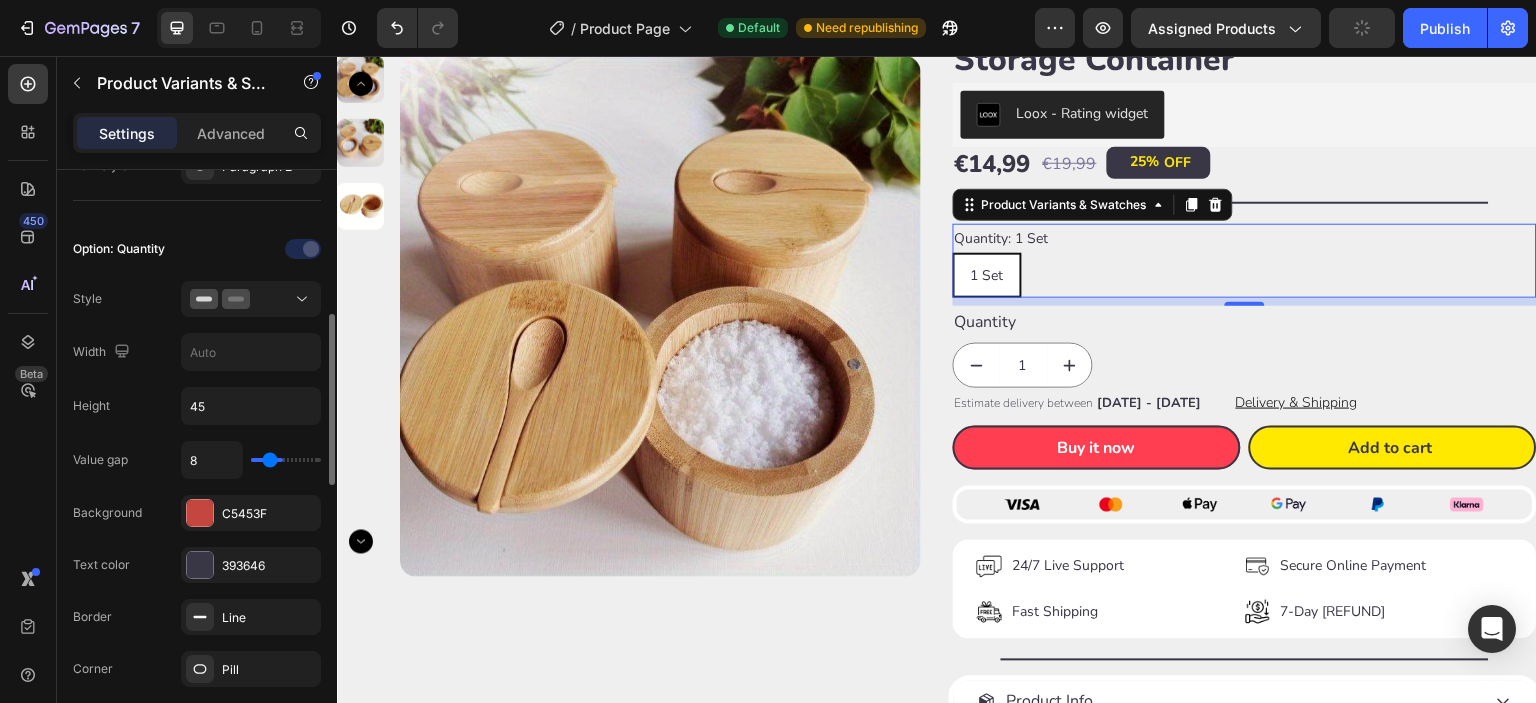 type on "5" 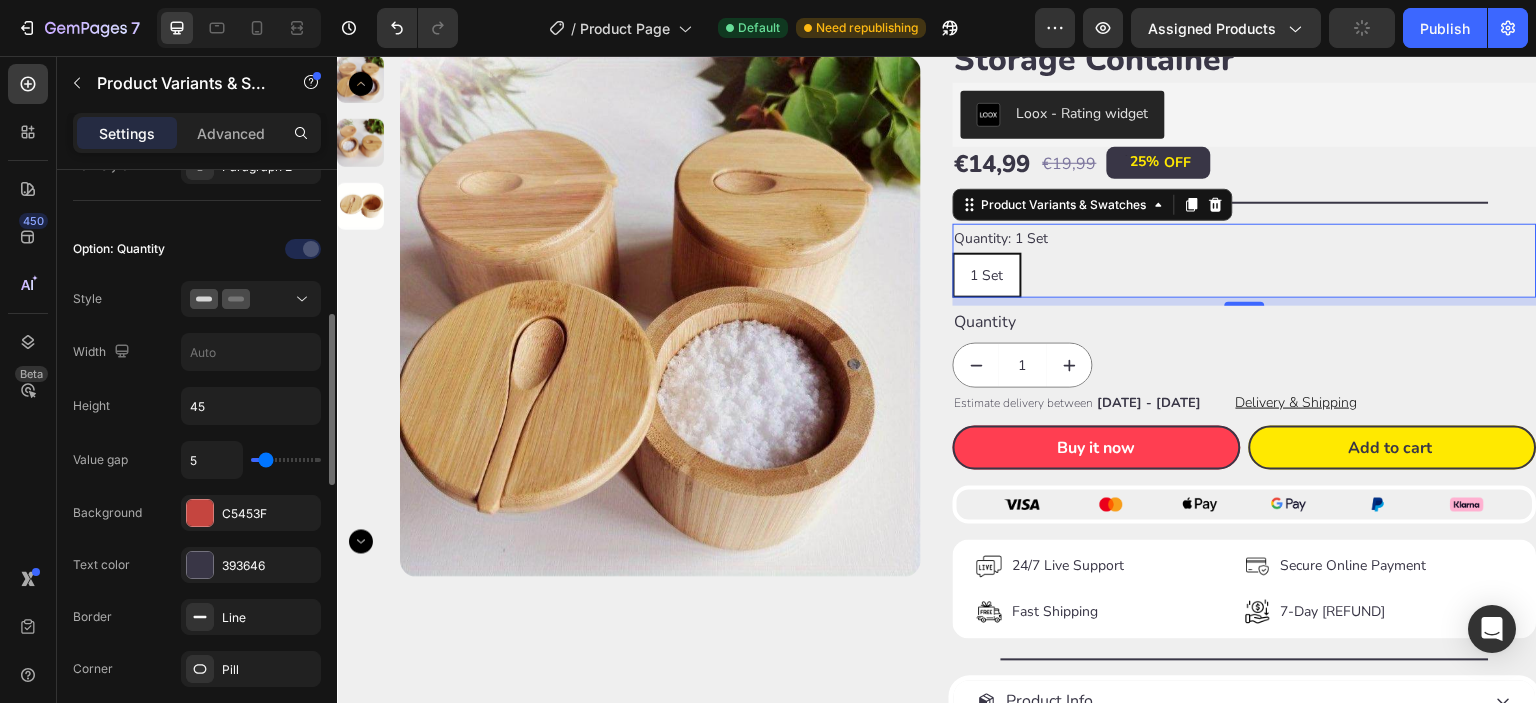 drag, startPoint x: 278, startPoint y: 454, endPoint x: 265, endPoint y: 456, distance: 13.152946 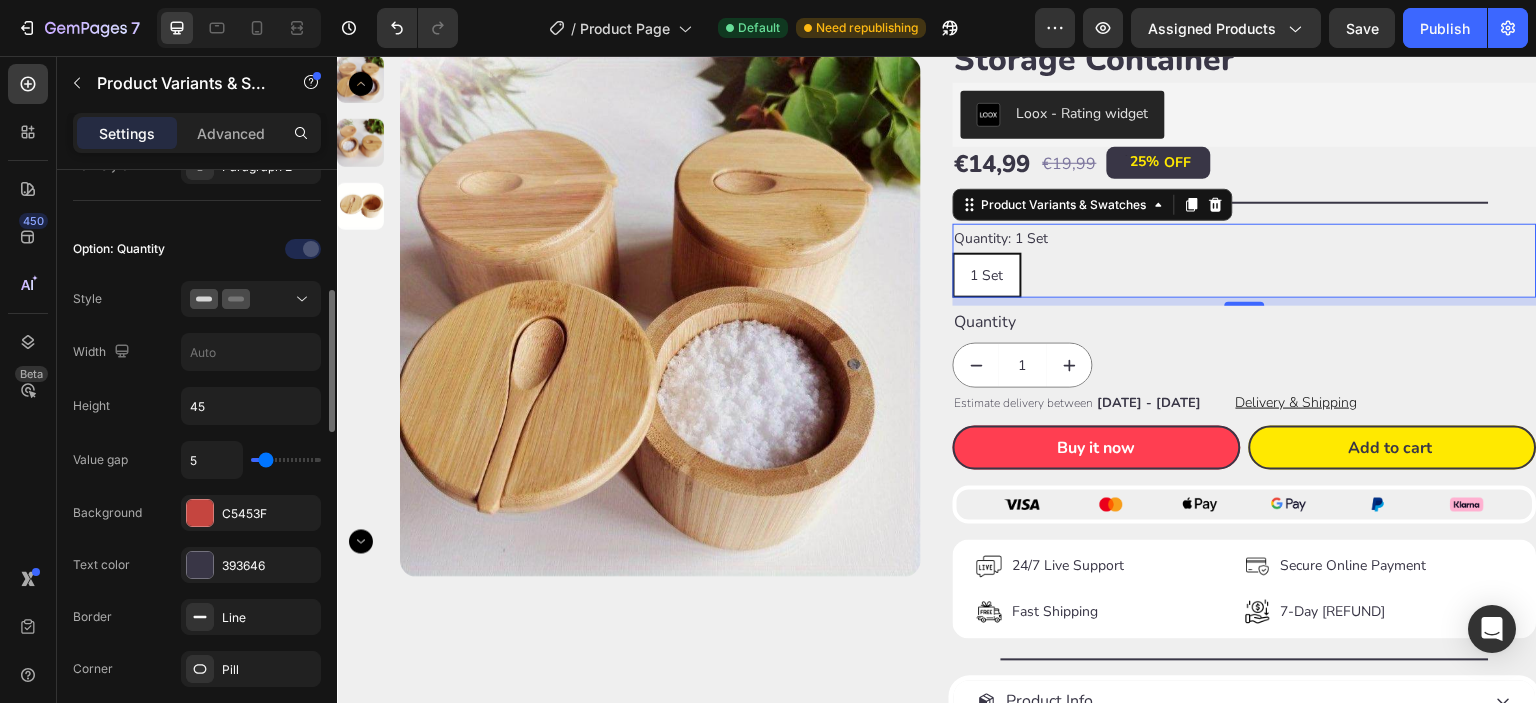 type on "4" 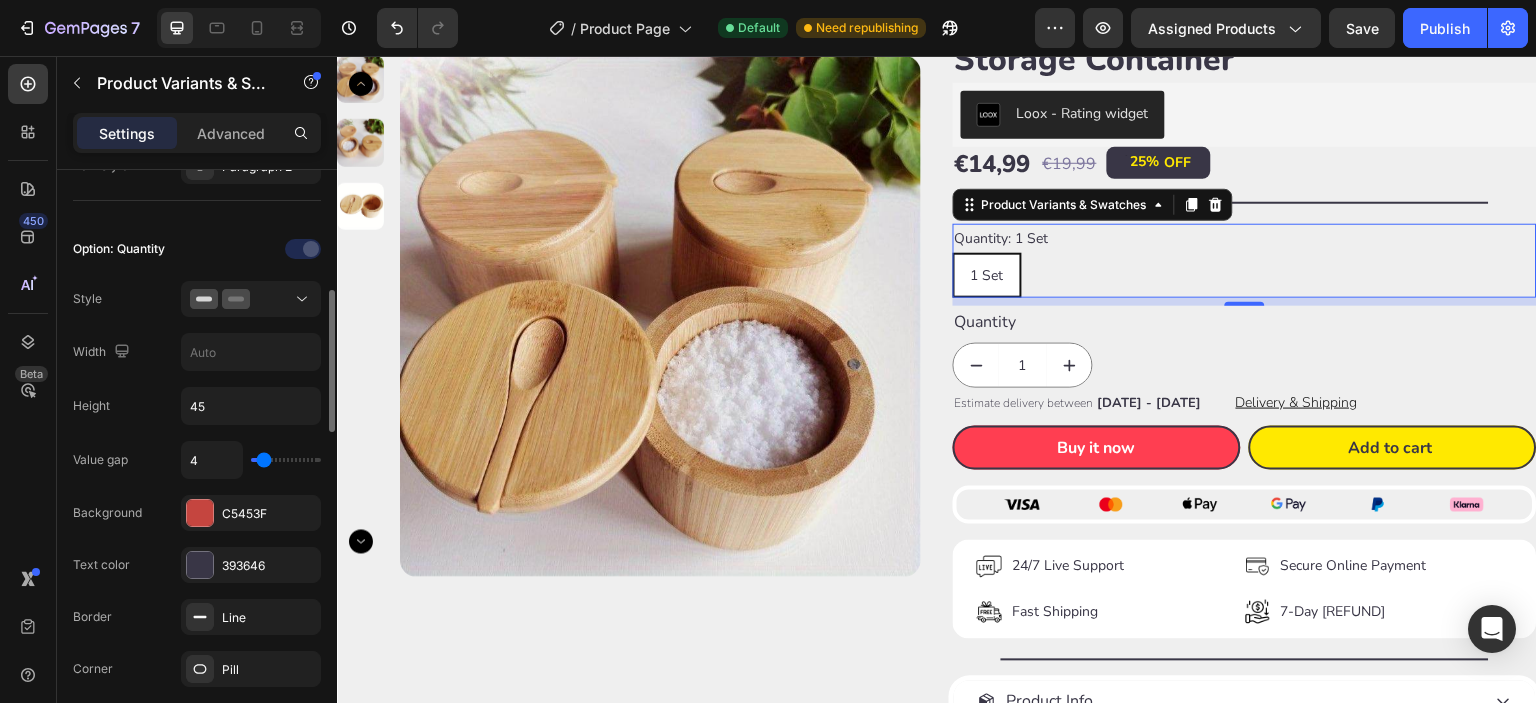 type on "5" 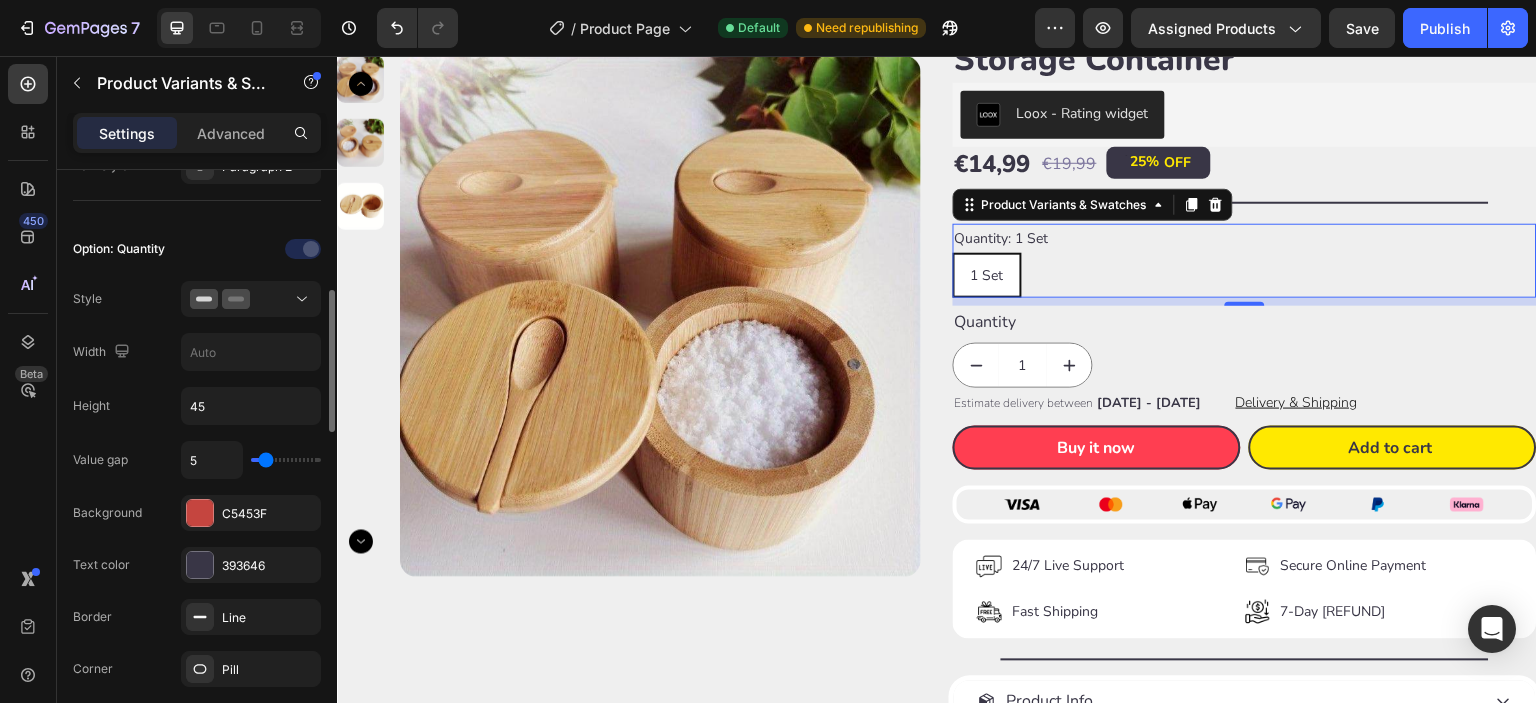 type on "7" 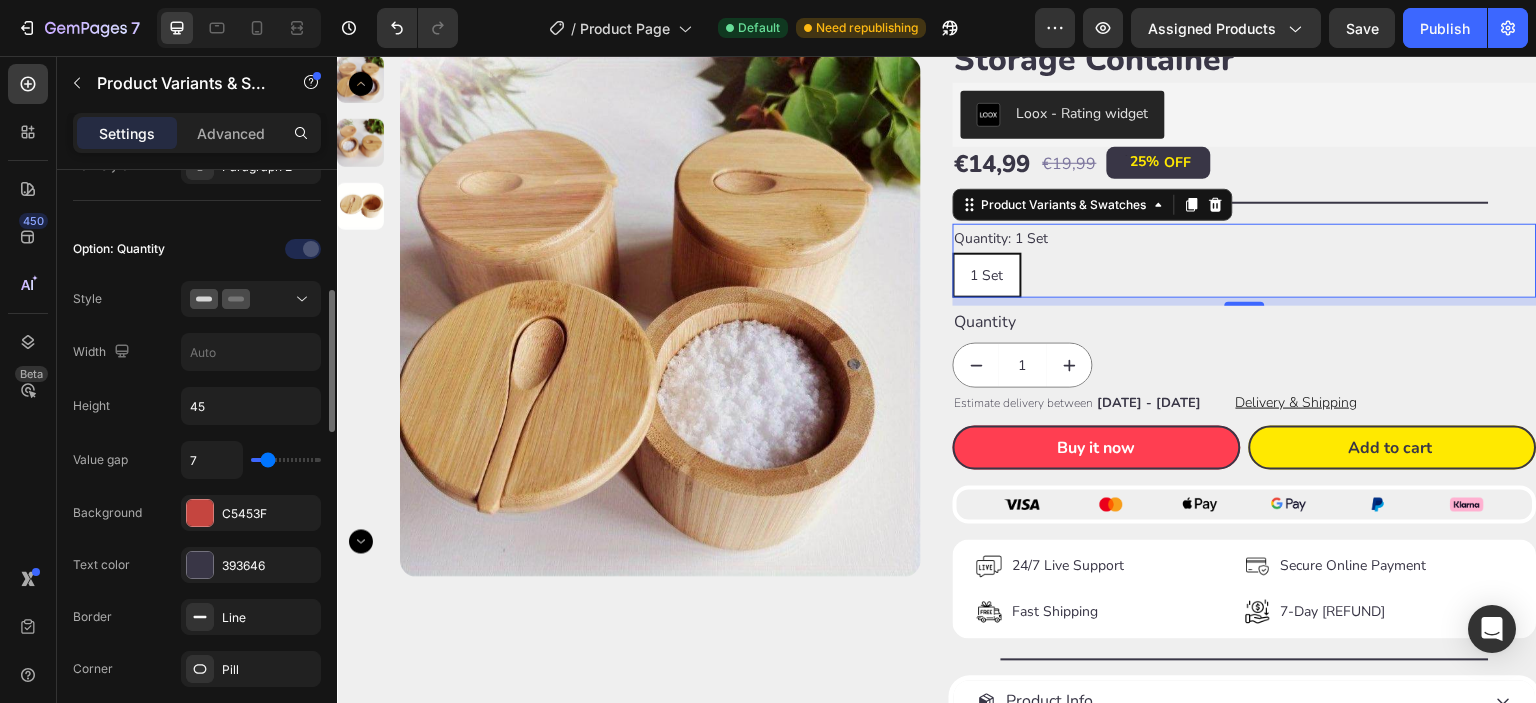 type on "8" 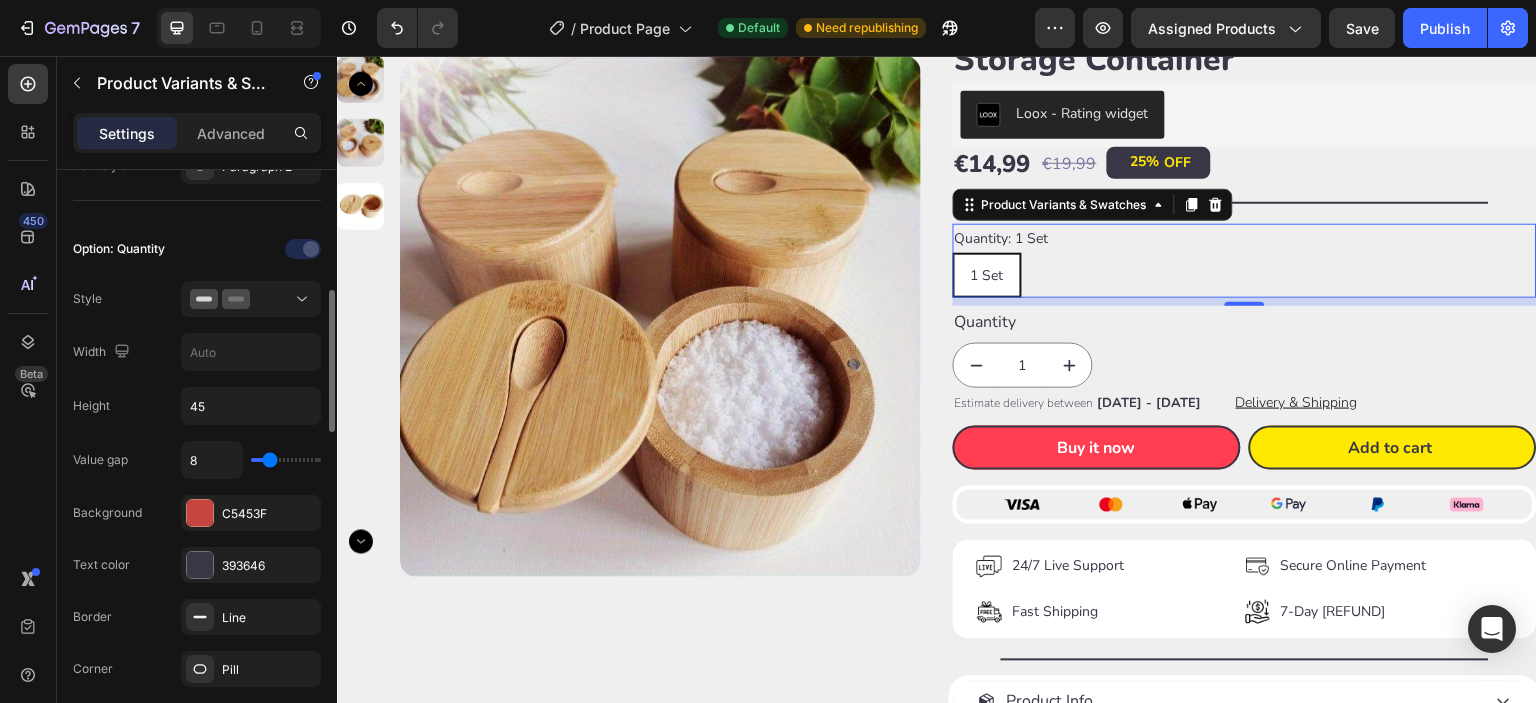type on "9" 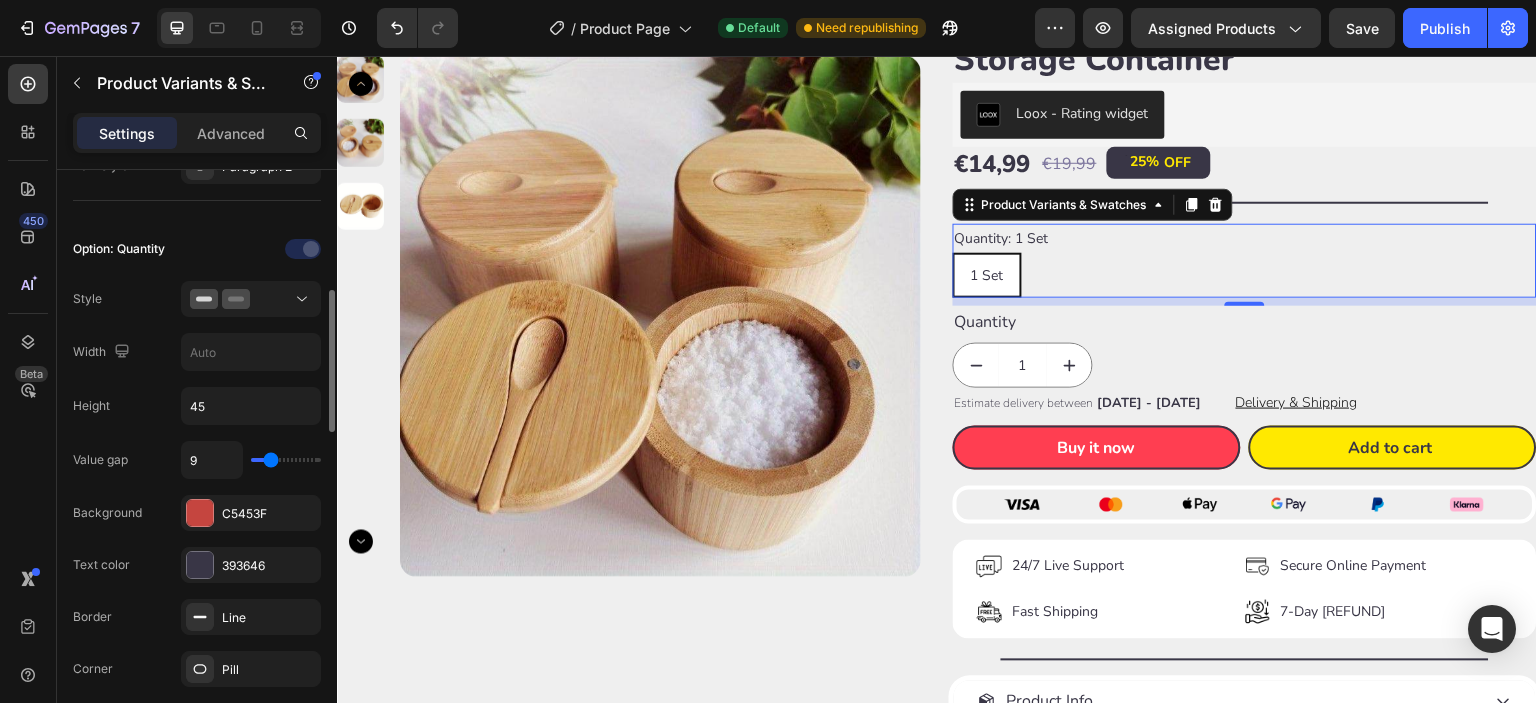 type on "10" 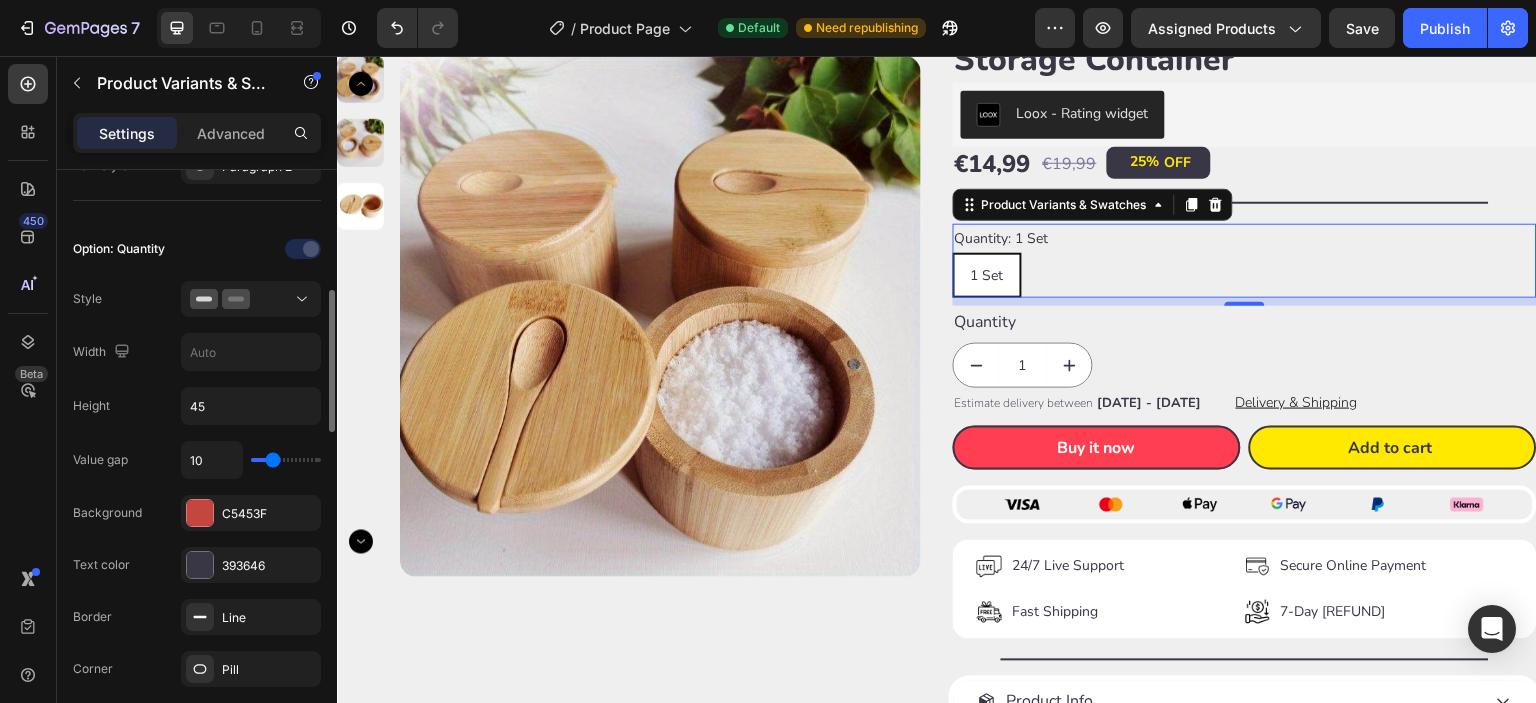 type on "11" 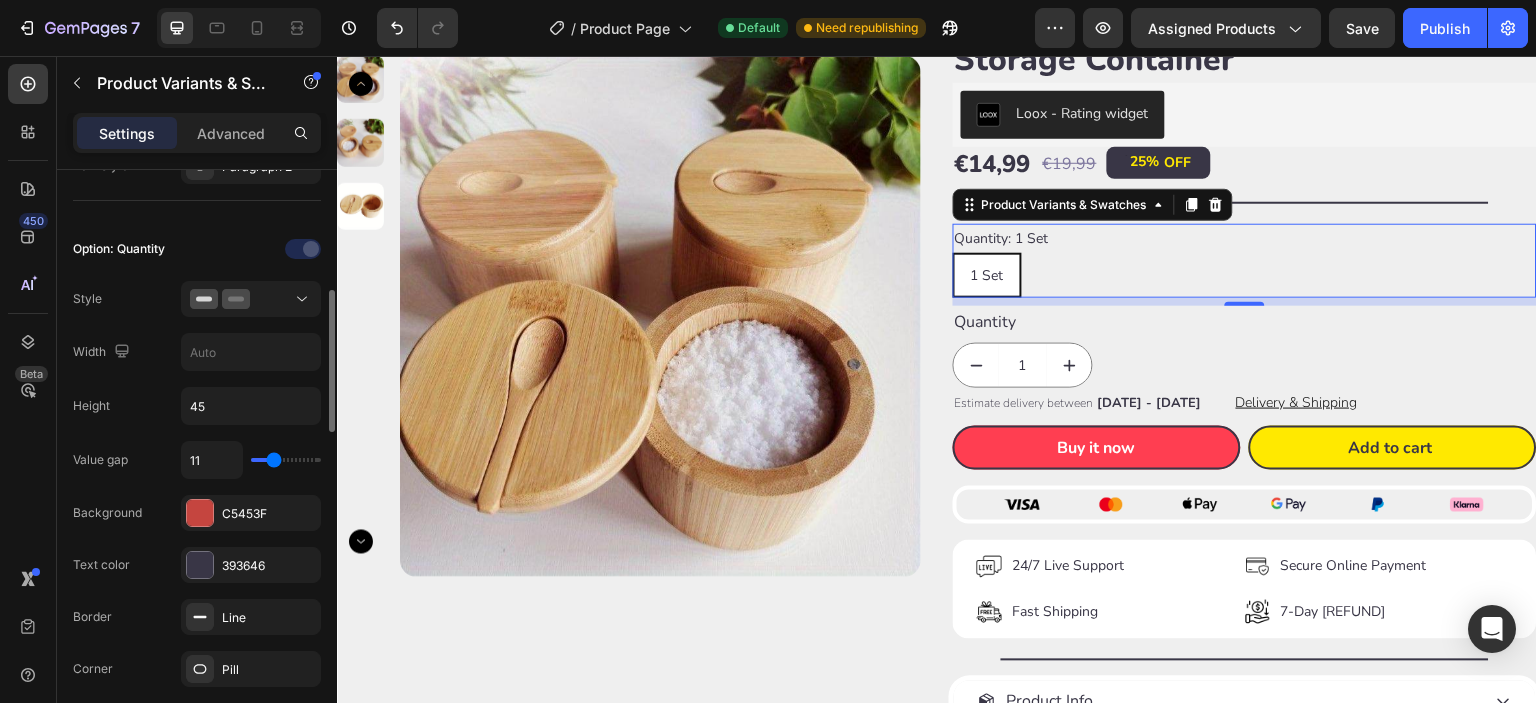 type on "11" 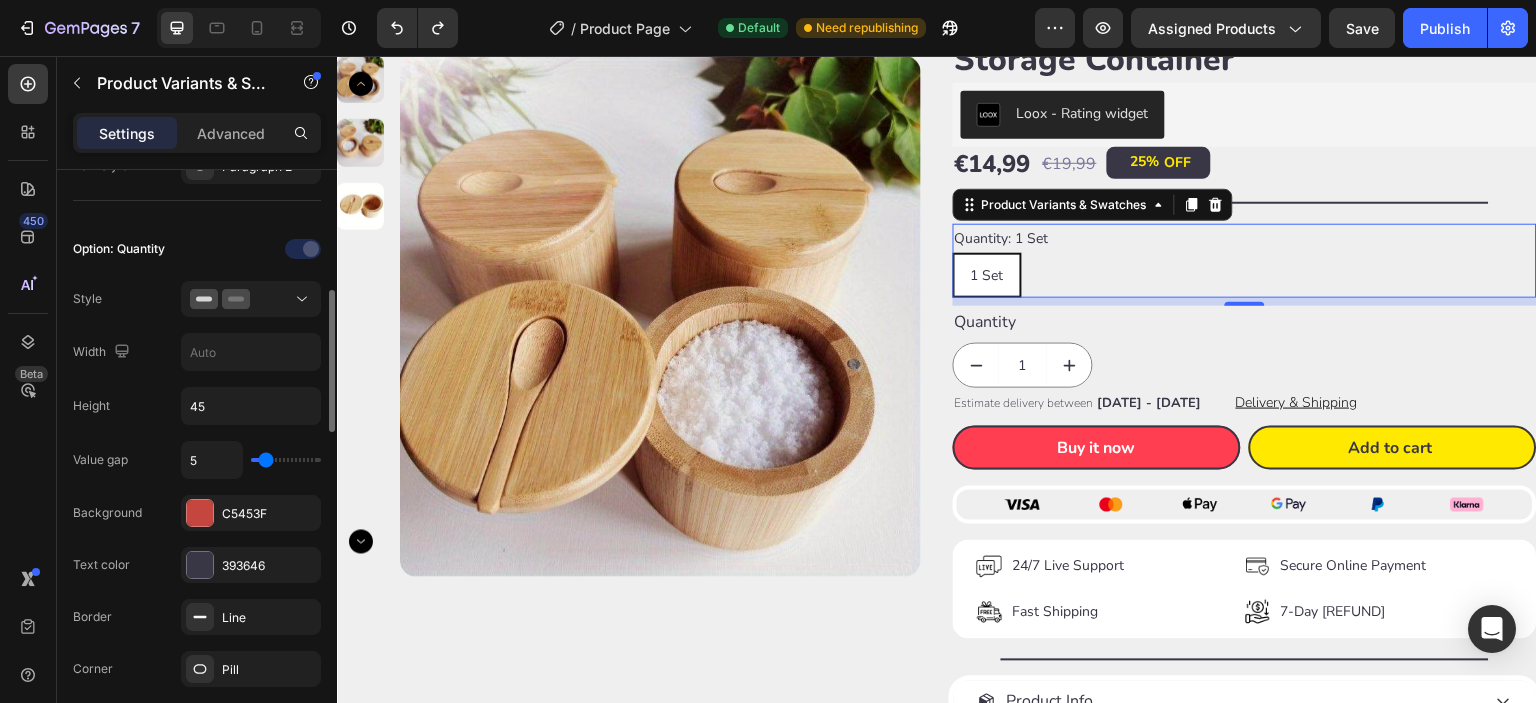 type on "16" 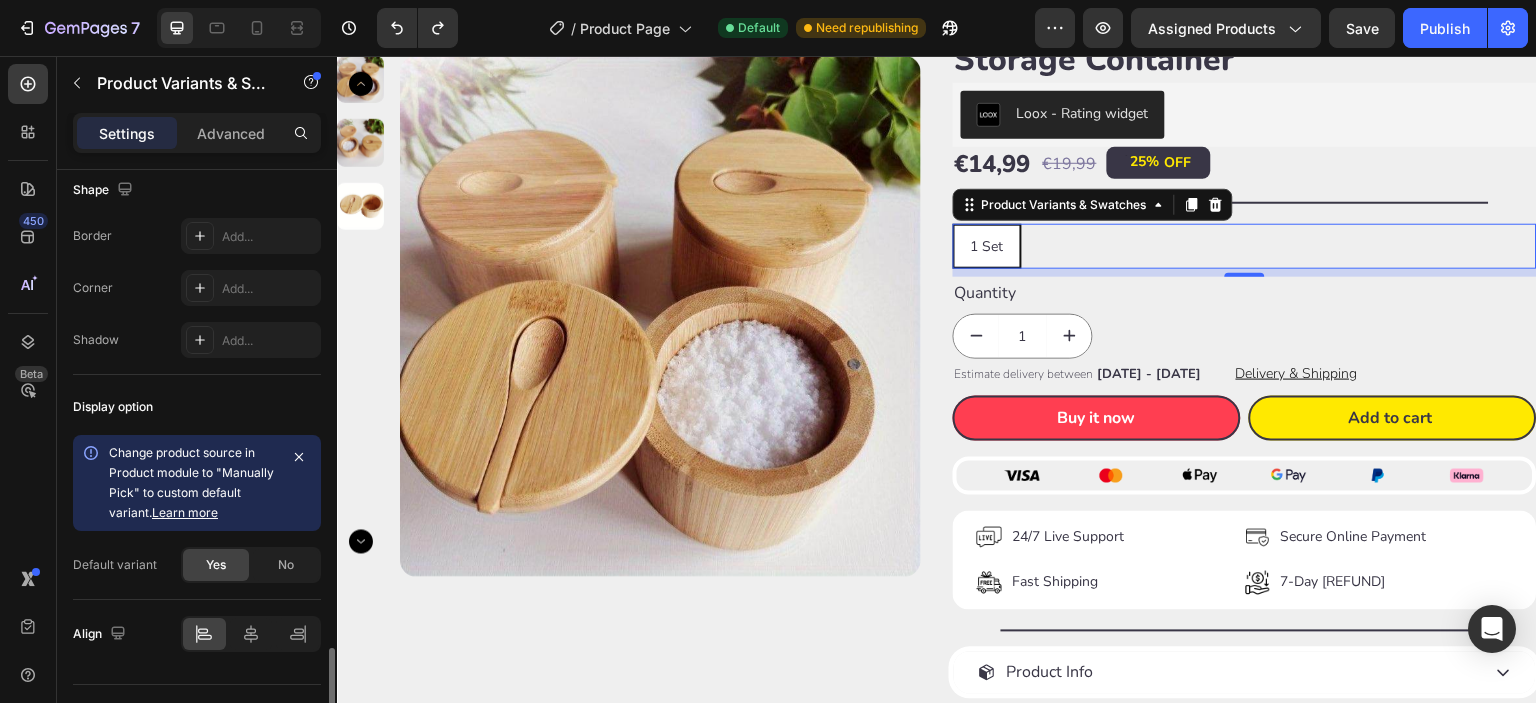 scroll, scrollTop: 1704, scrollLeft: 0, axis: vertical 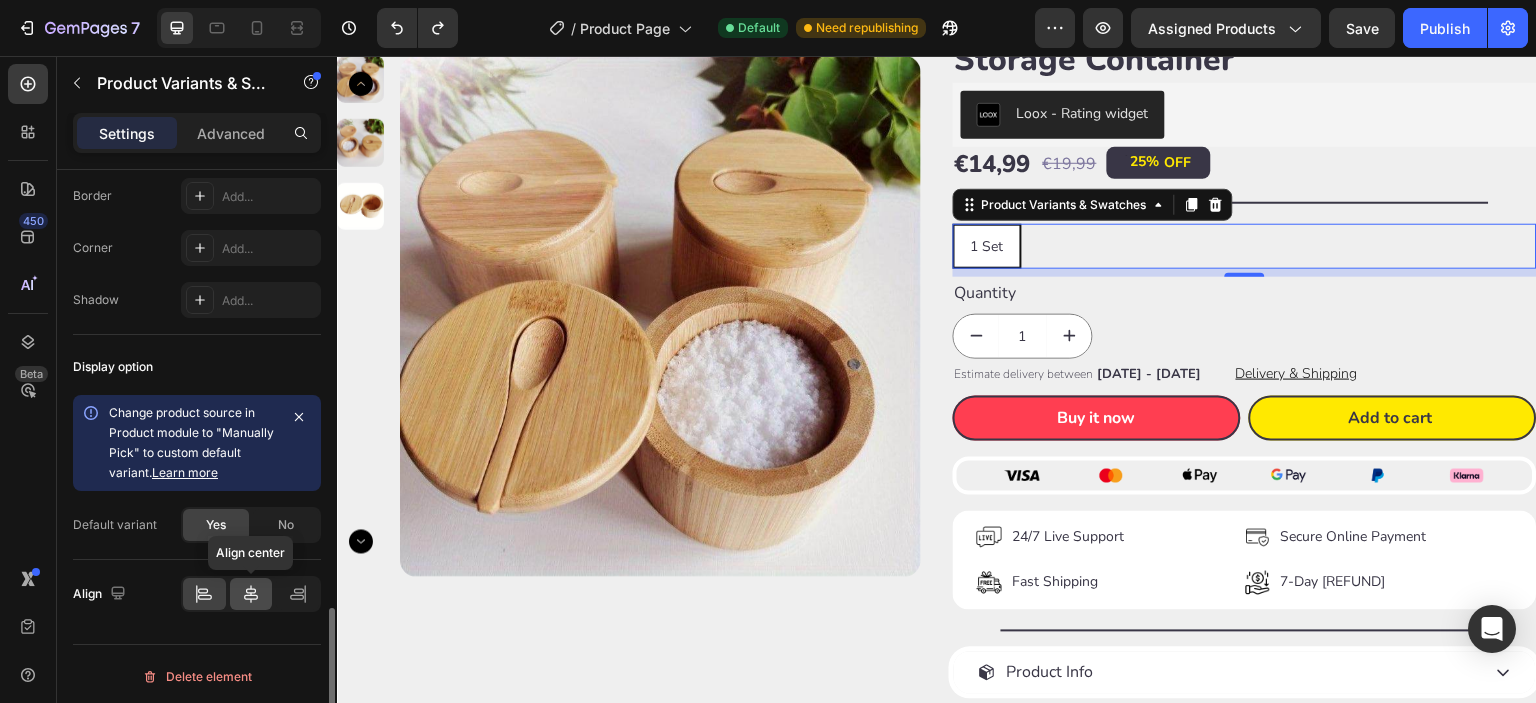 click 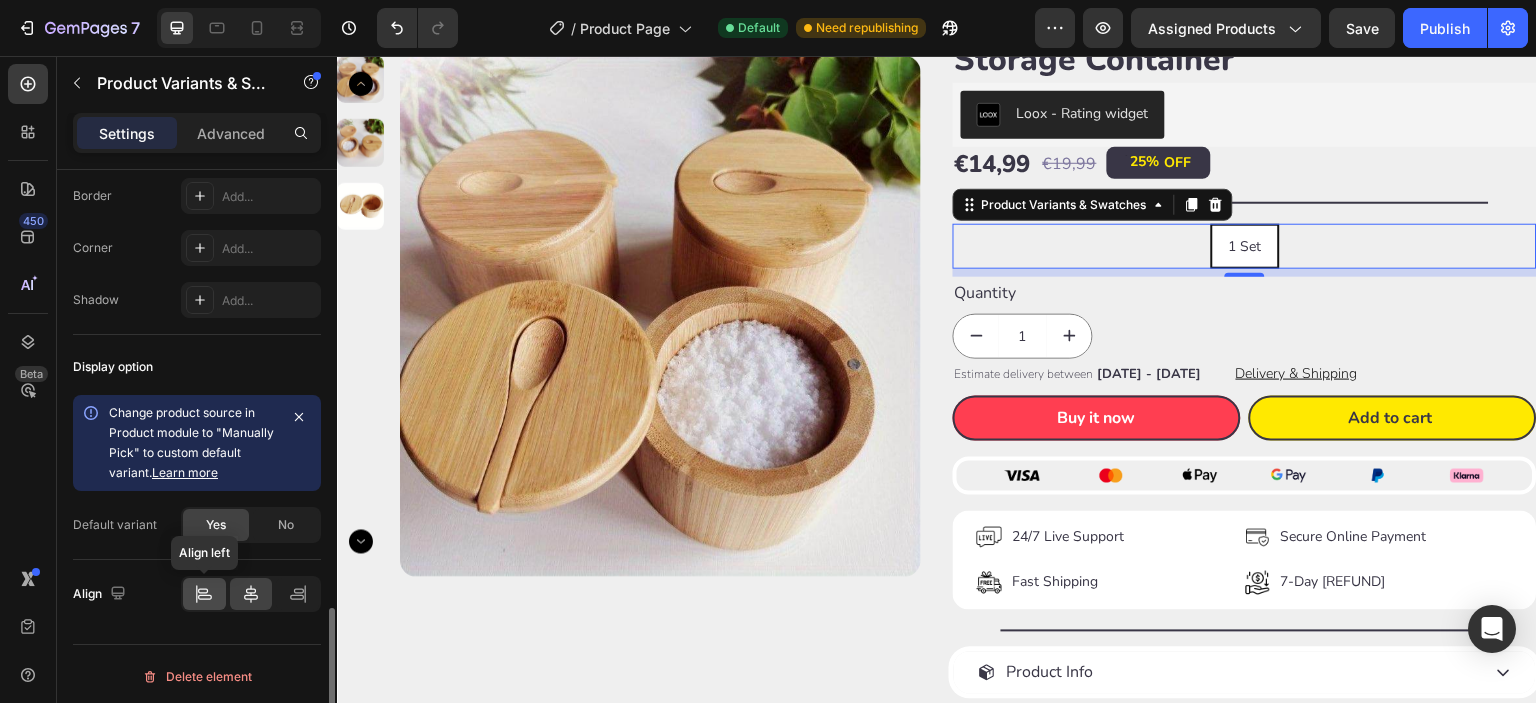 click 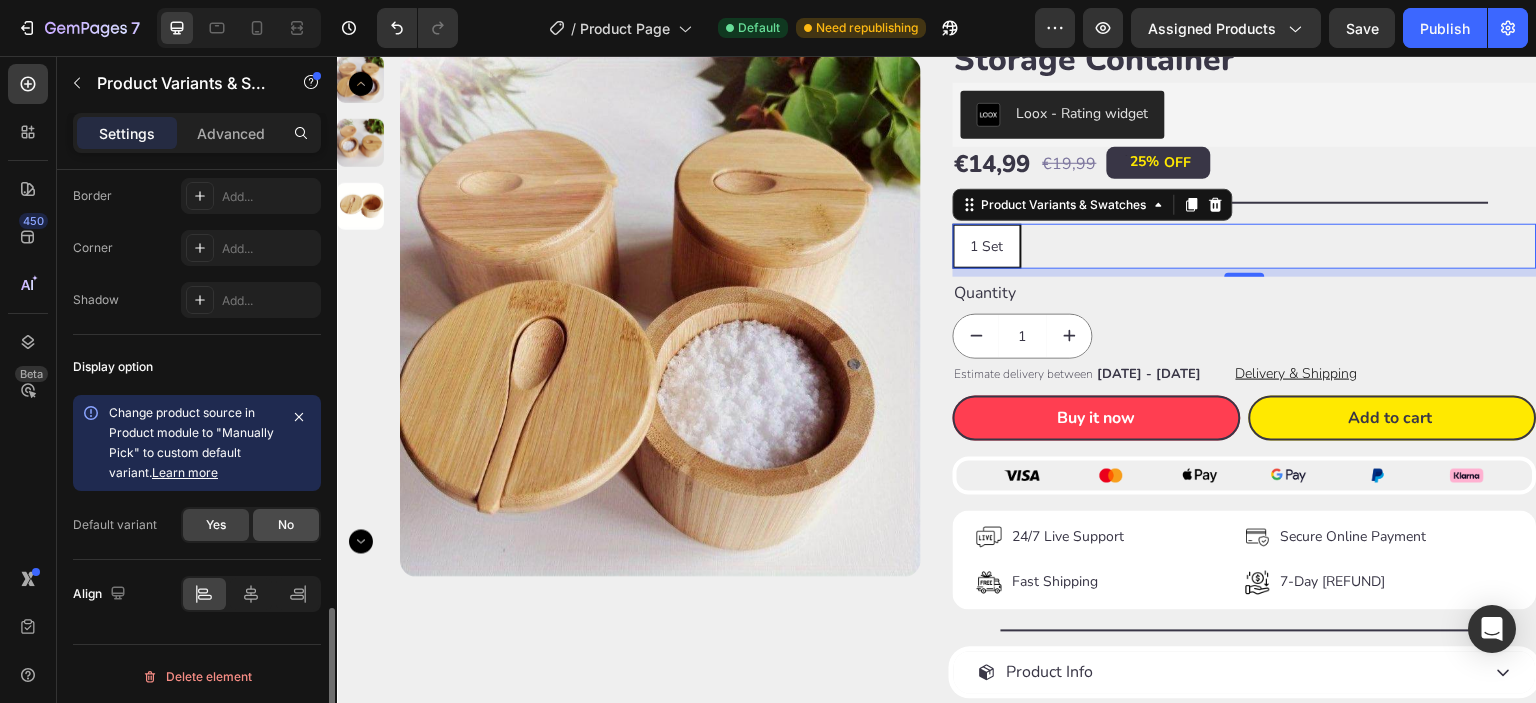 click on "No" 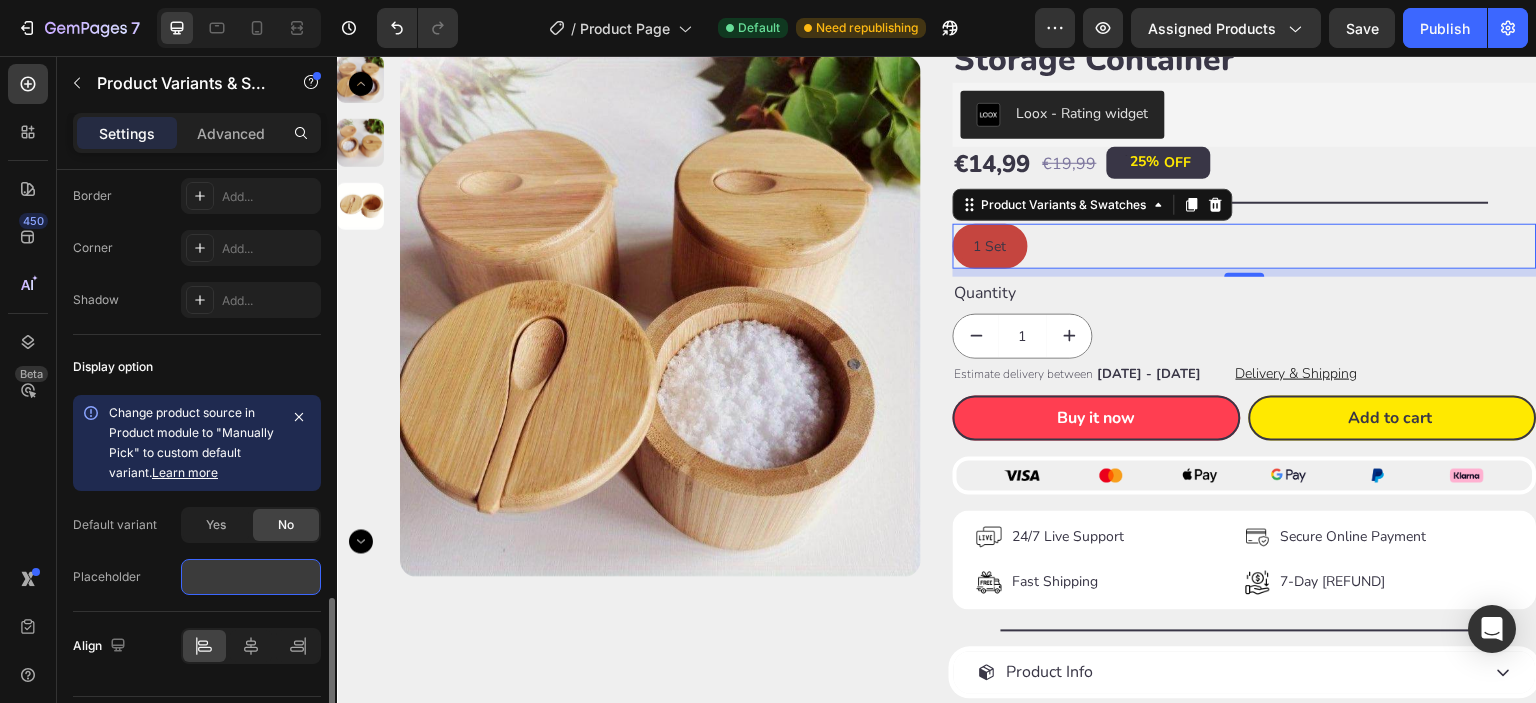 click at bounding box center [251, 577] 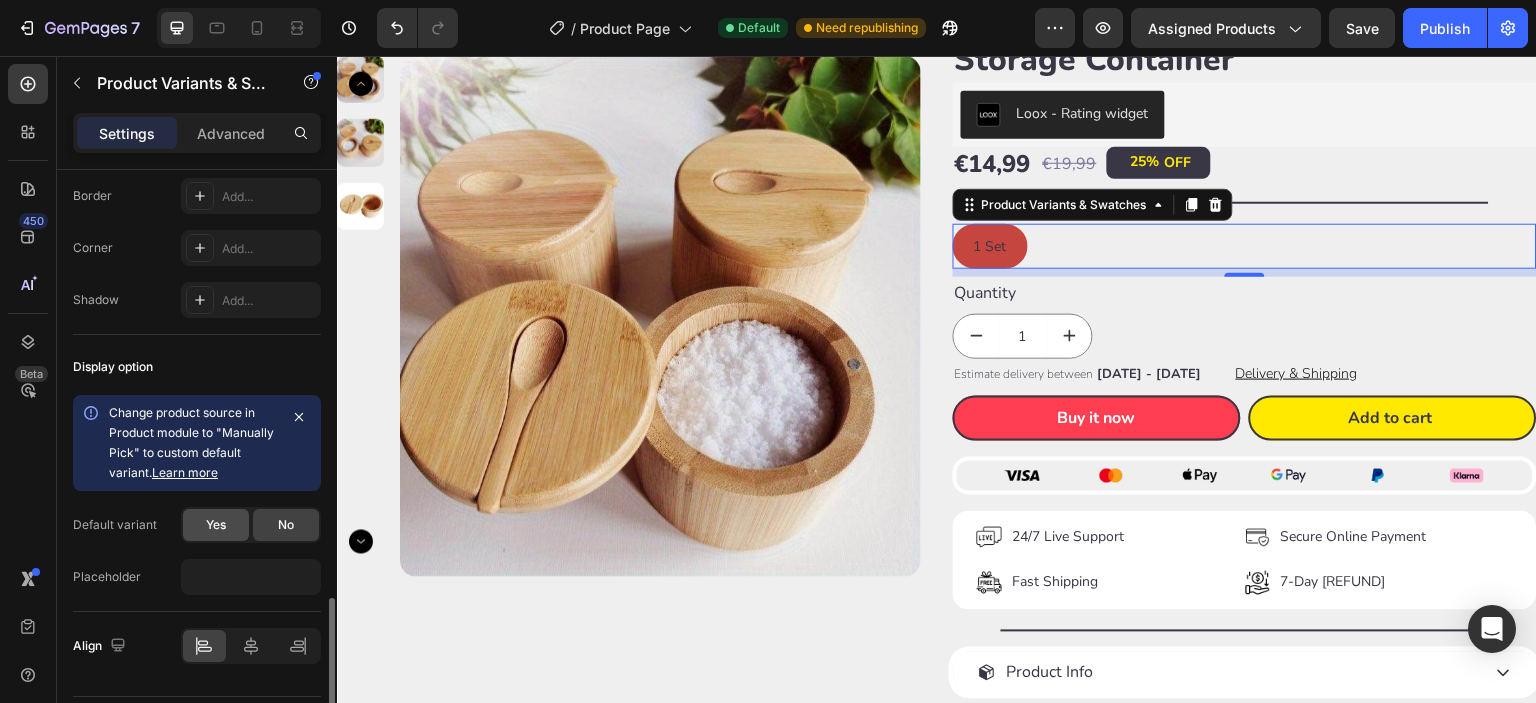 click on "Yes" 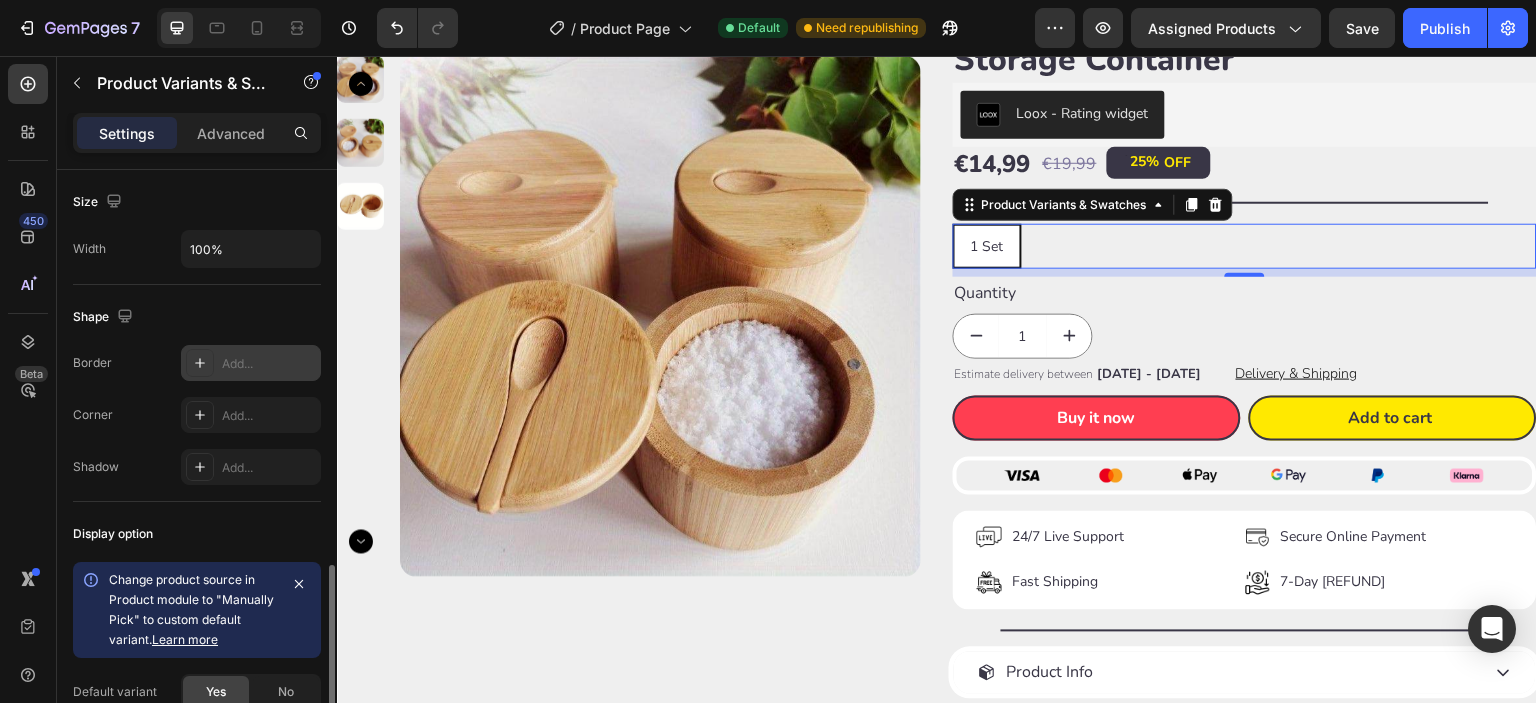 scroll, scrollTop: 1204, scrollLeft: 0, axis: vertical 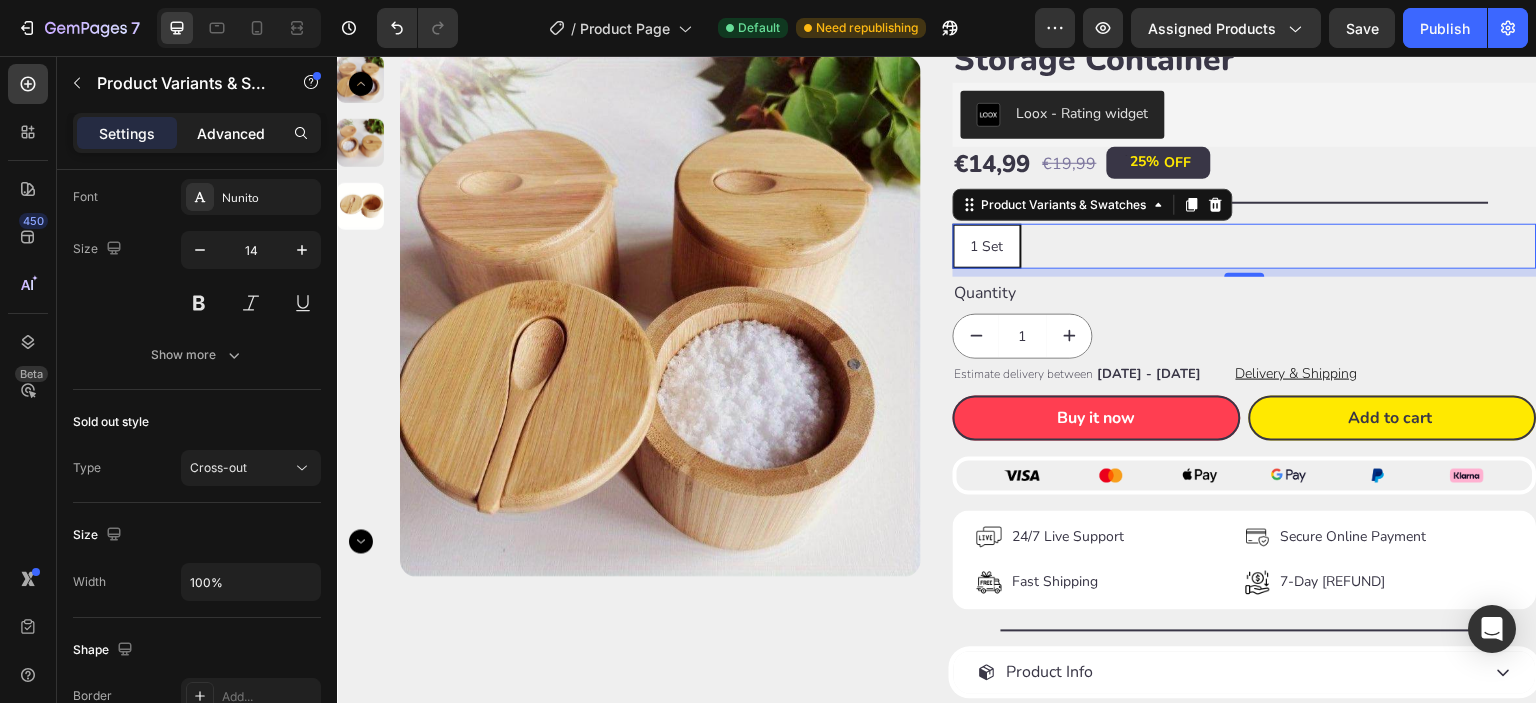 click on "Advanced" at bounding box center (231, 133) 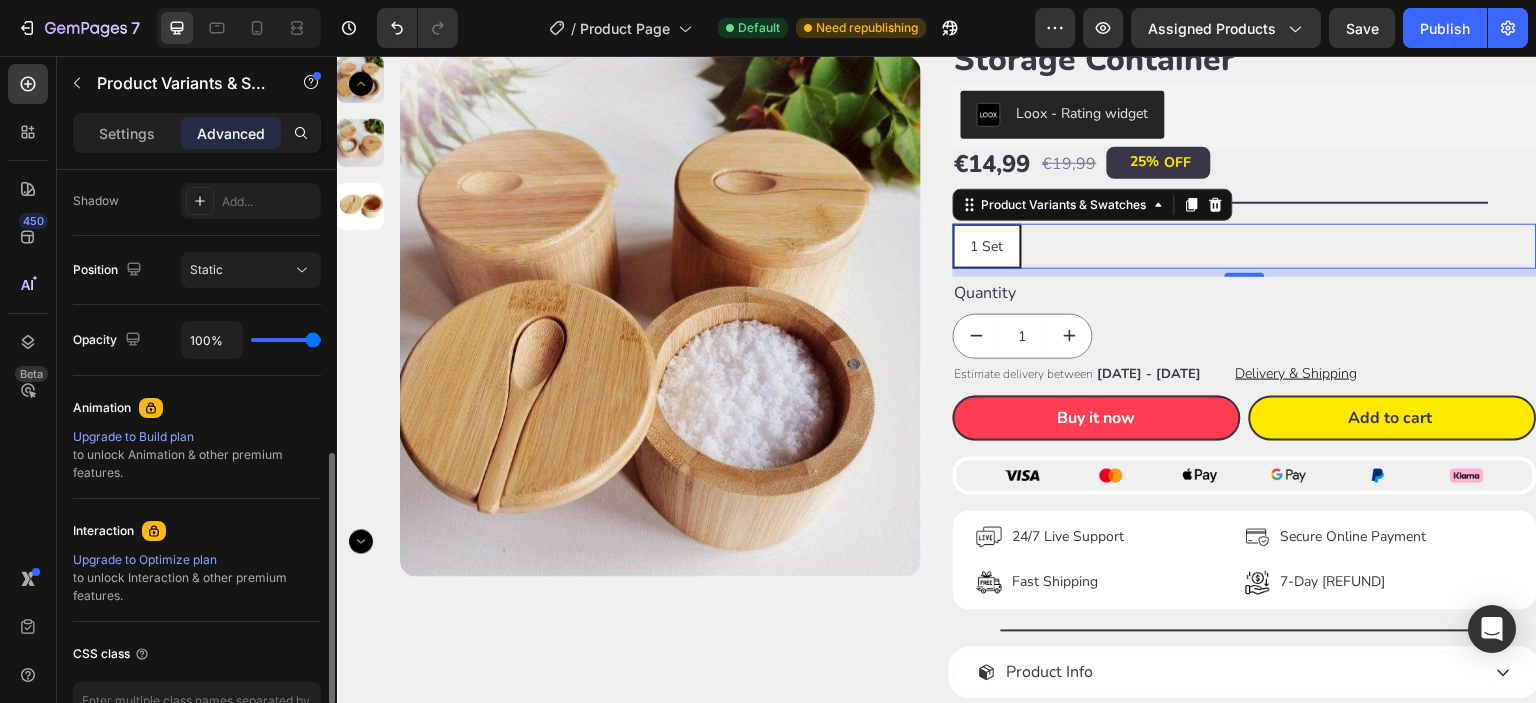 scroll, scrollTop: 499, scrollLeft: 0, axis: vertical 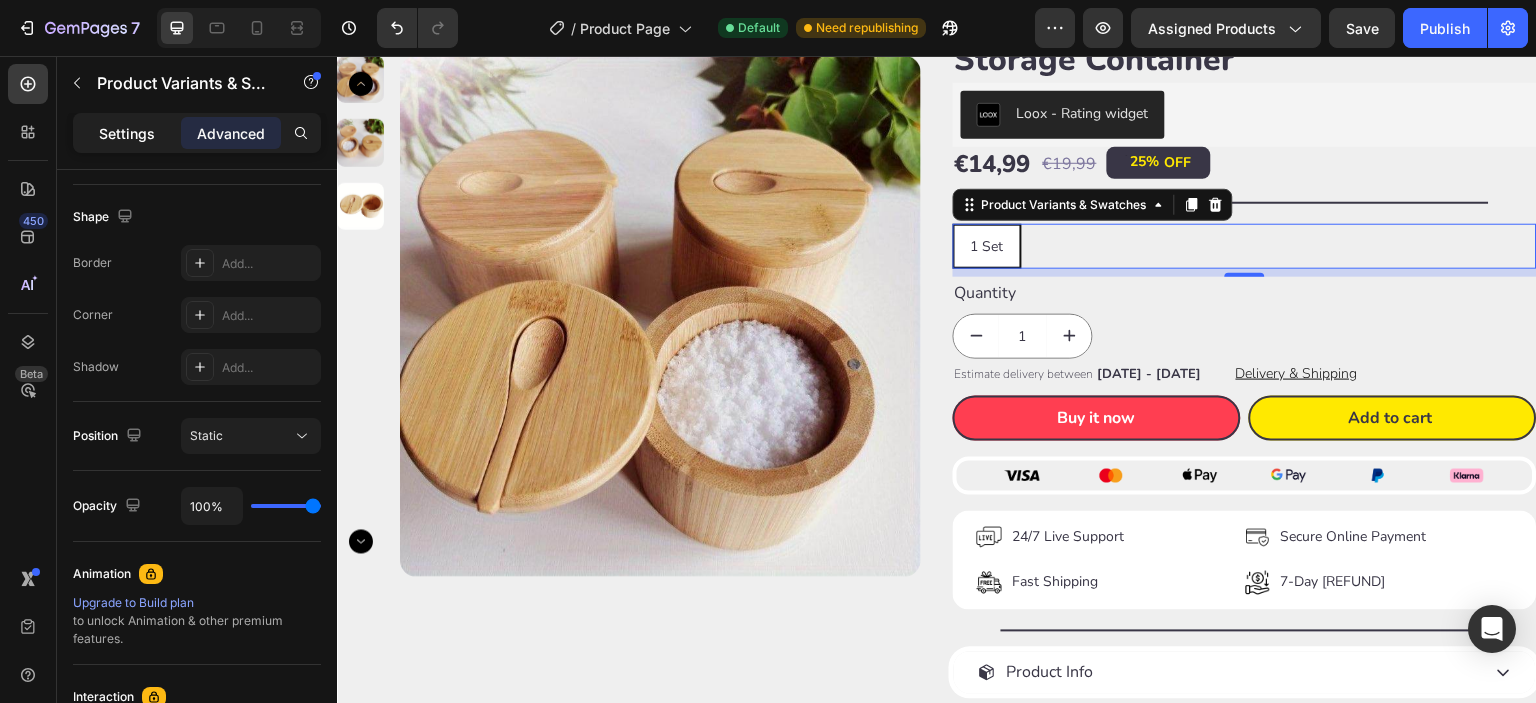 click on "Settings" at bounding box center [127, 133] 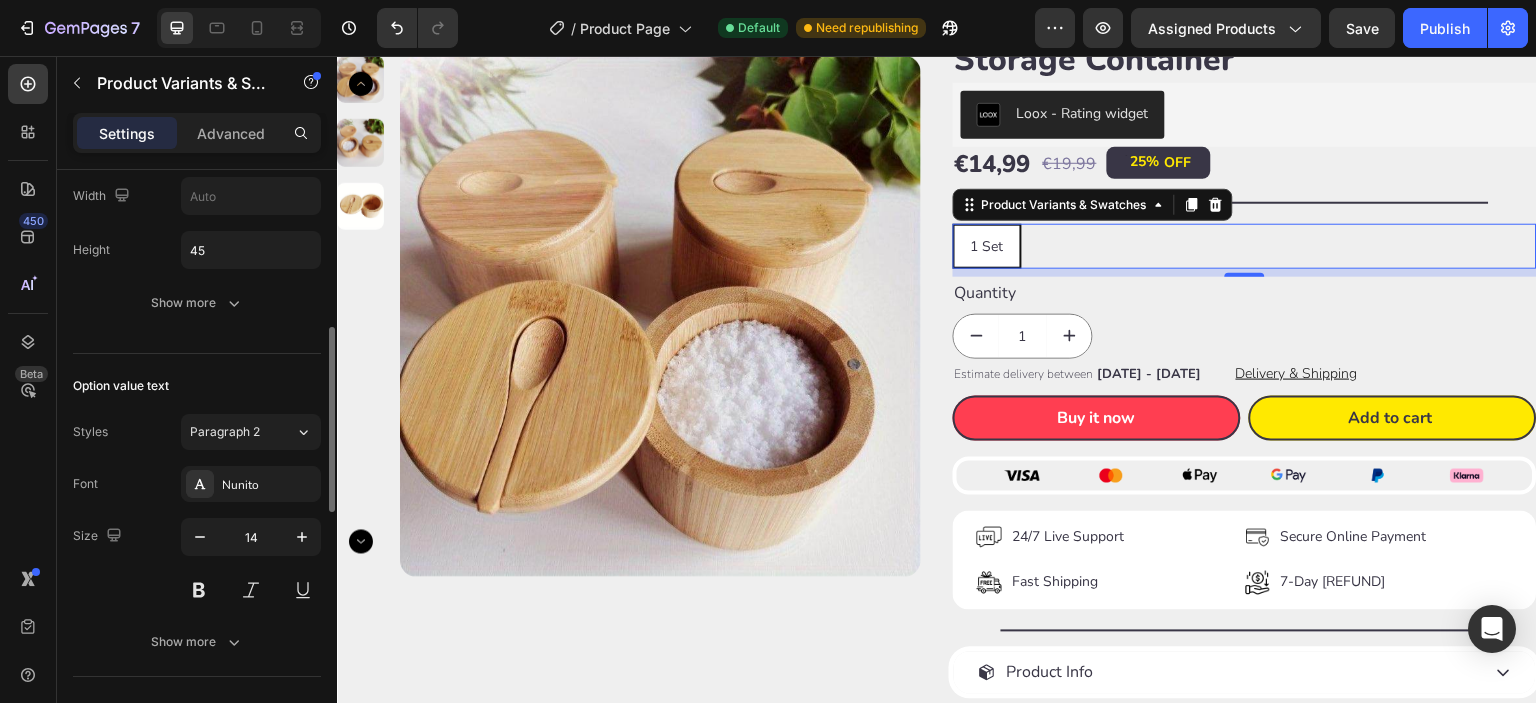 scroll, scrollTop: 332, scrollLeft: 0, axis: vertical 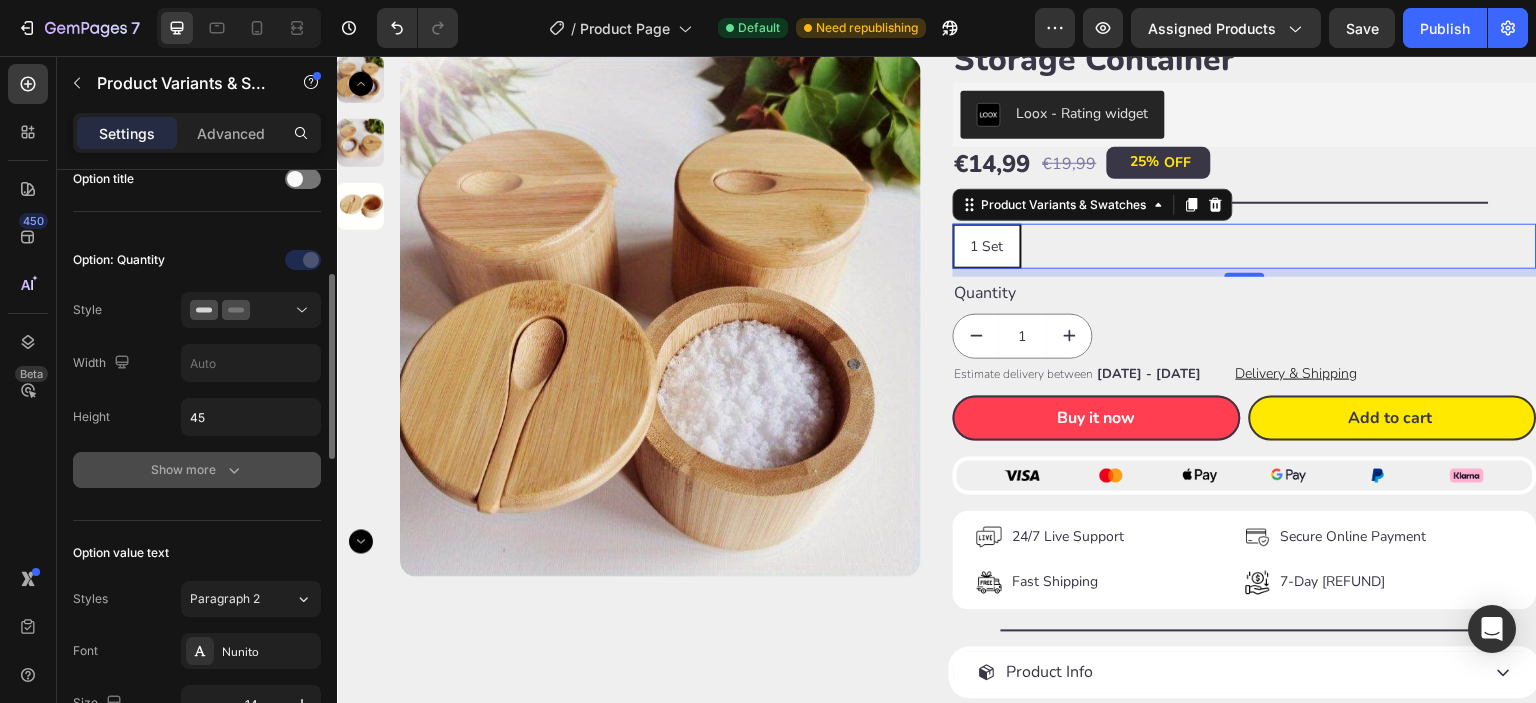 click on "Show more" at bounding box center [197, 470] 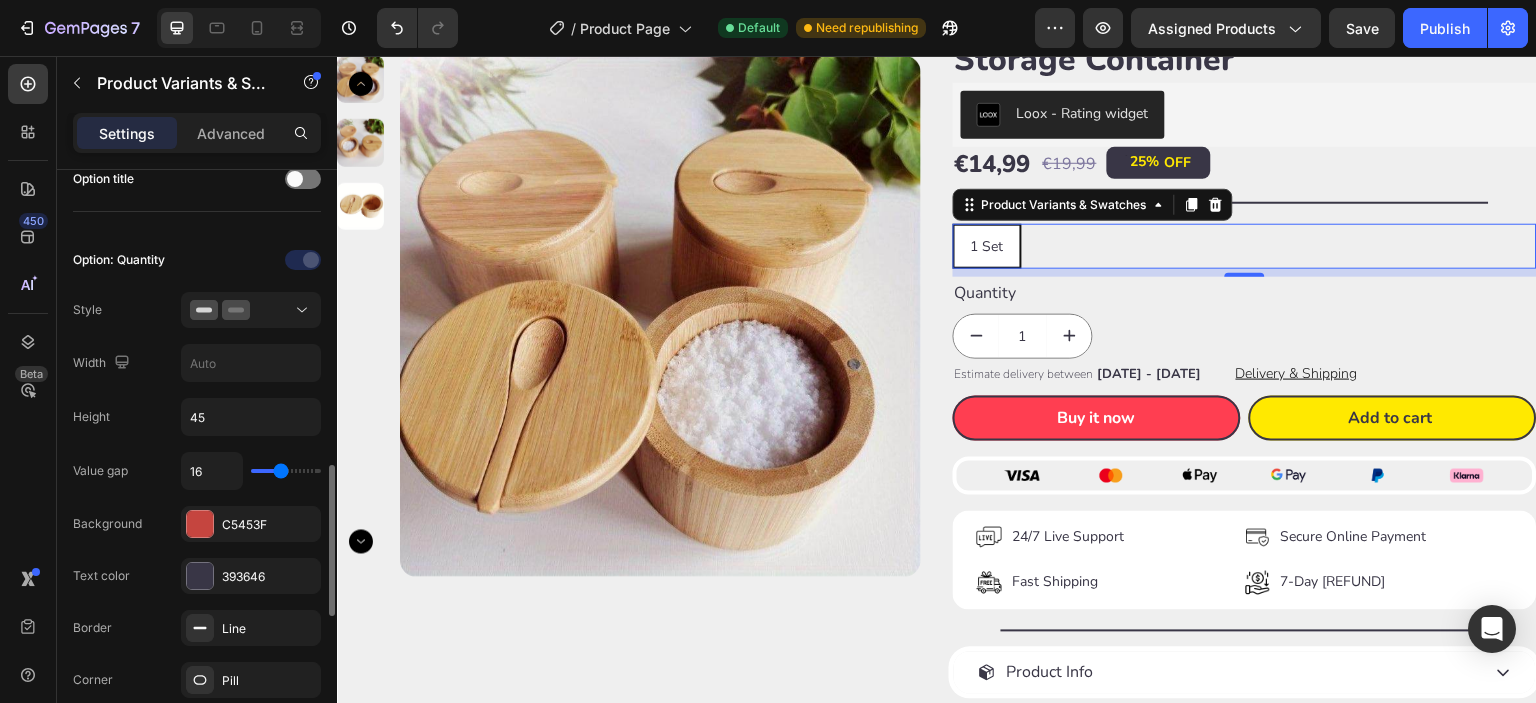 scroll, scrollTop: 499, scrollLeft: 0, axis: vertical 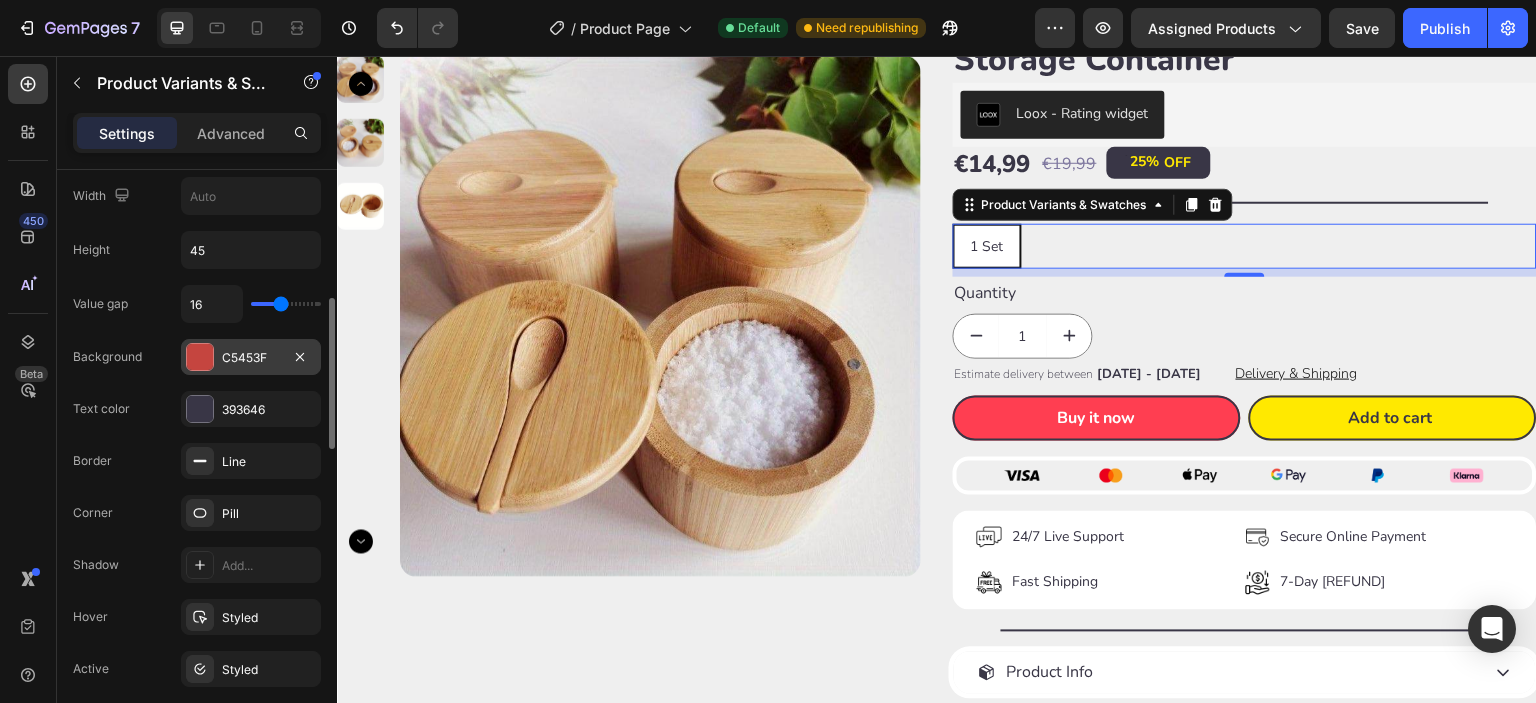 click at bounding box center [200, 357] 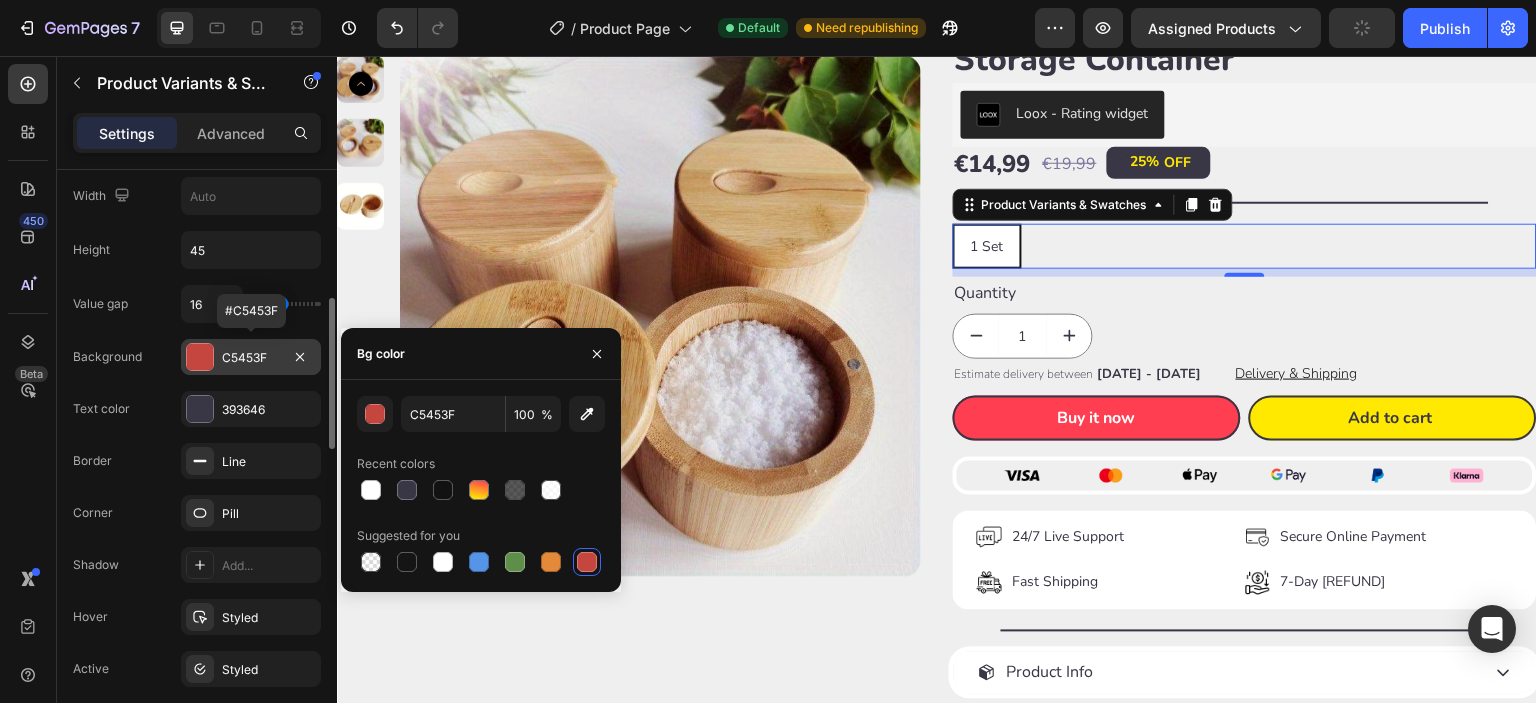 click at bounding box center [200, 357] 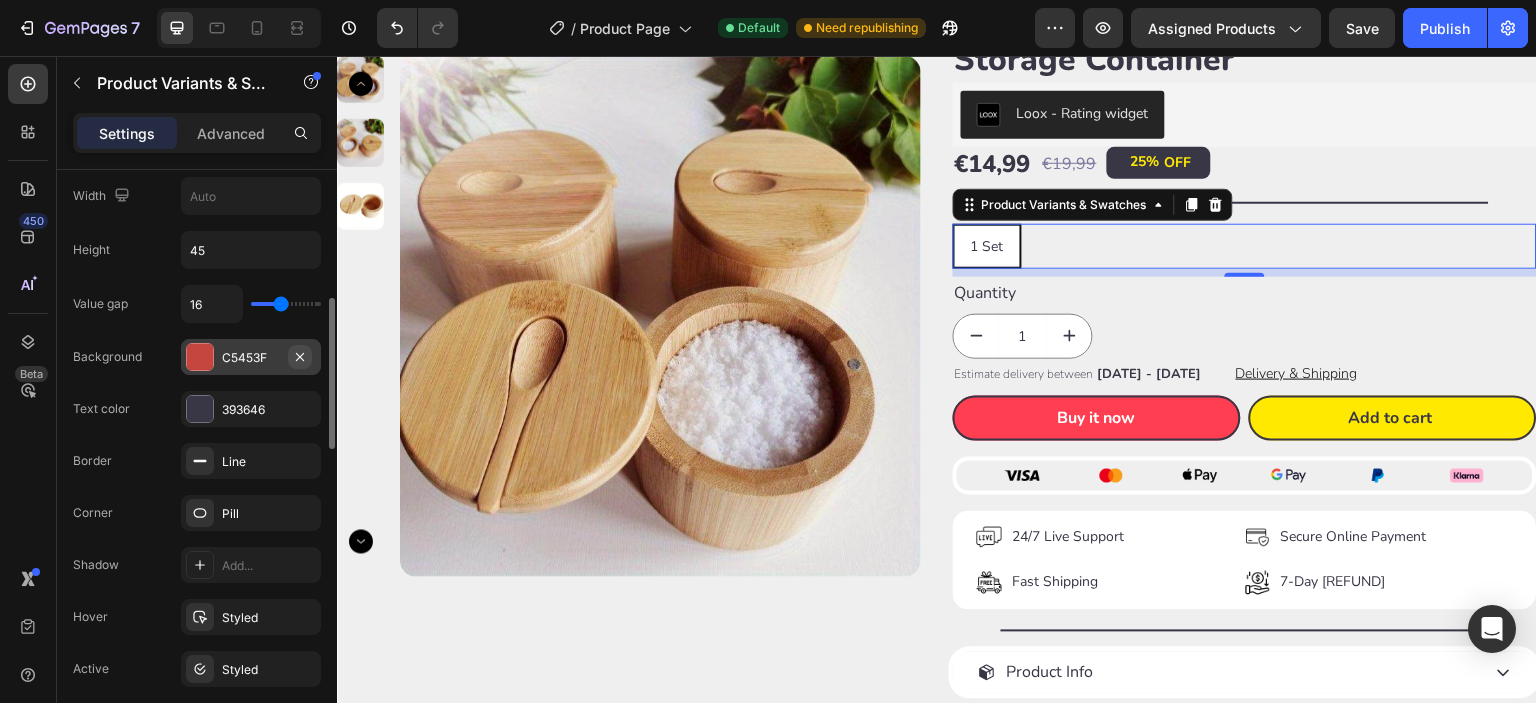 click 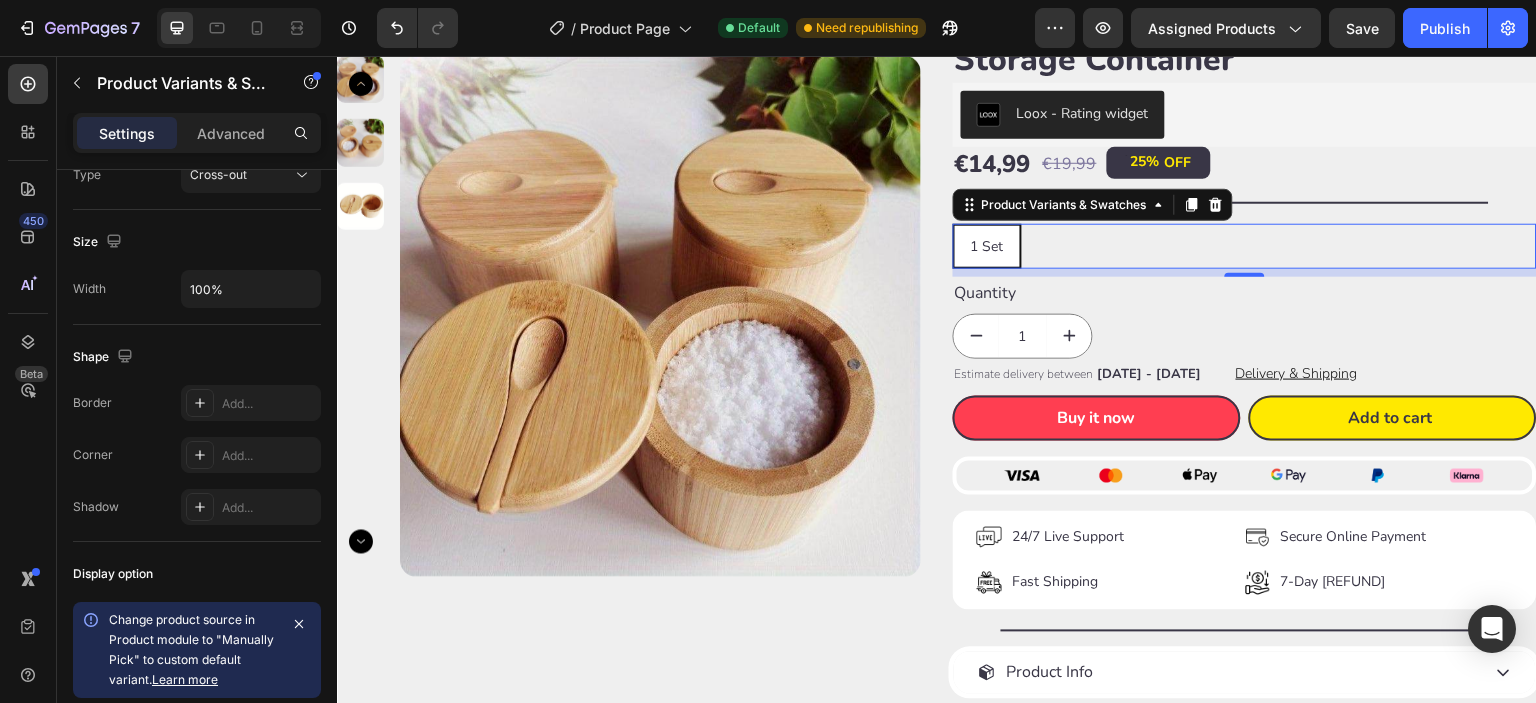 scroll, scrollTop: 1704, scrollLeft: 0, axis: vertical 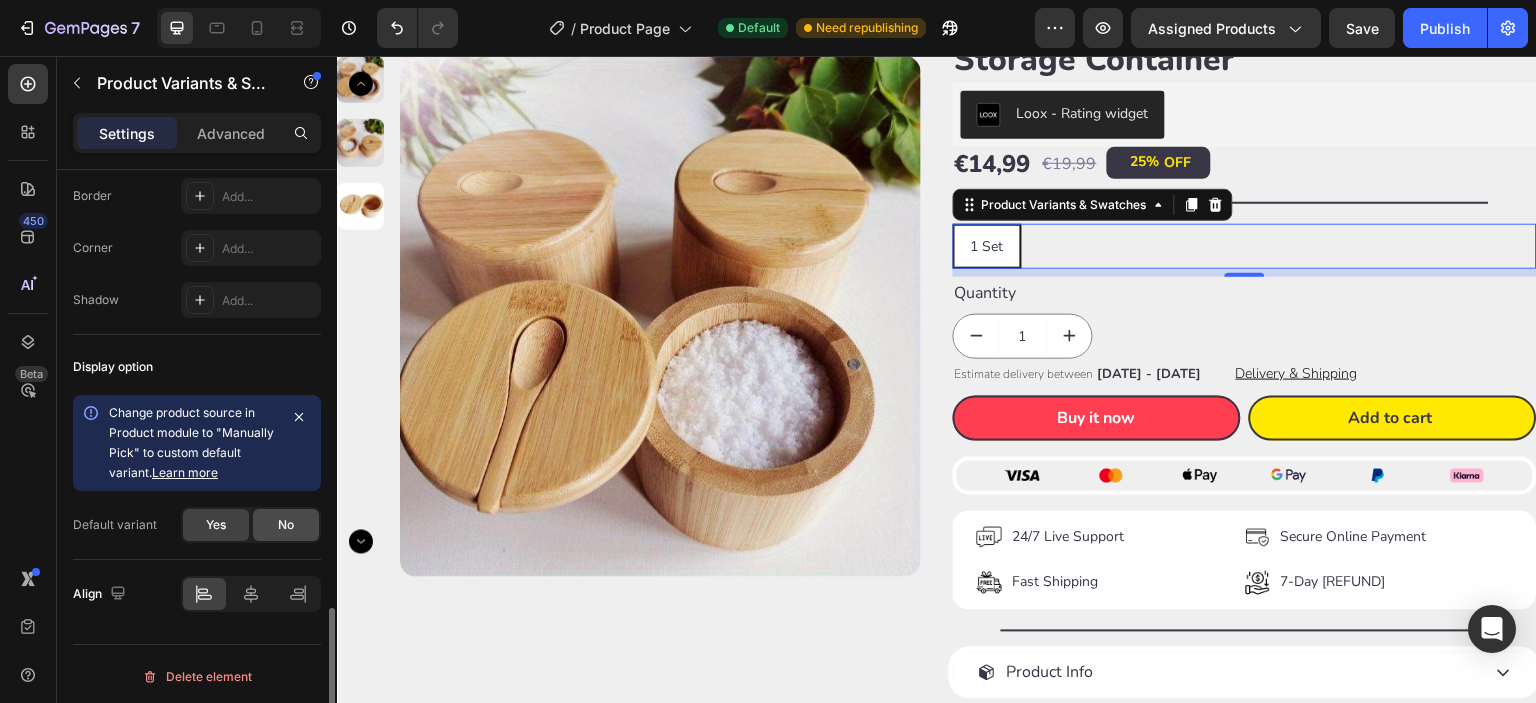 click on "No" 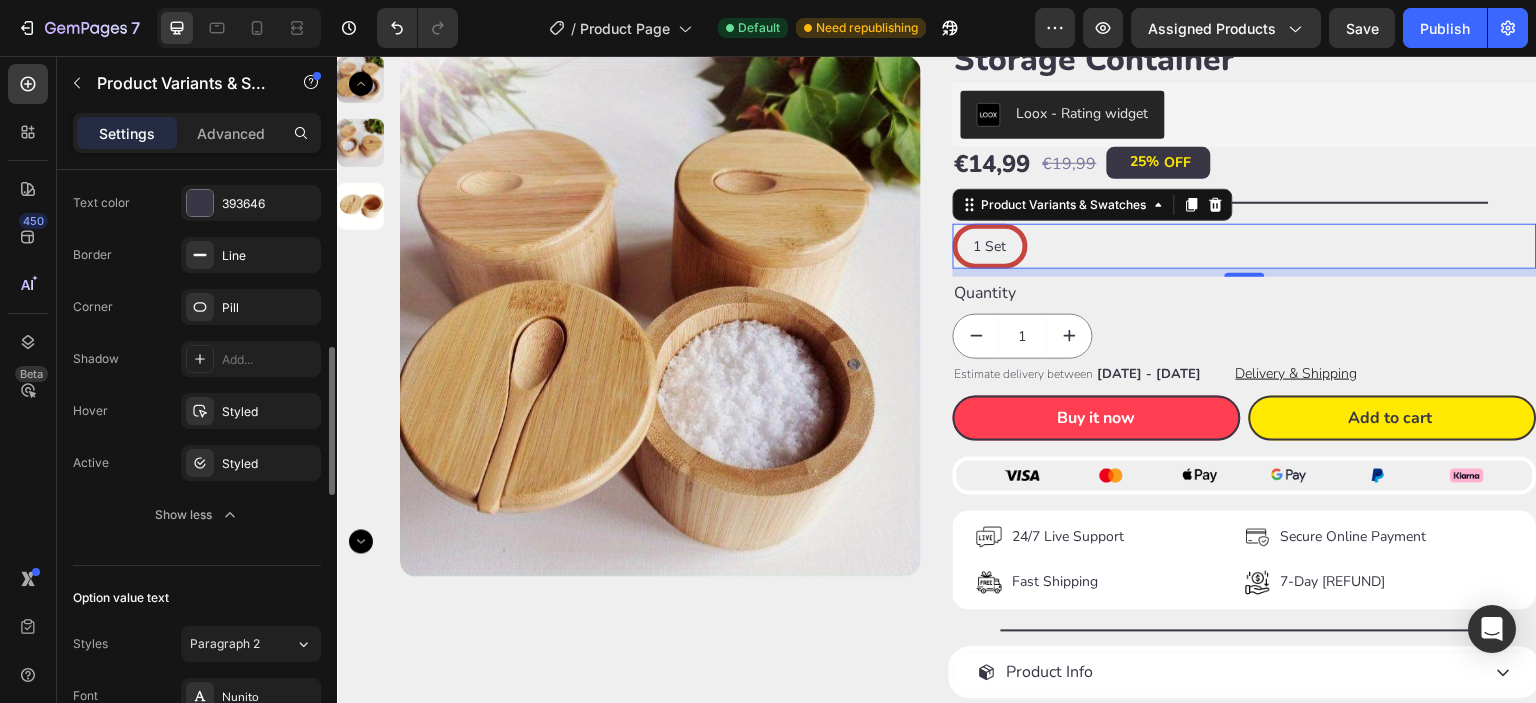 scroll, scrollTop: 539, scrollLeft: 0, axis: vertical 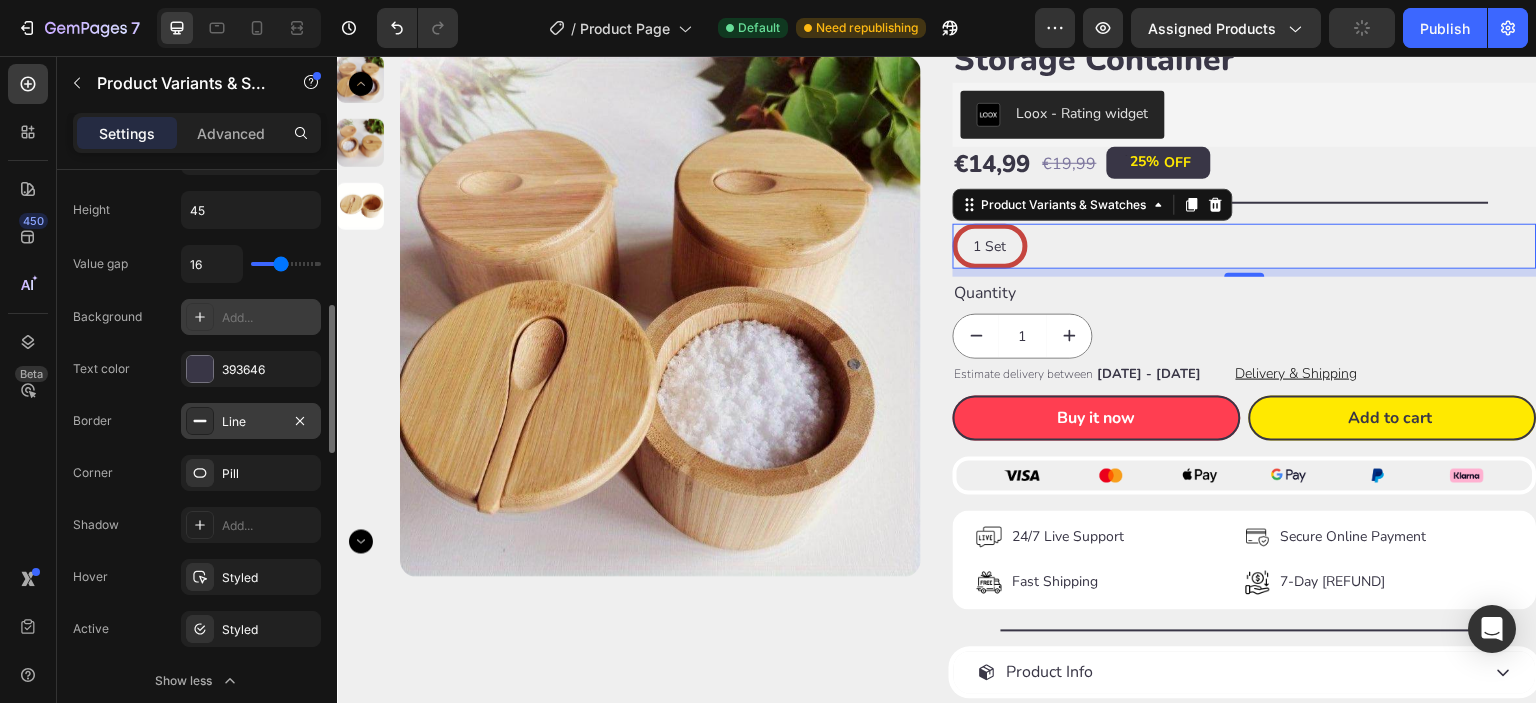 click 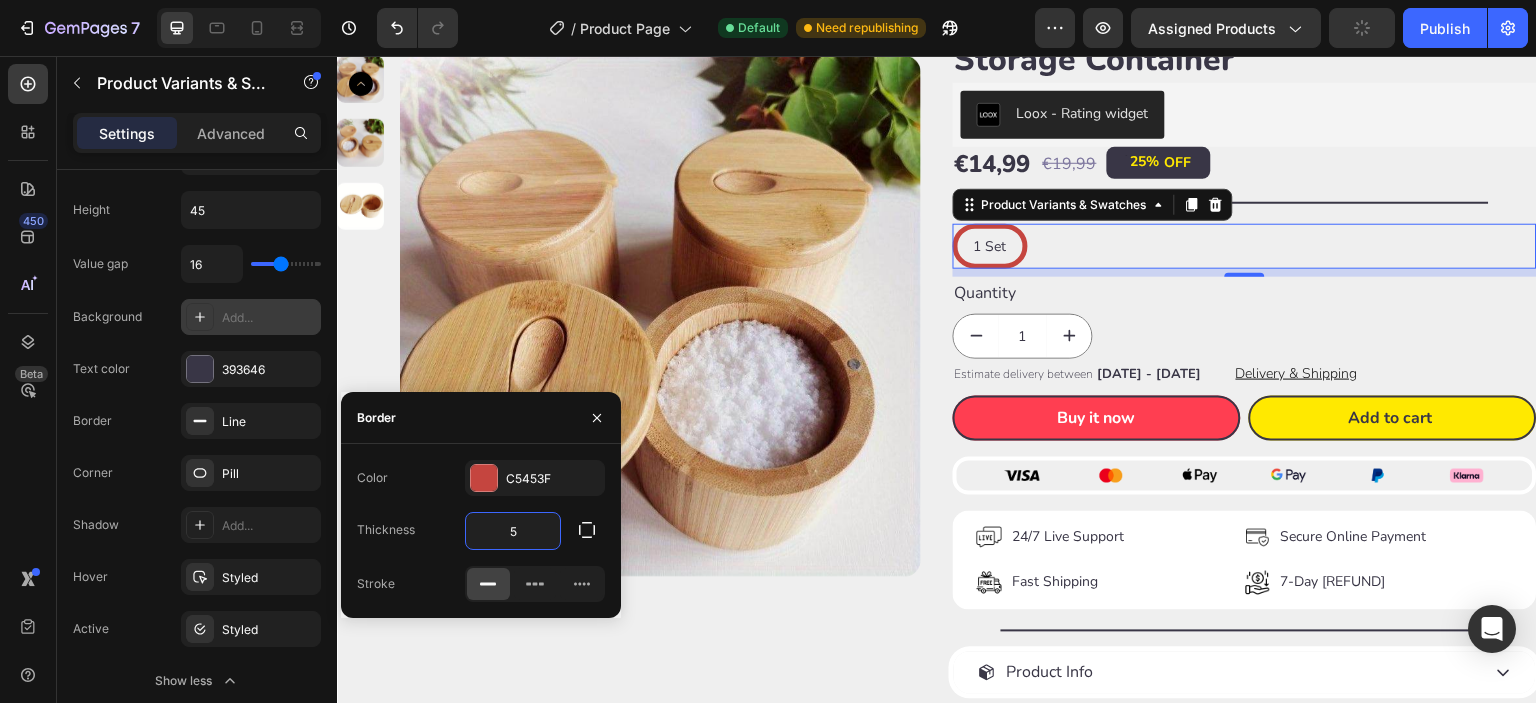 click on "5" at bounding box center (513, 531) 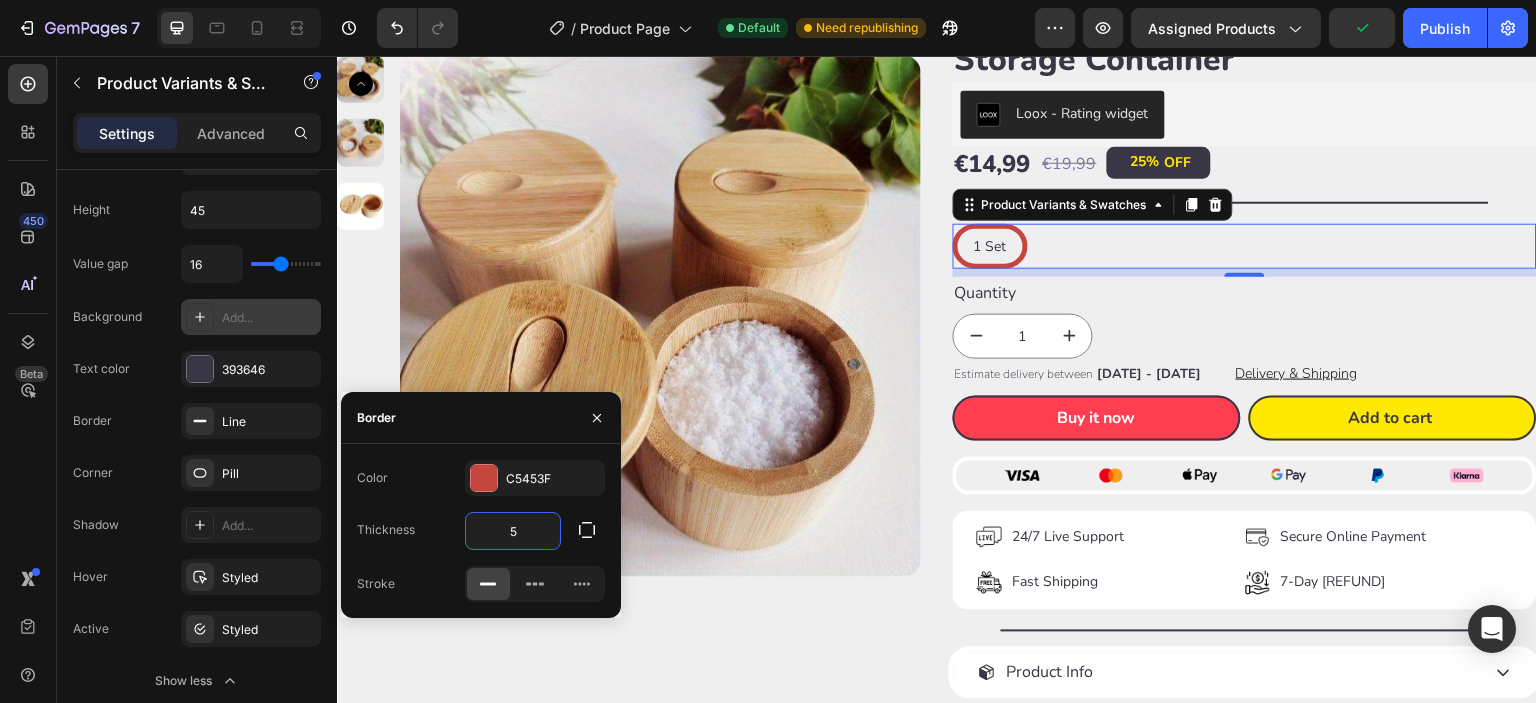 type on "1" 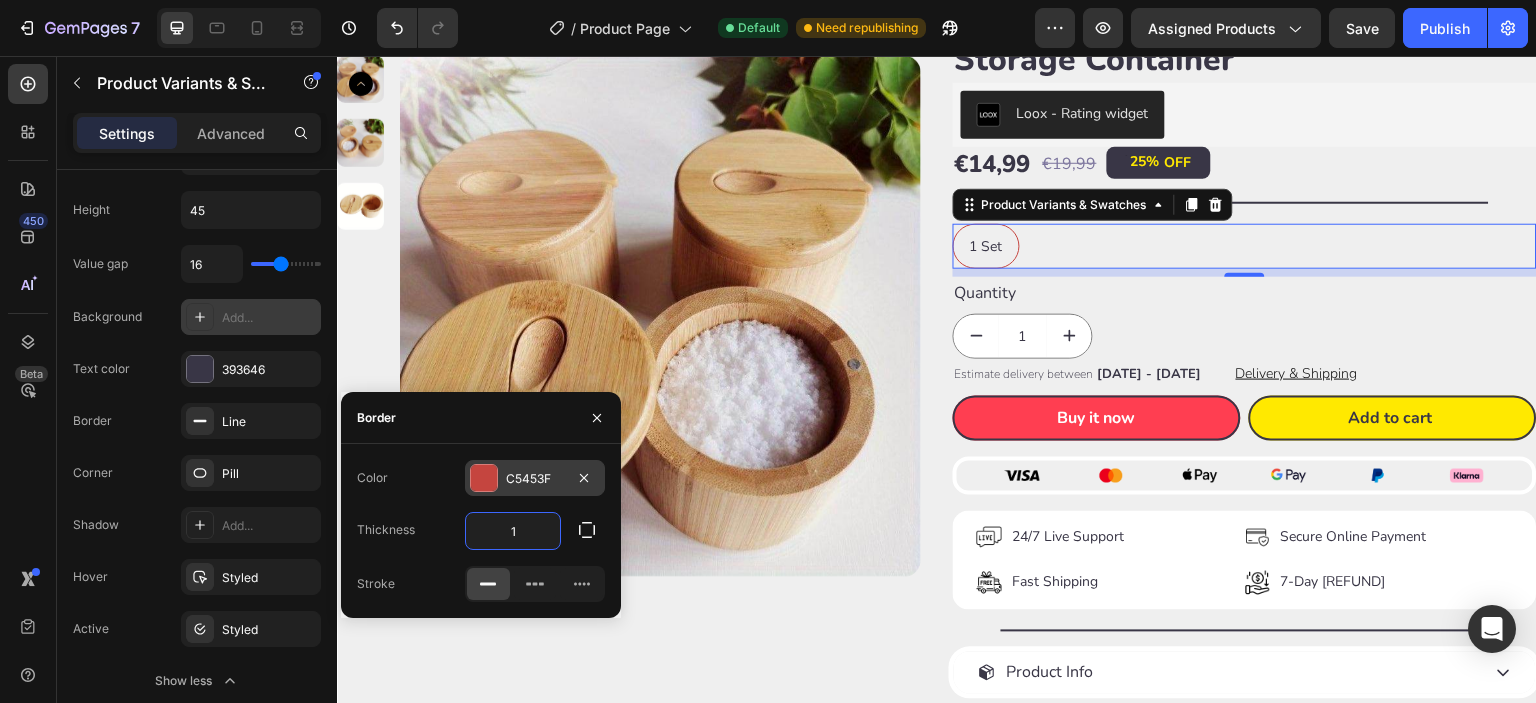 click at bounding box center (484, 478) 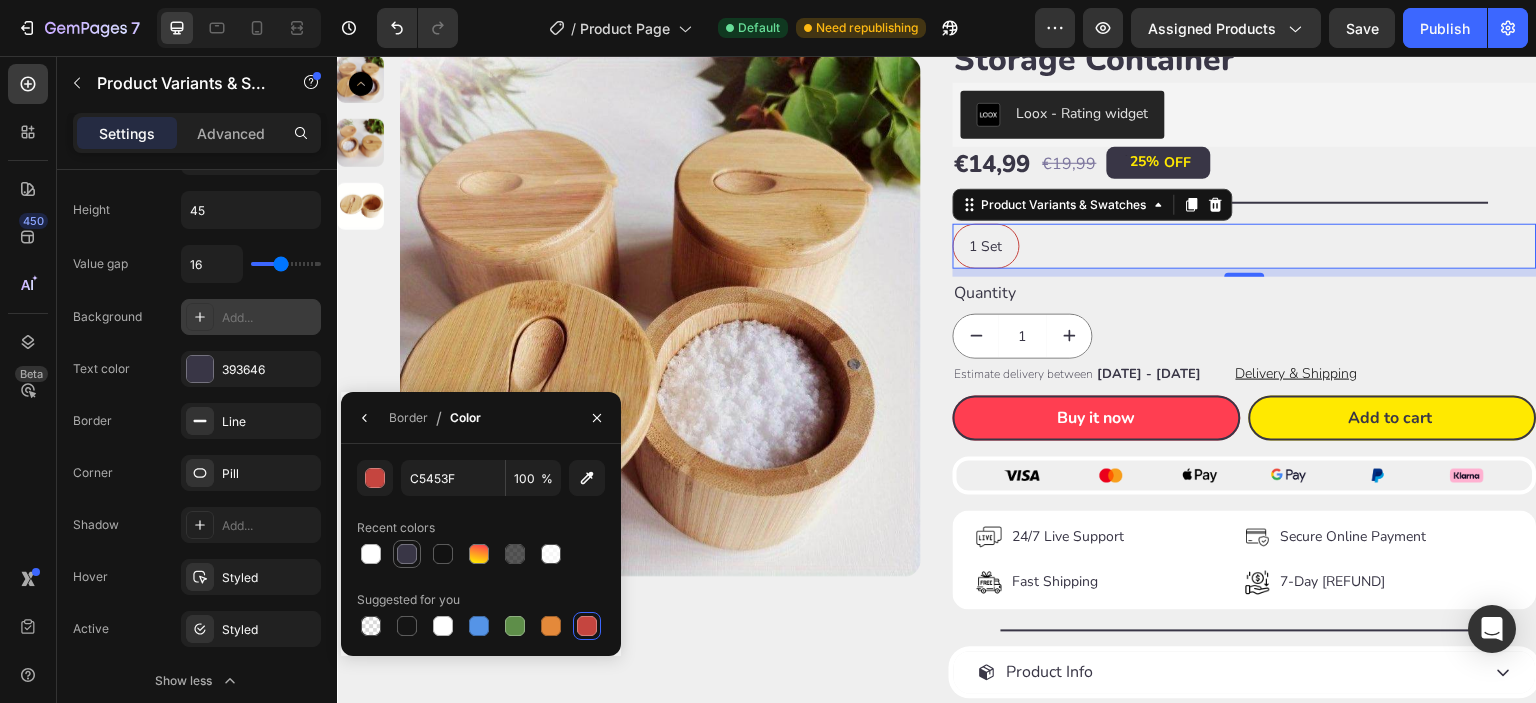click at bounding box center [407, 554] 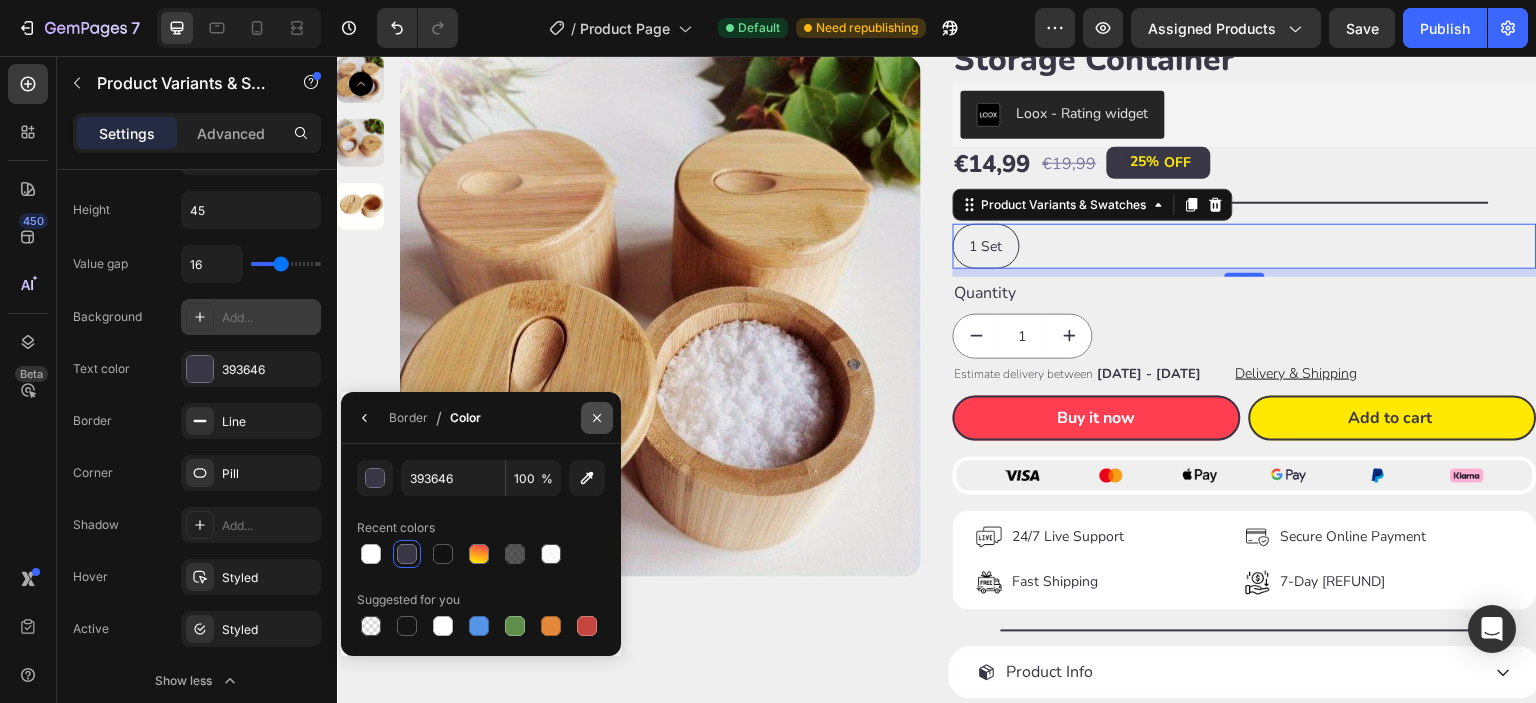 click 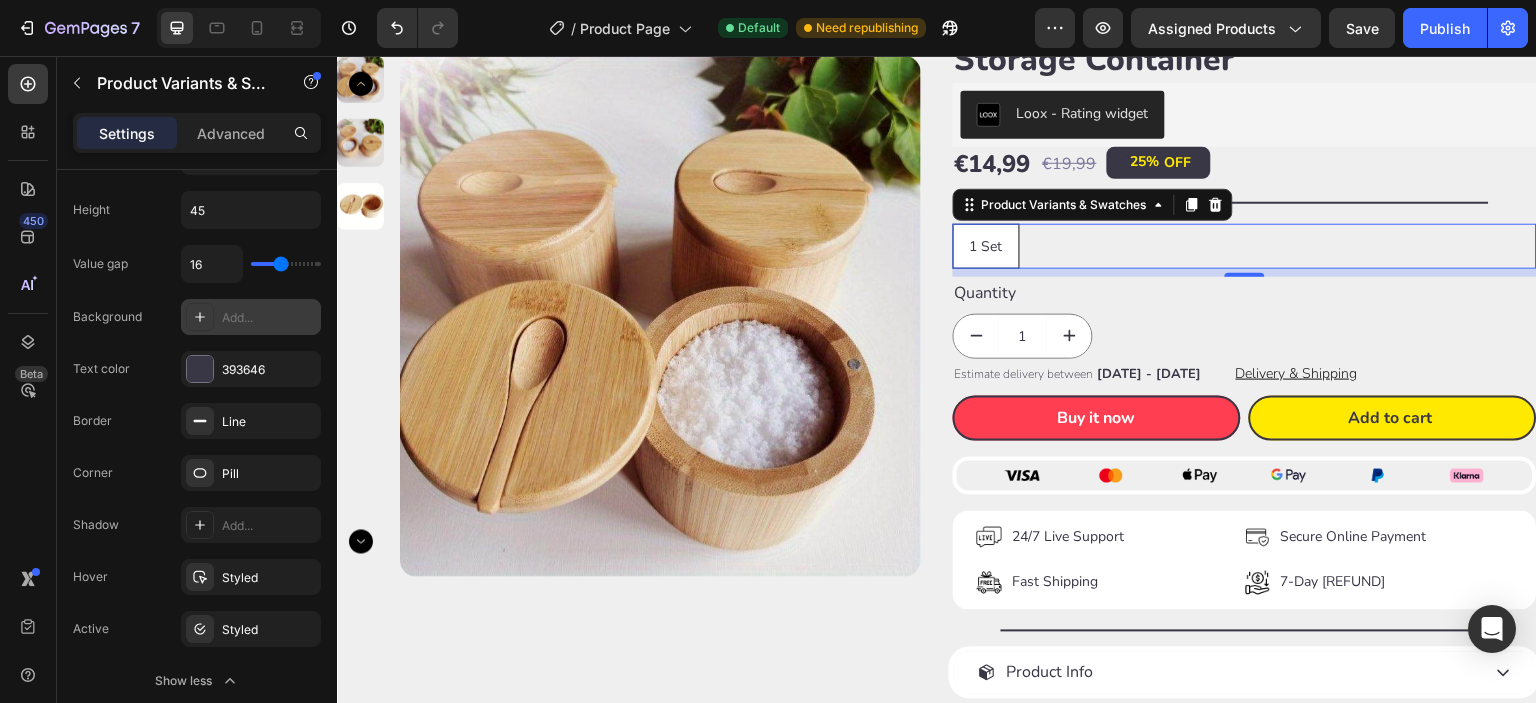 click on "1 Set" at bounding box center (986, 246) 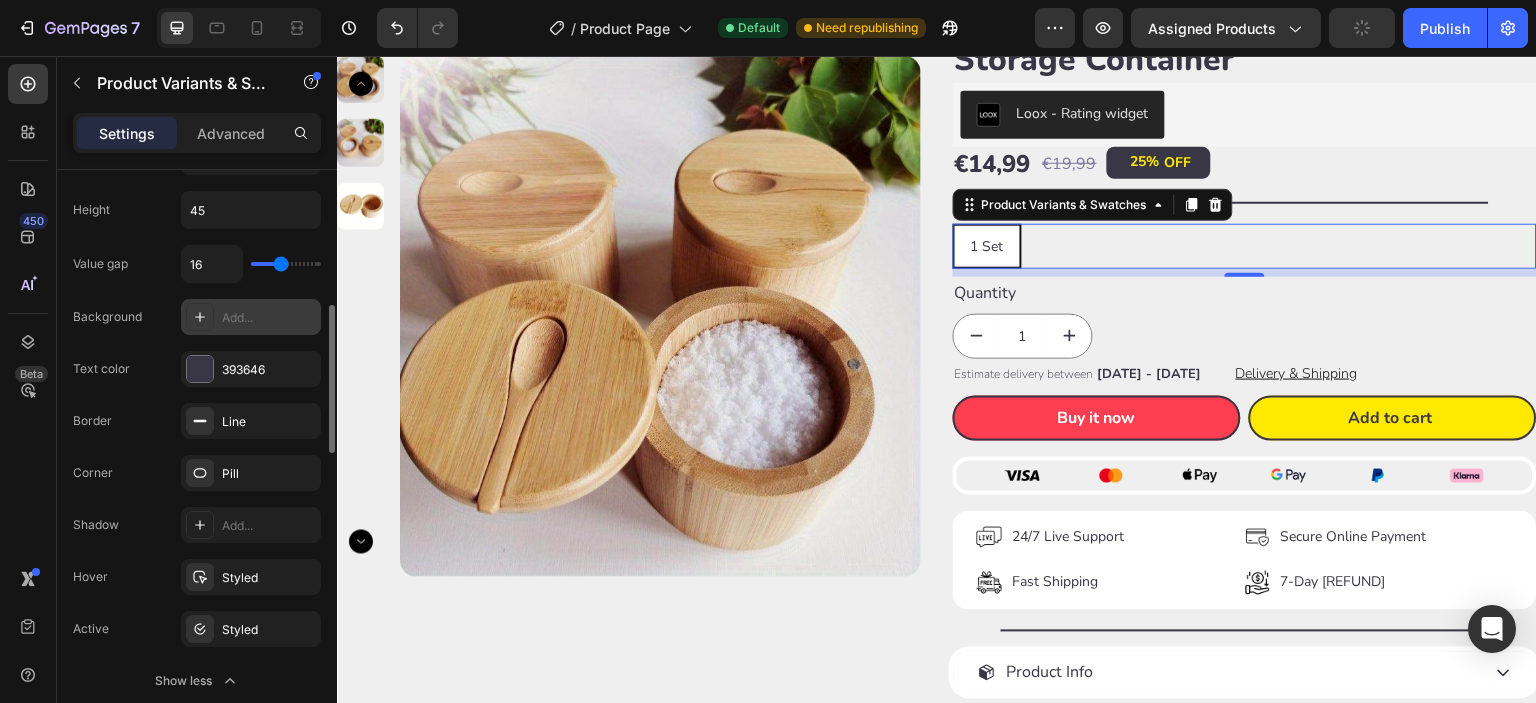 scroll, scrollTop: 705, scrollLeft: 0, axis: vertical 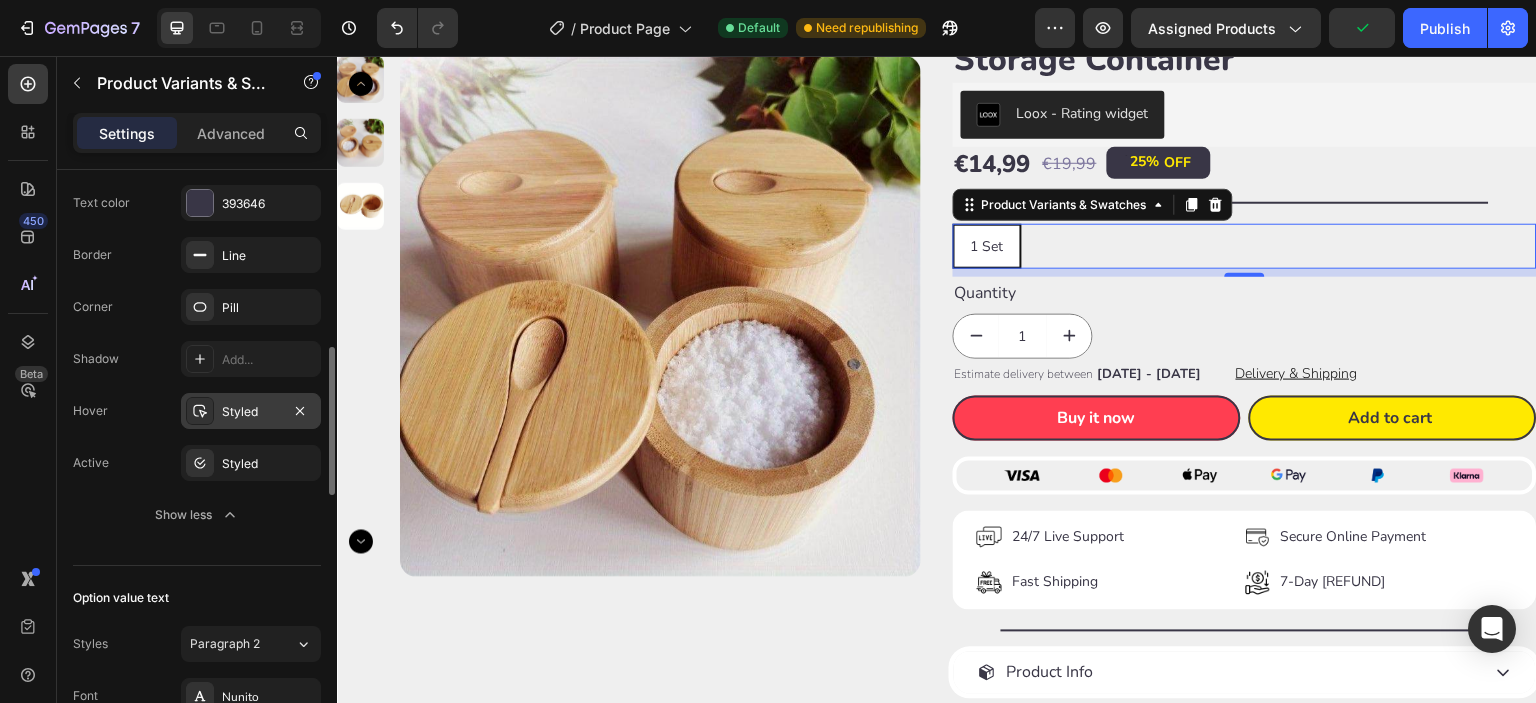 click on "Styled" at bounding box center (251, 412) 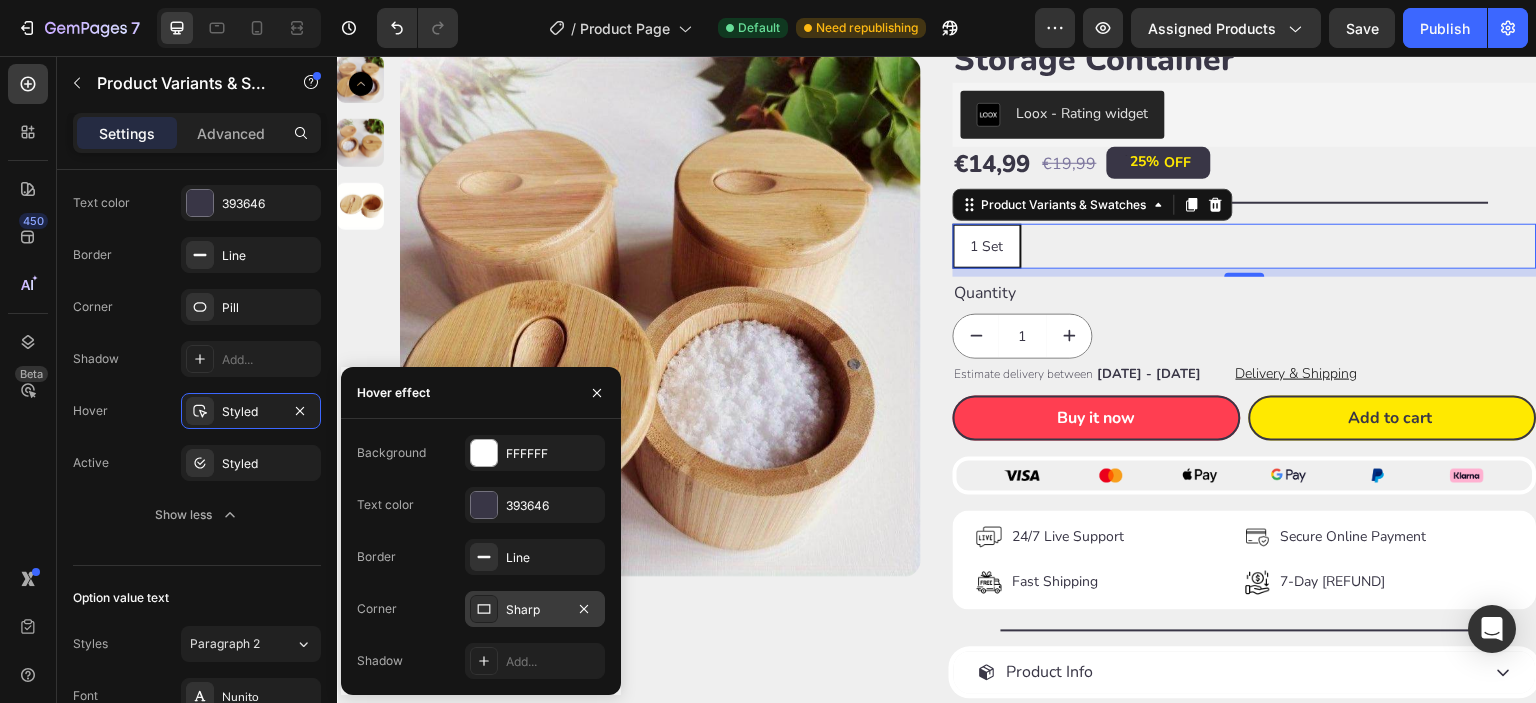 click on "Sharp" at bounding box center (535, 610) 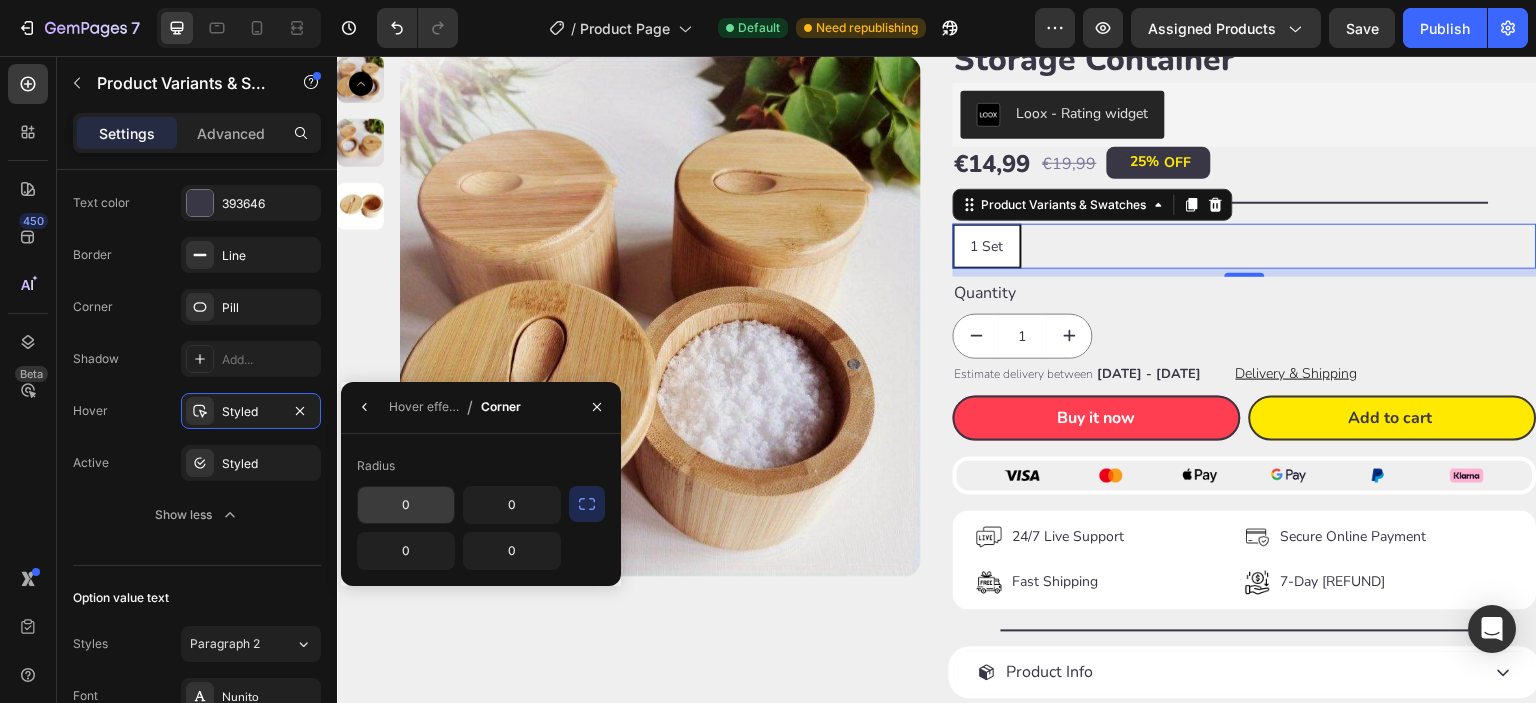 click on "0" at bounding box center (406, 505) 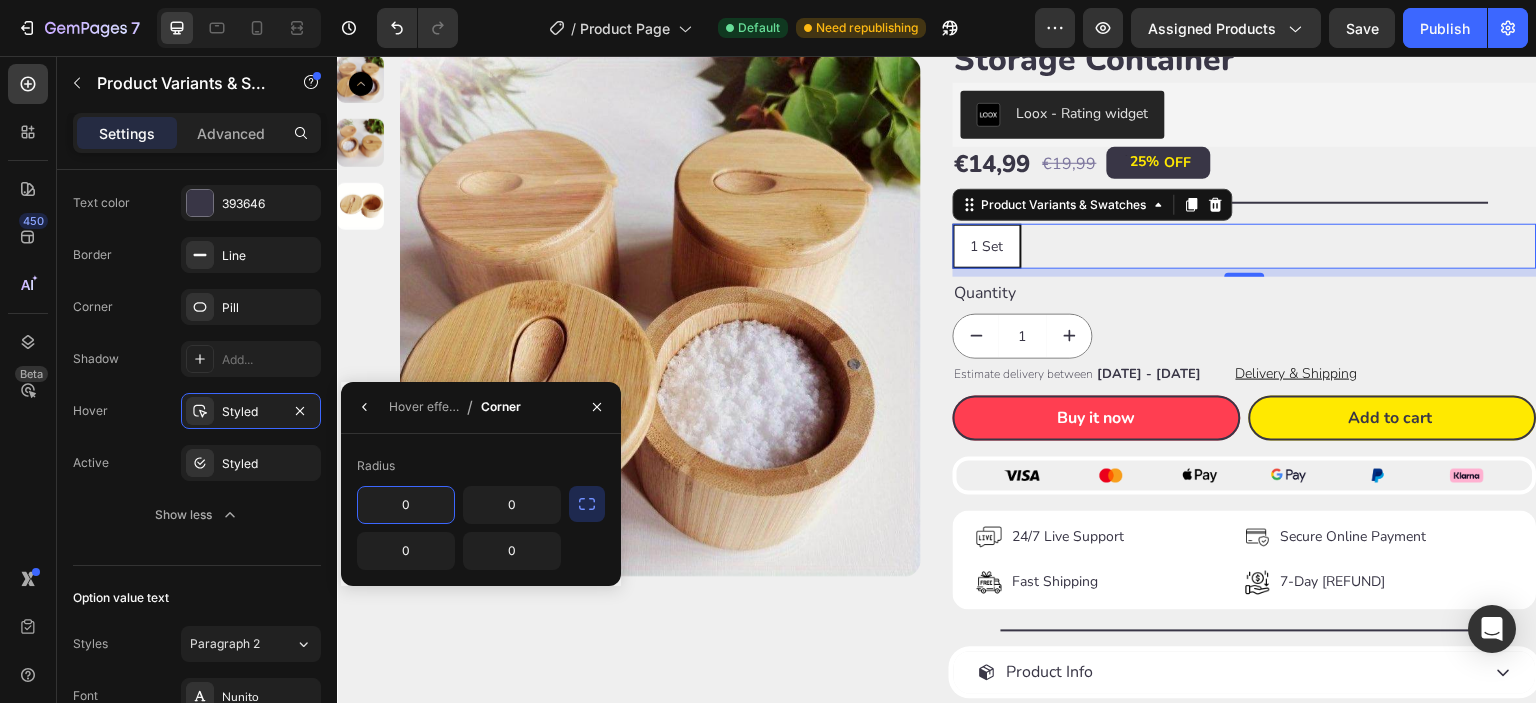 type on "1" 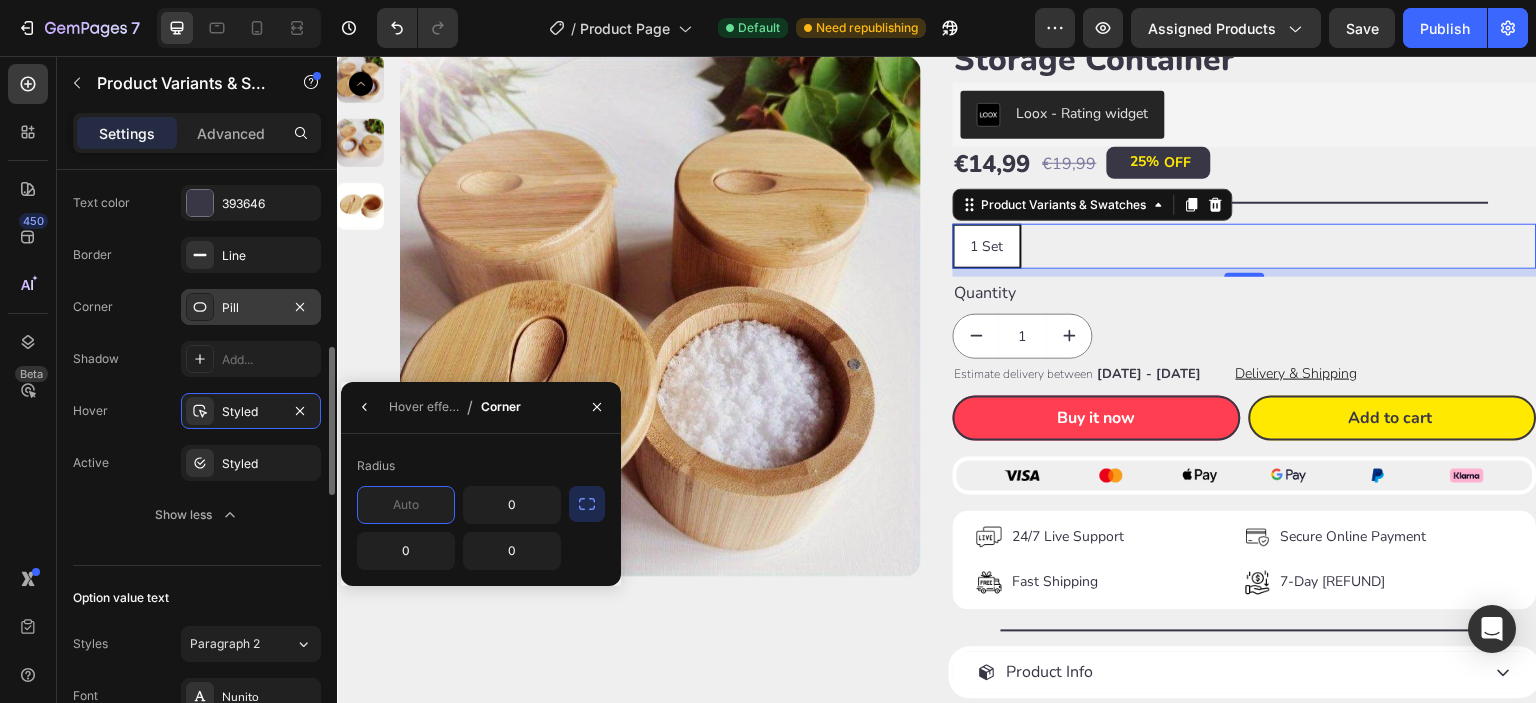 click on "Pill" at bounding box center [251, 307] 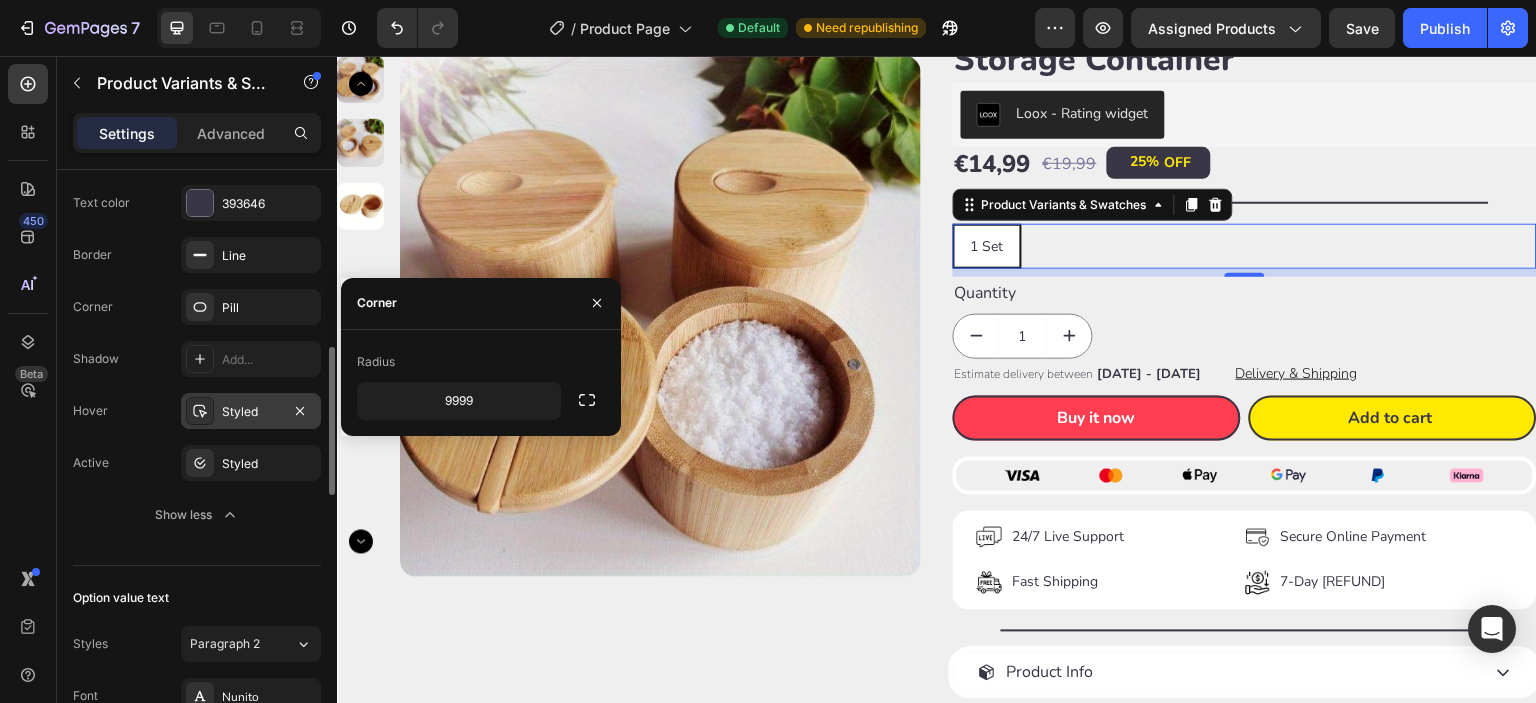click on "Styled" at bounding box center [251, 412] 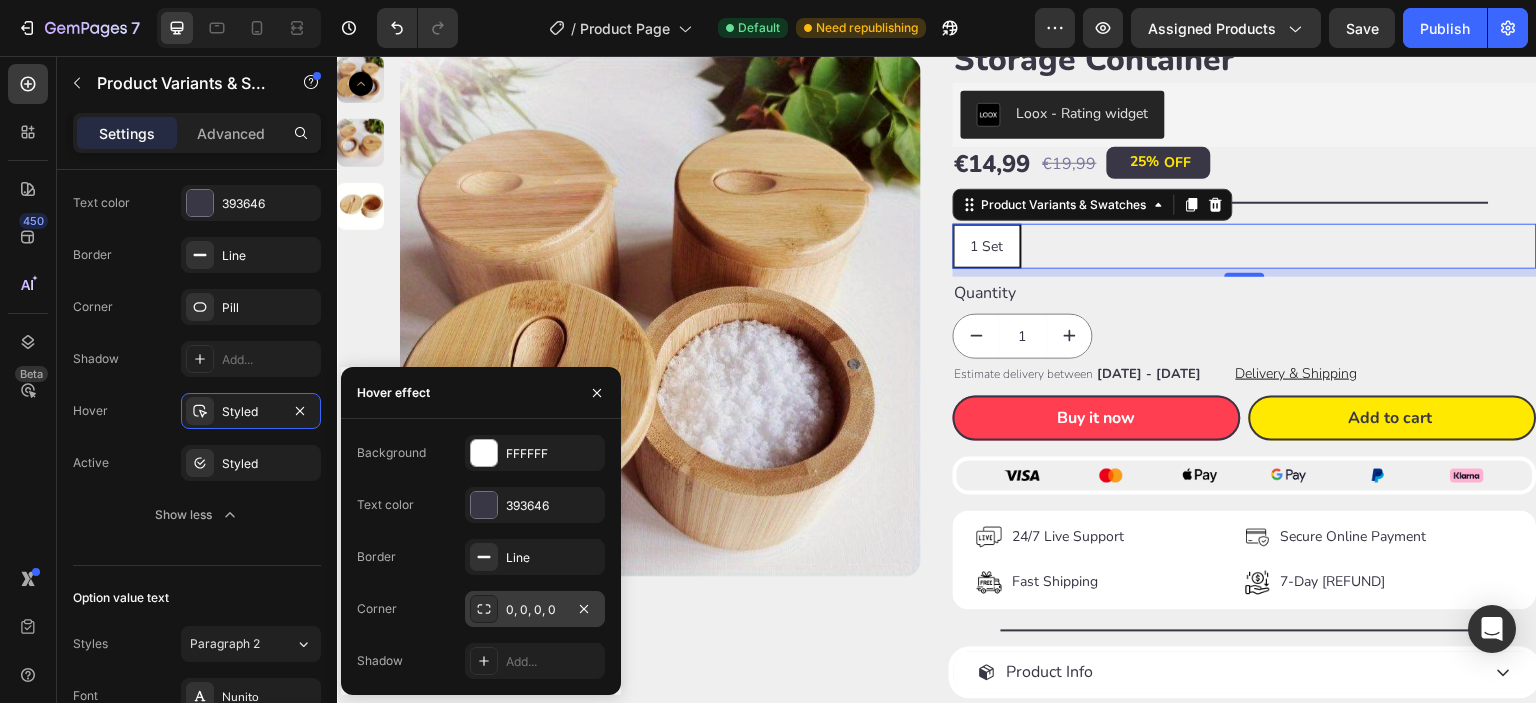 click on "0, 0, 0, 0" at bounding box center (535, 610) 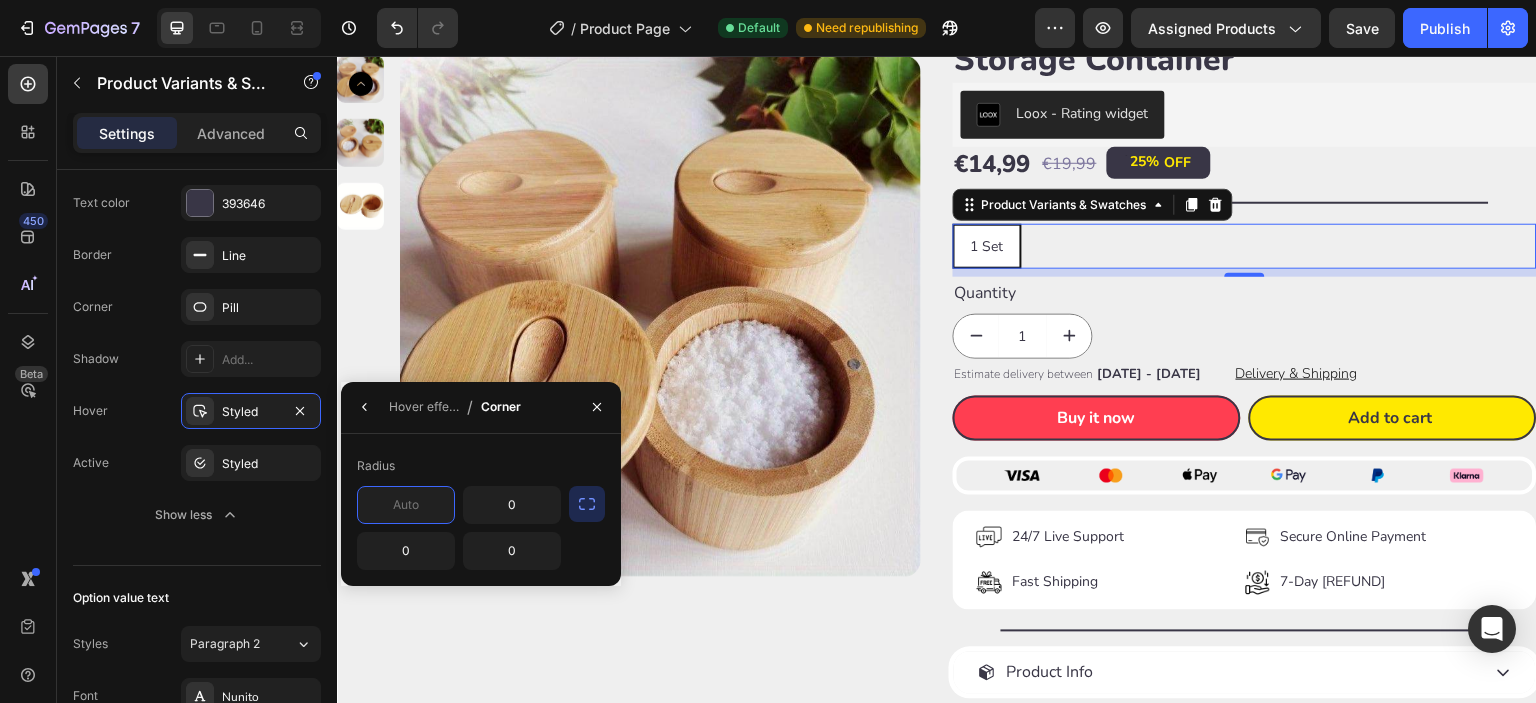 click 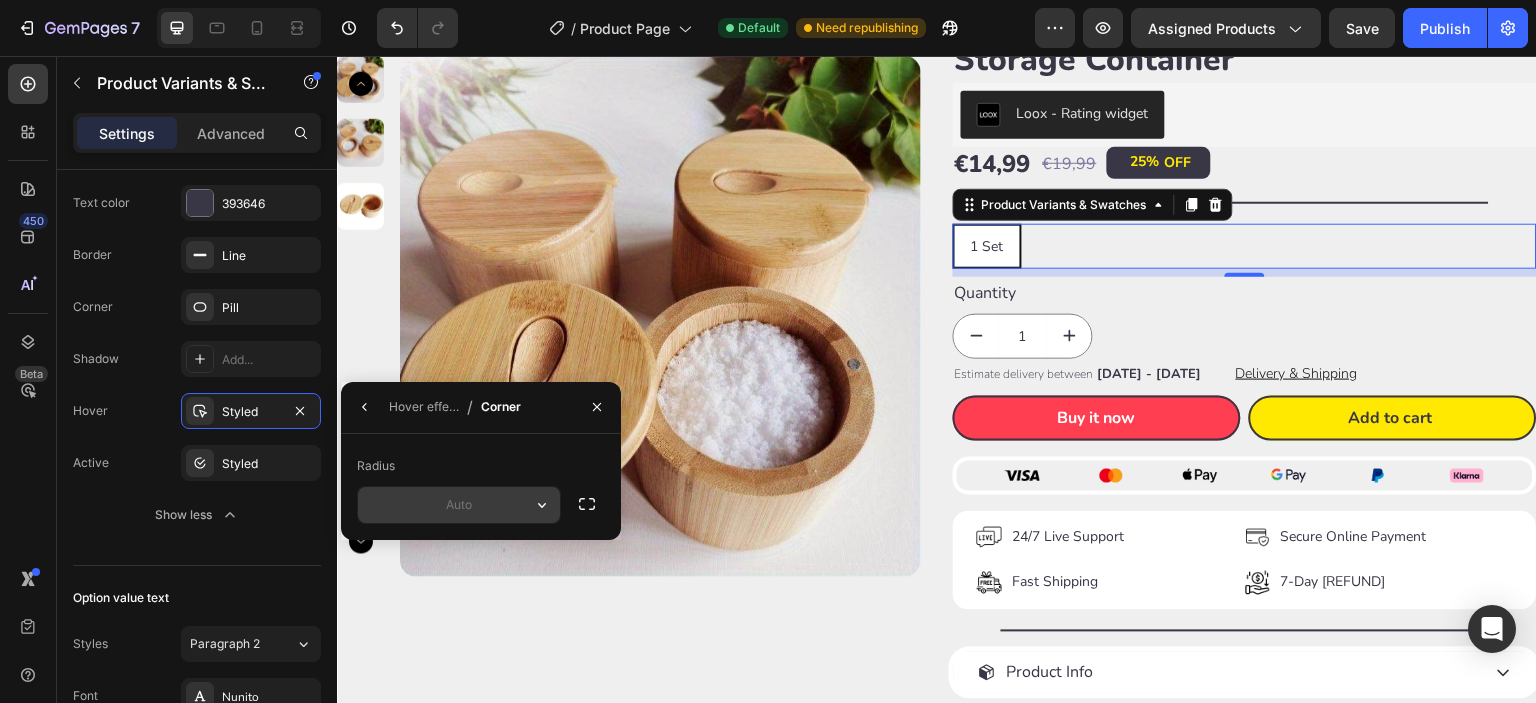 click at bounding box center [0, 0] 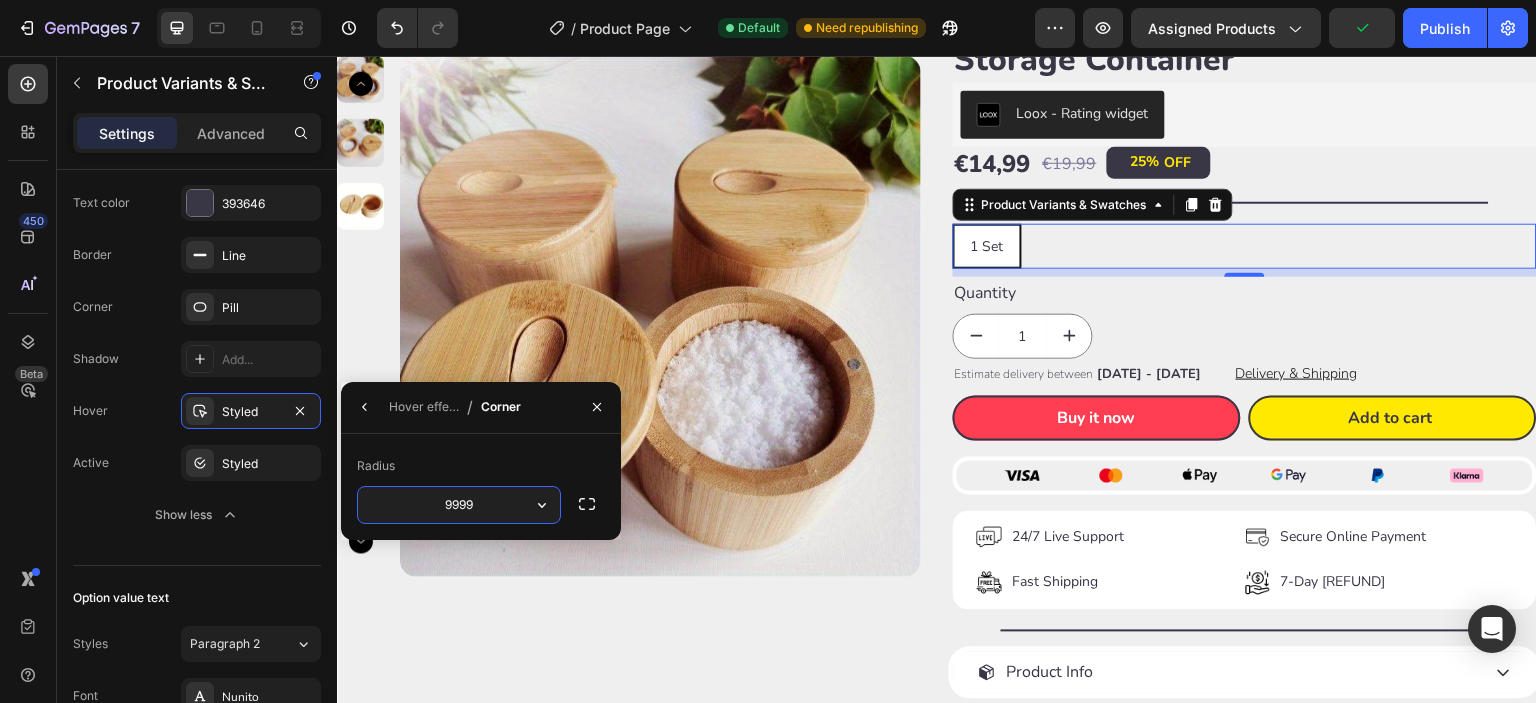 type on "9999" 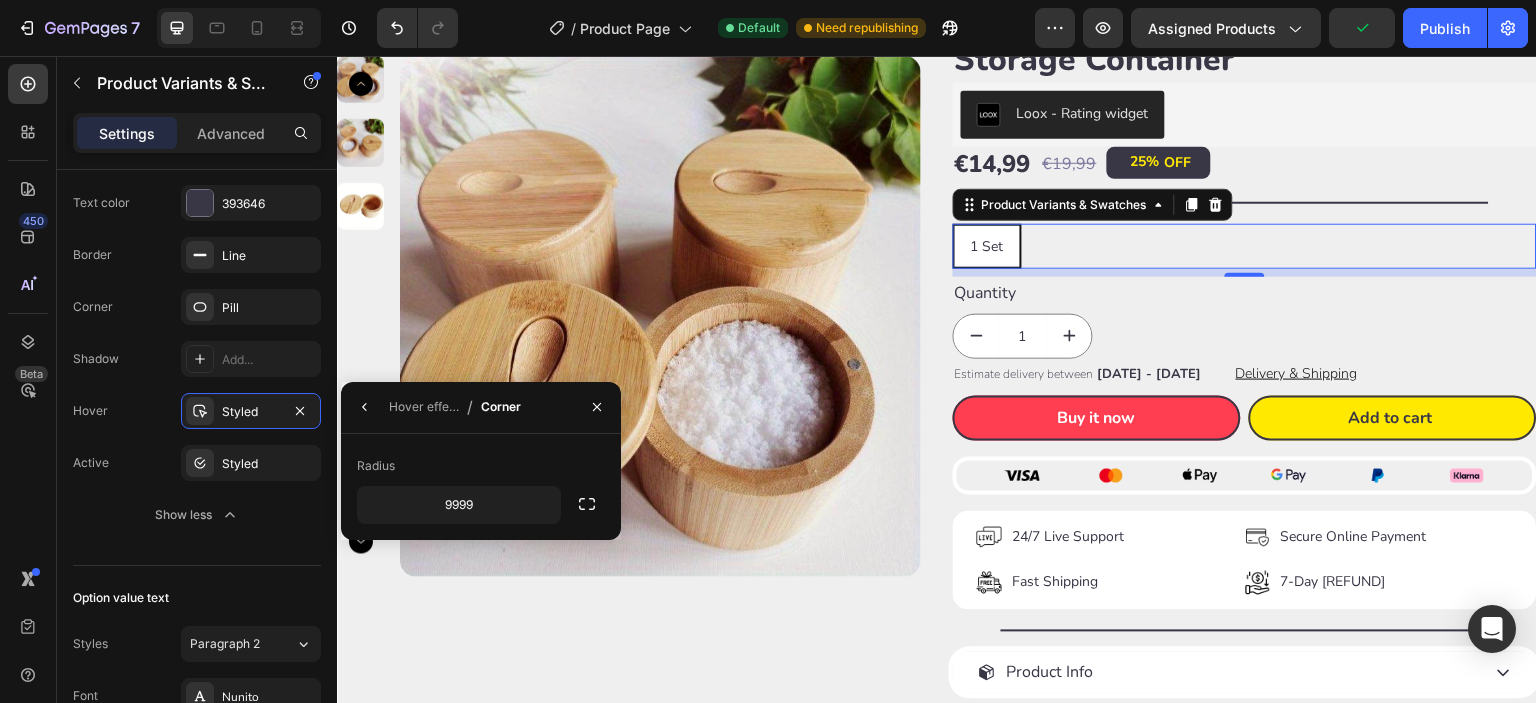 click on "Radius" at bounding box center [481, 466] 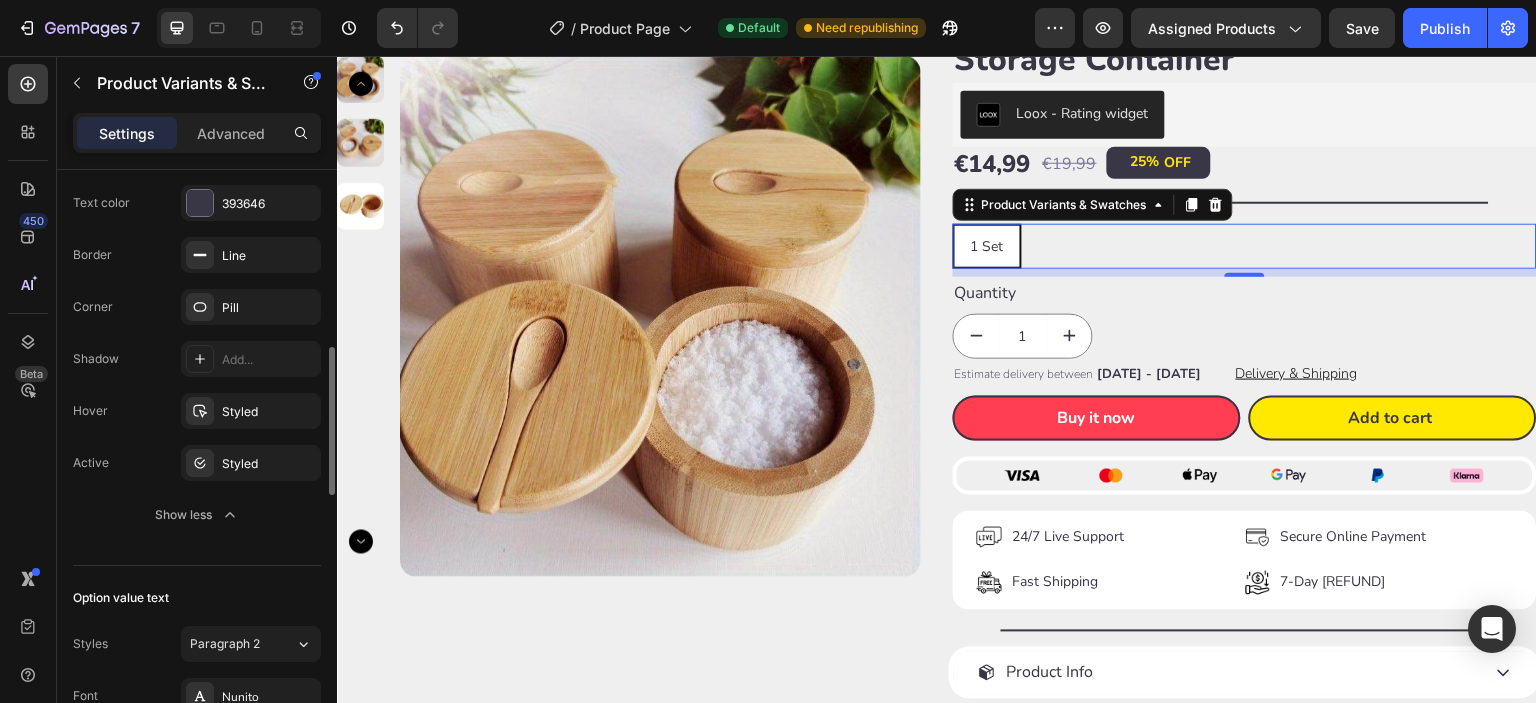 click on "Active Styled" 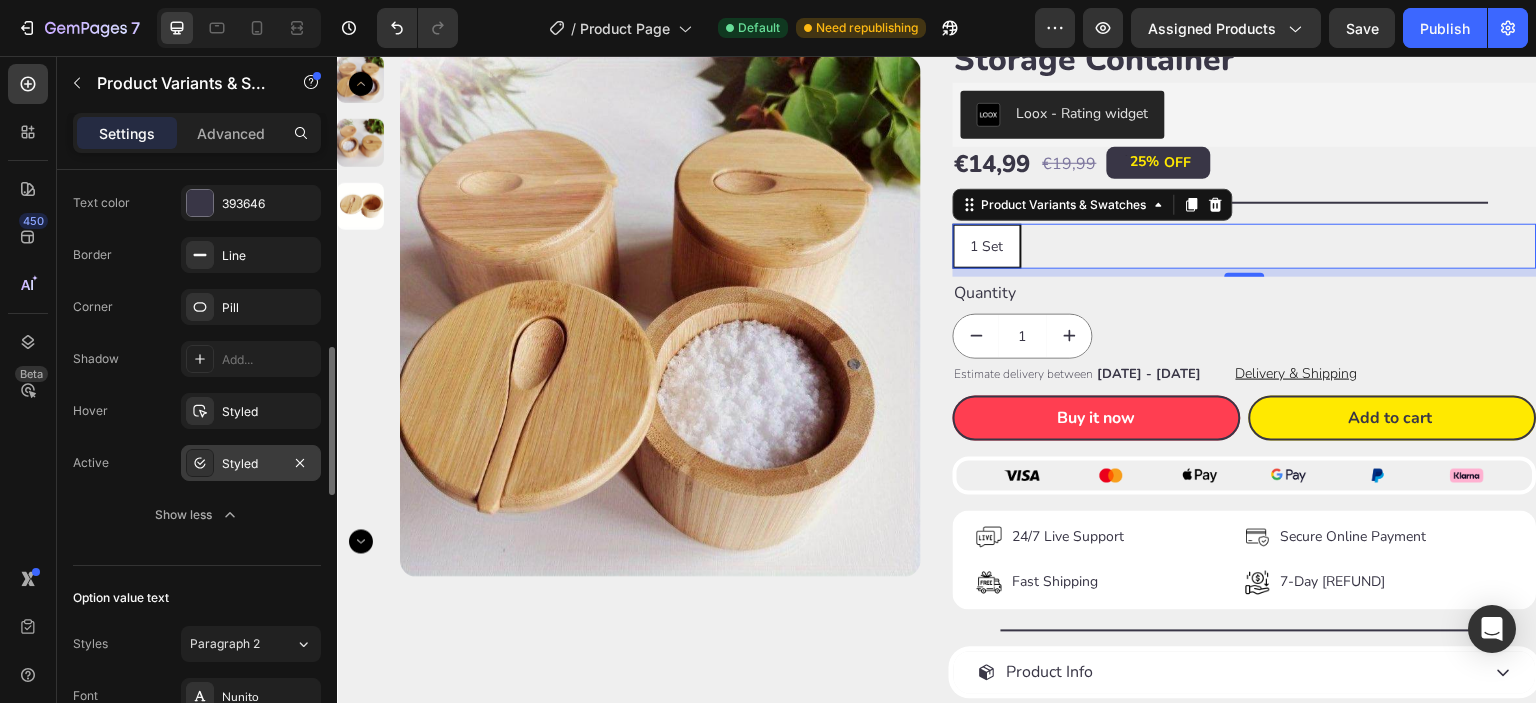 click on "Styled" at bounding box center (251, 464) 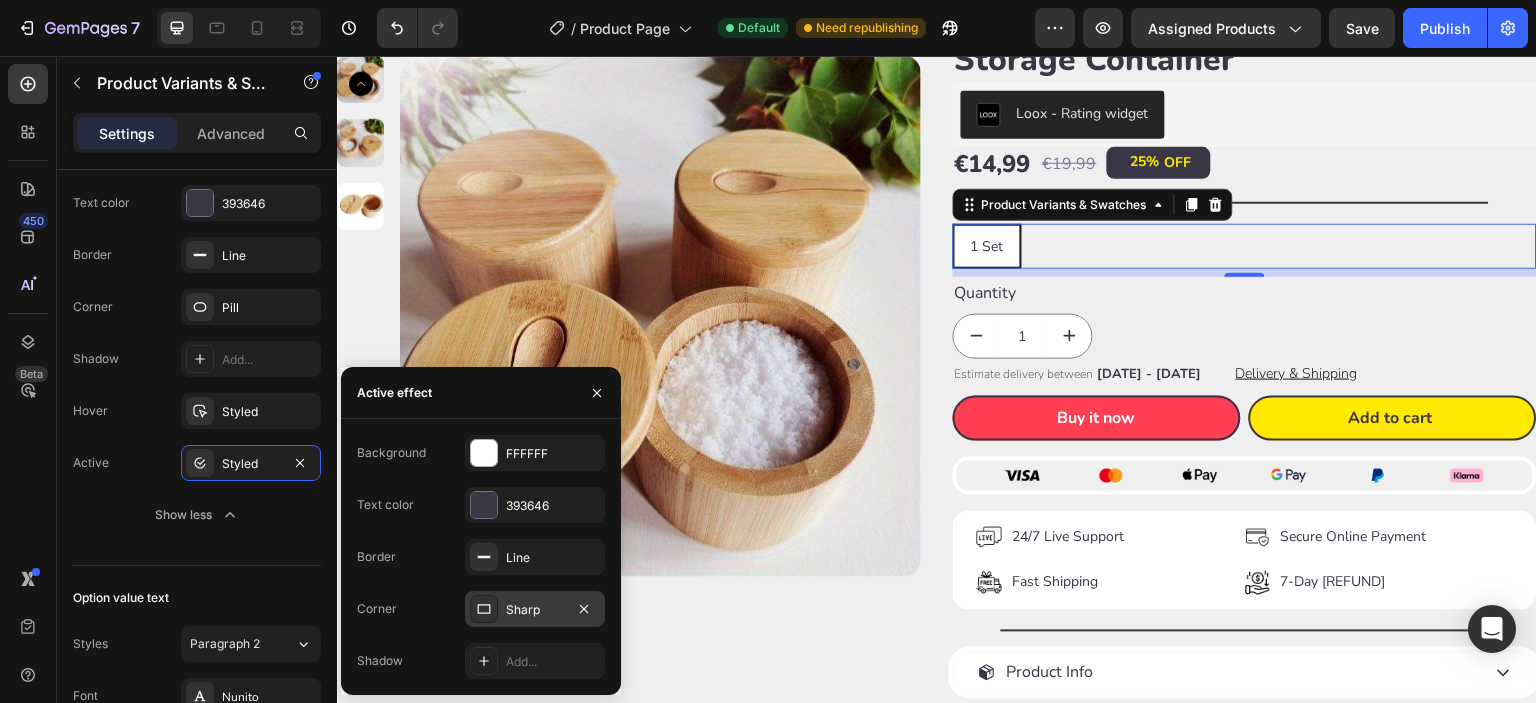 click on "Sharp" at bounding box center [535, 610] 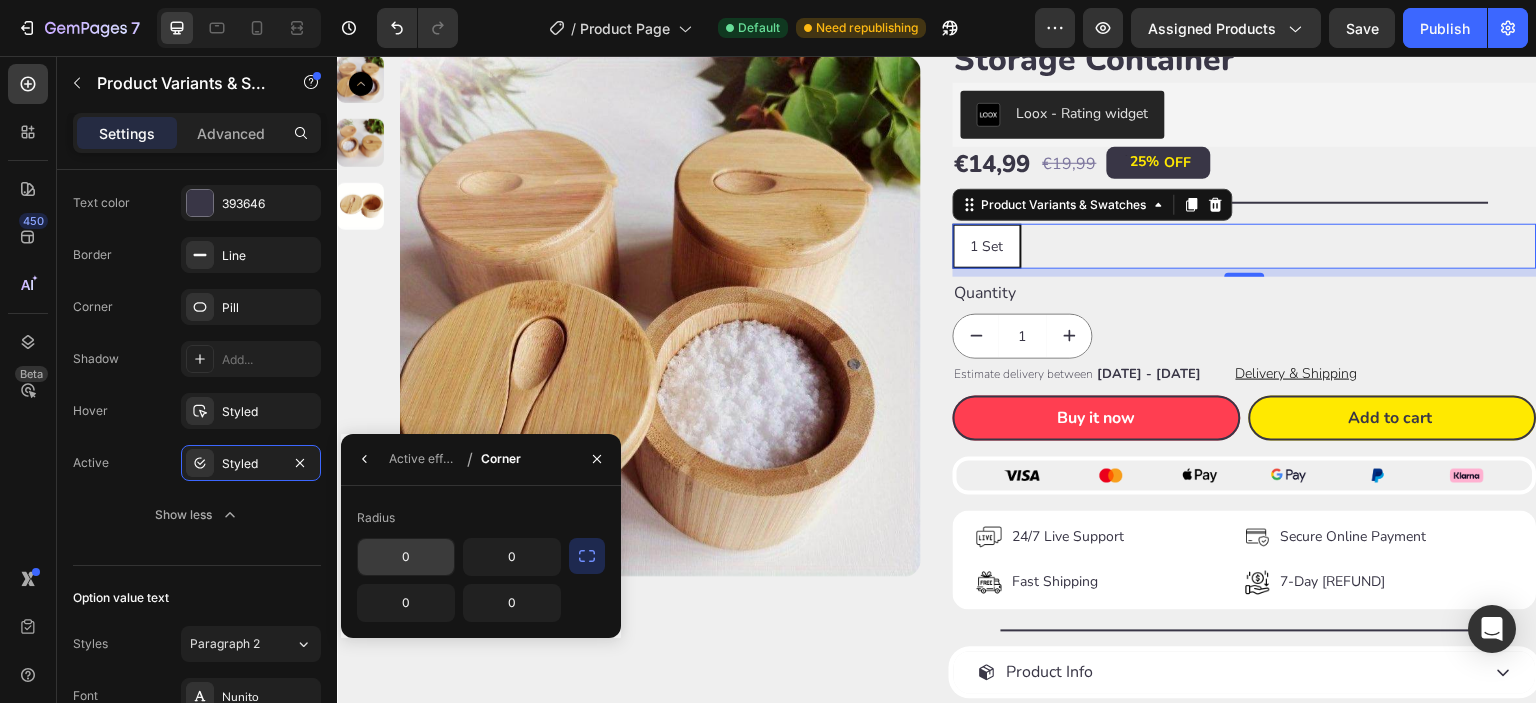 click on "0" at bounding box center [406, 557] 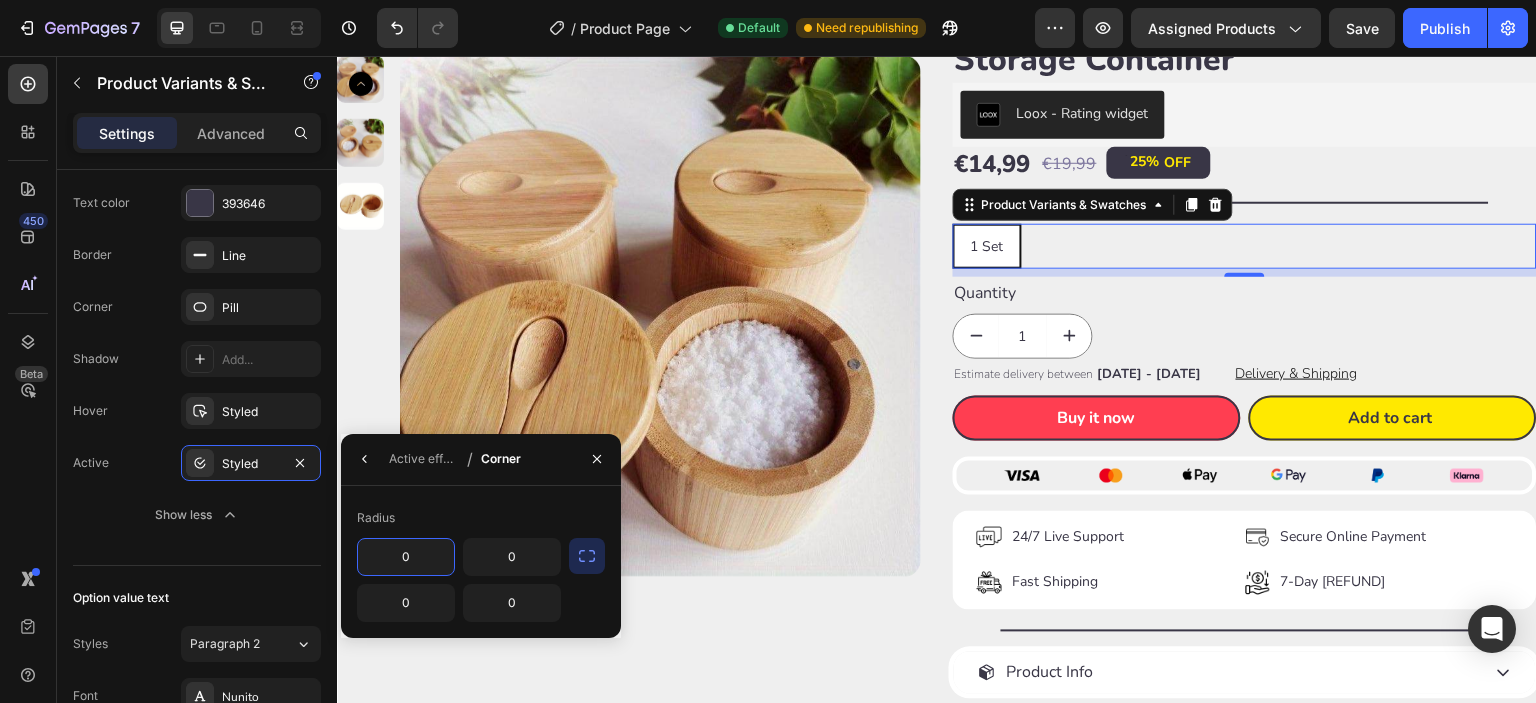 click 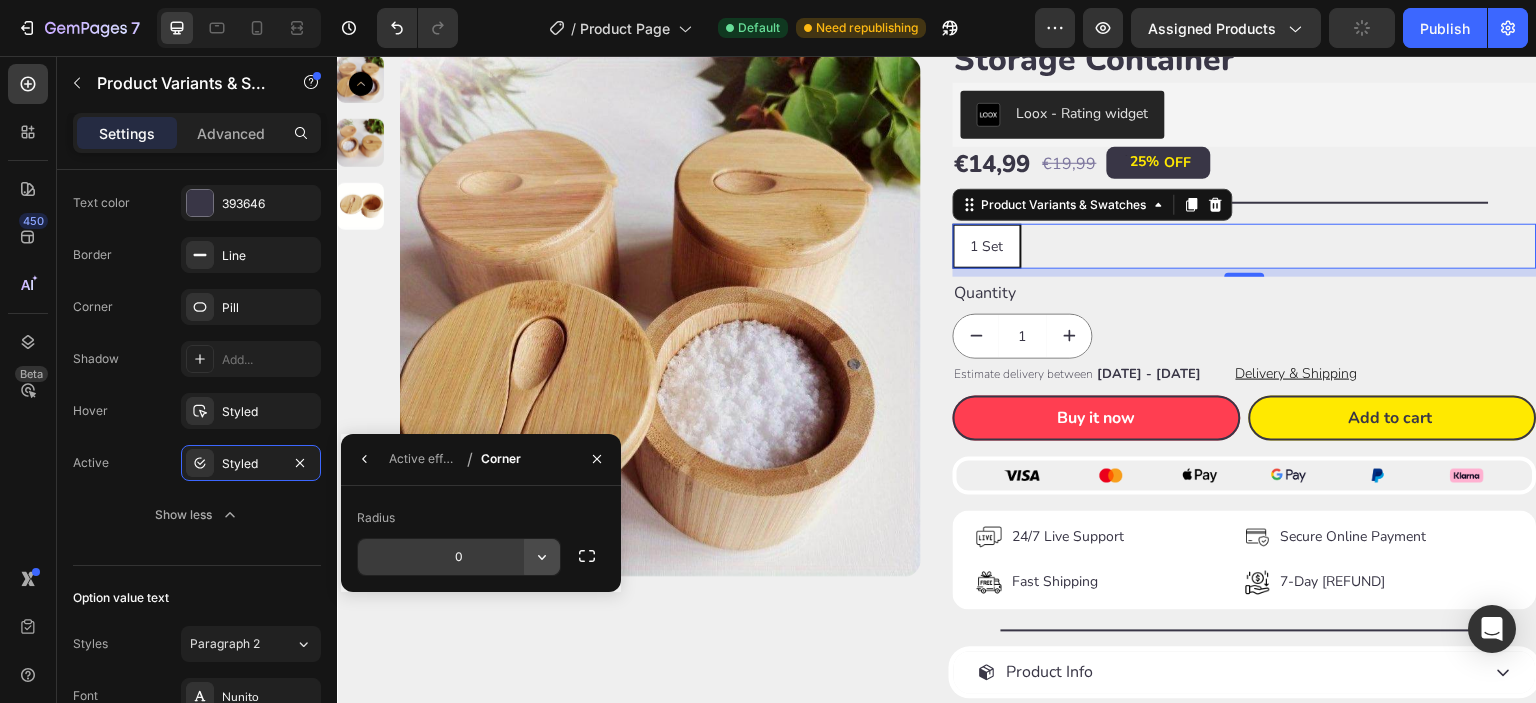 click 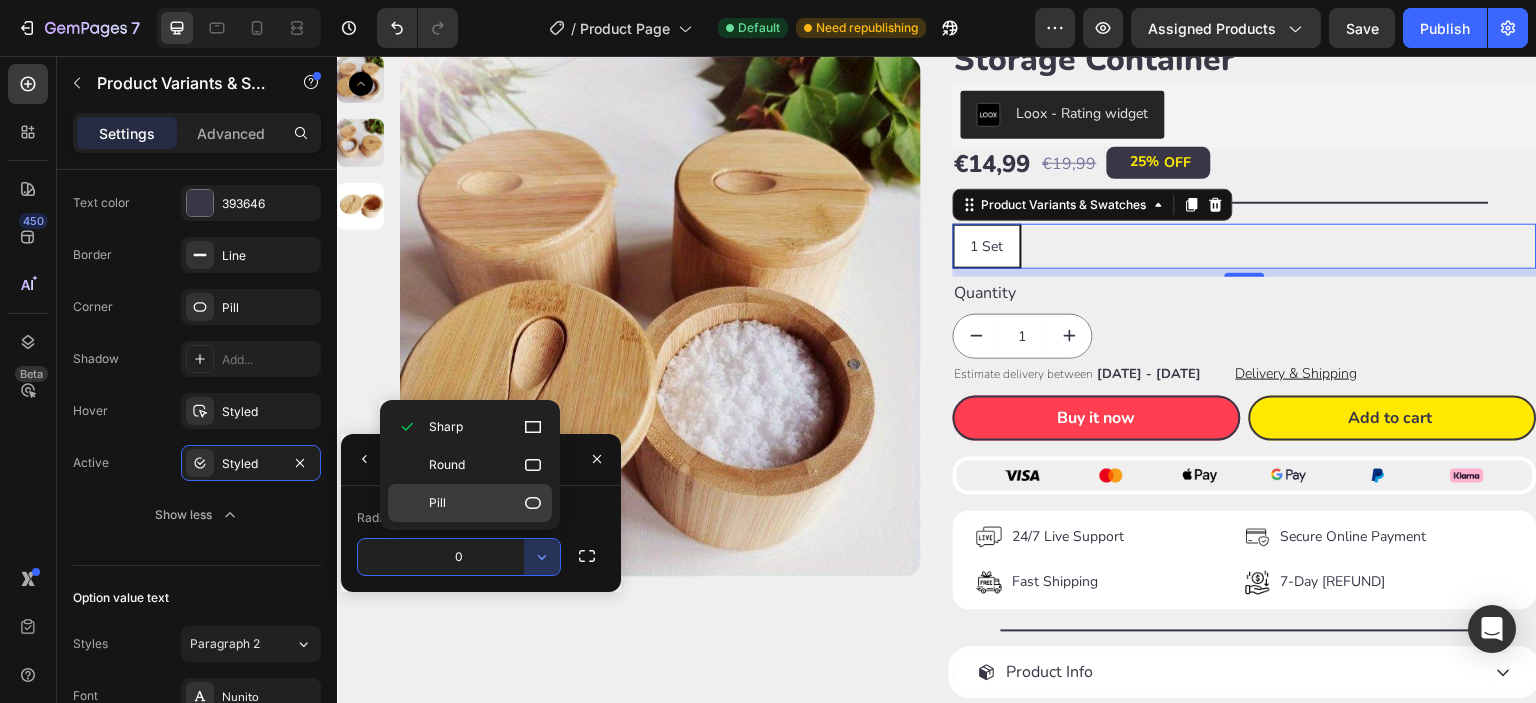click on "Pill" at bounding box center (486, 503) 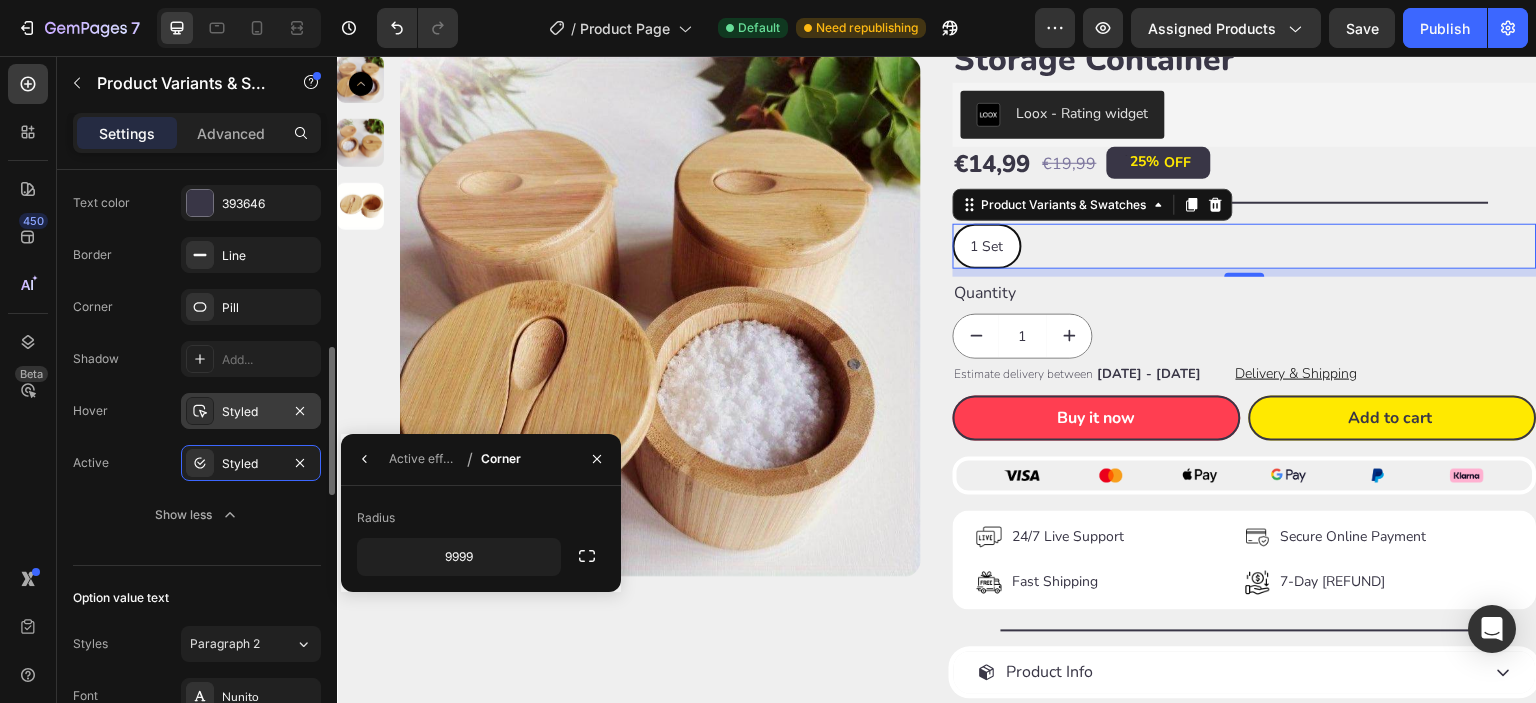 click on "Styled" at bounding box center [251, 412] 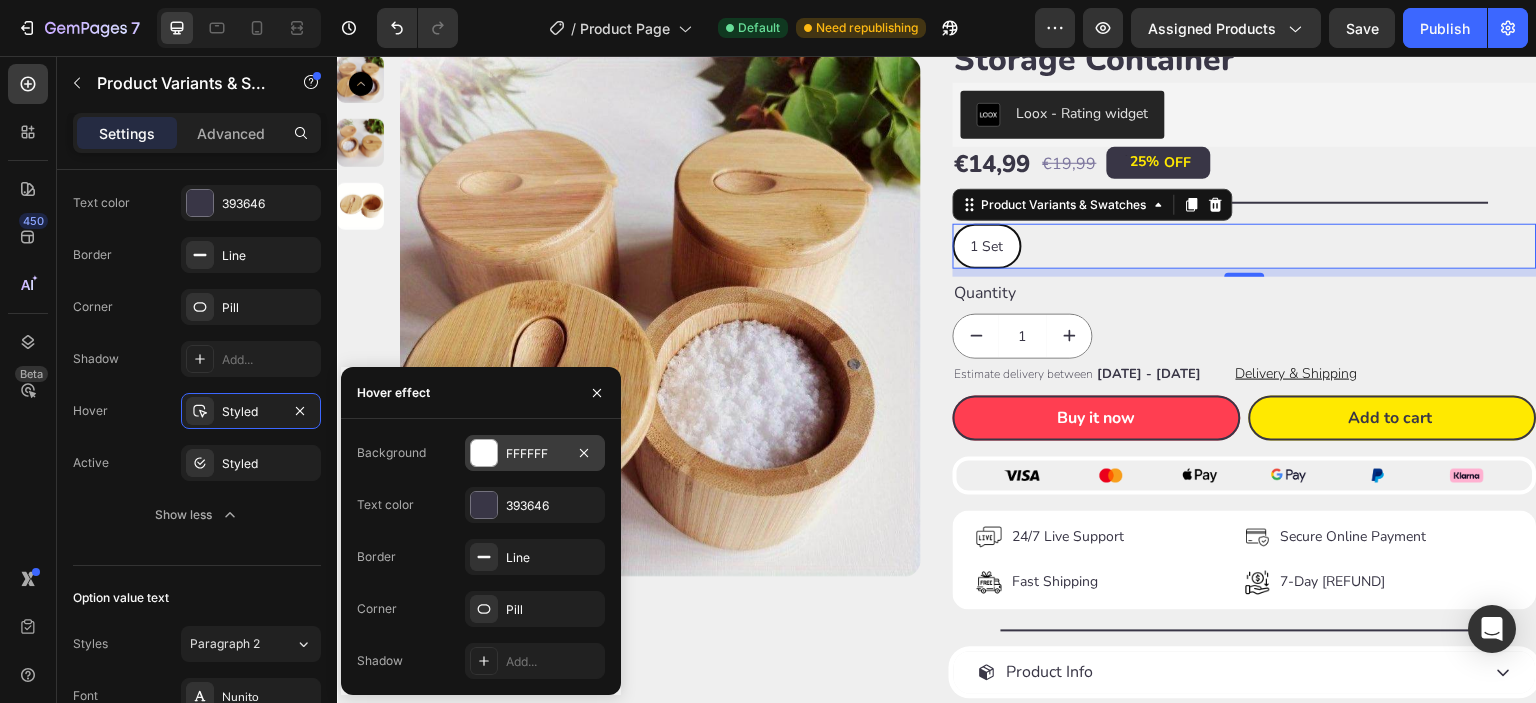 click at bounding box center (484, 453) 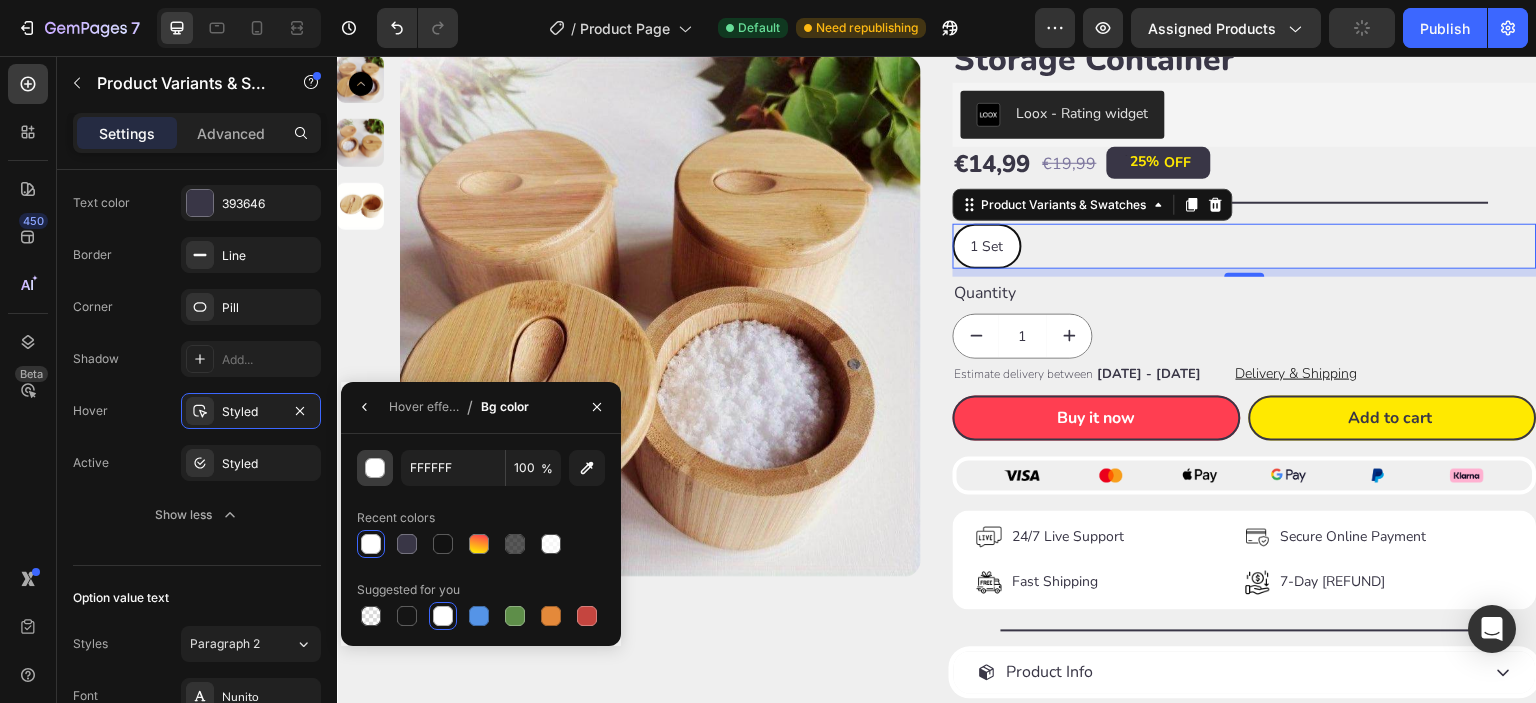 click at bounding box center [376, 469] 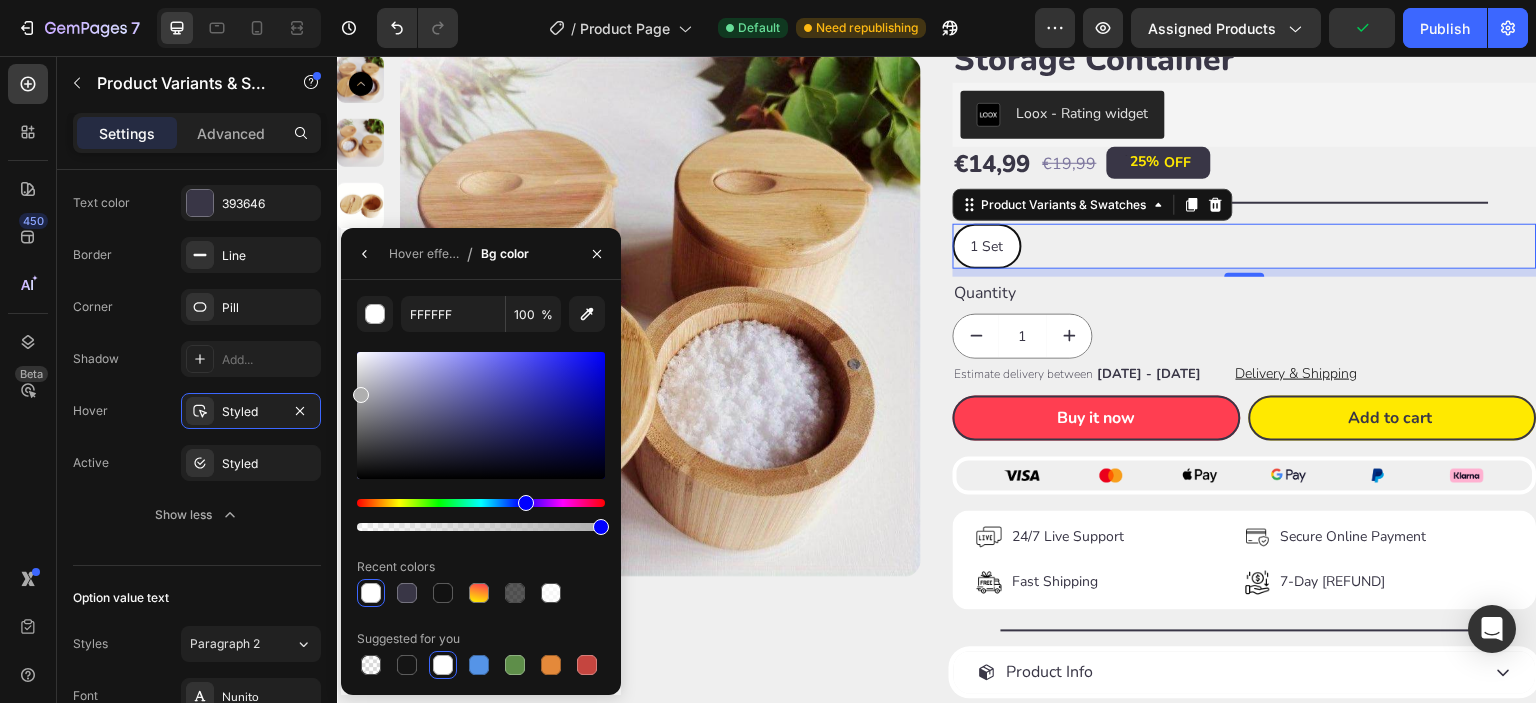 click at bounding box center (481, 415) 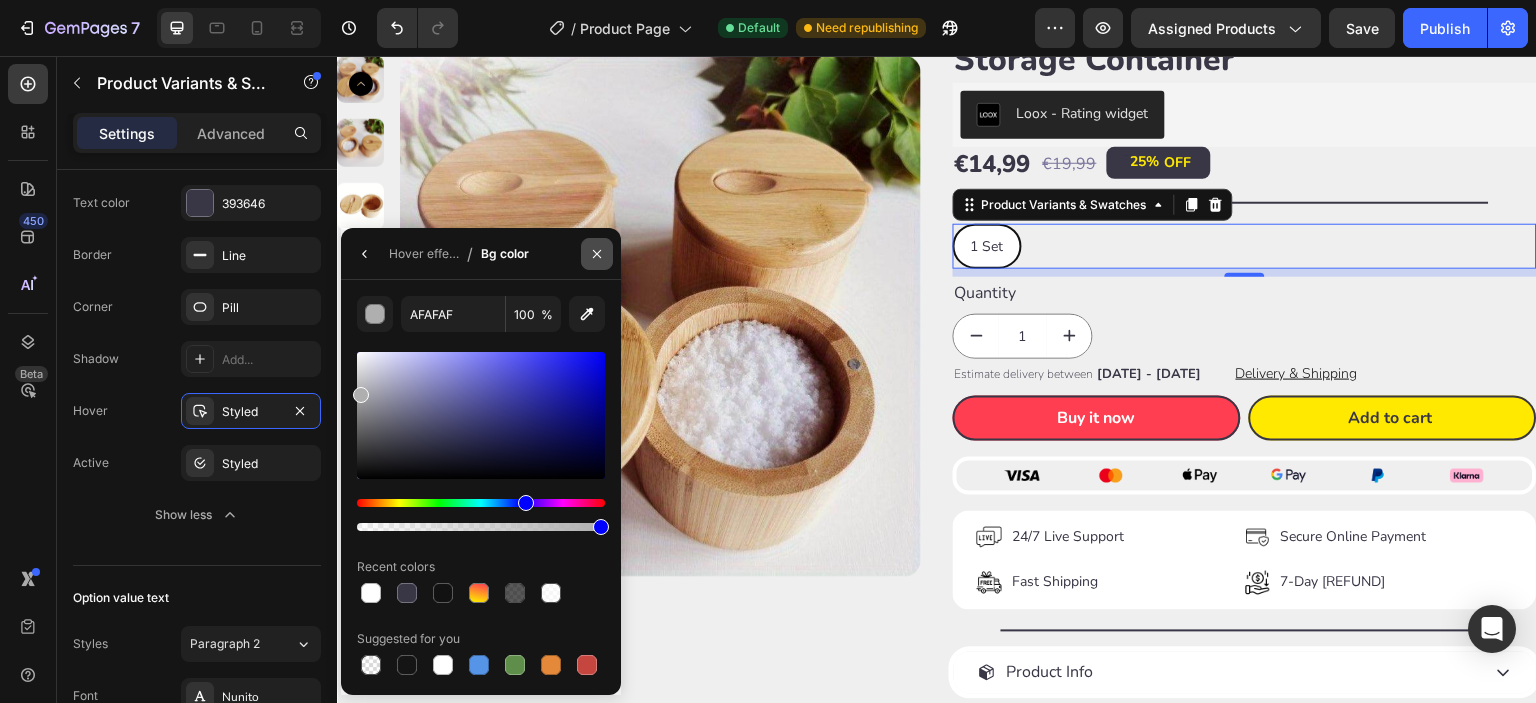 click 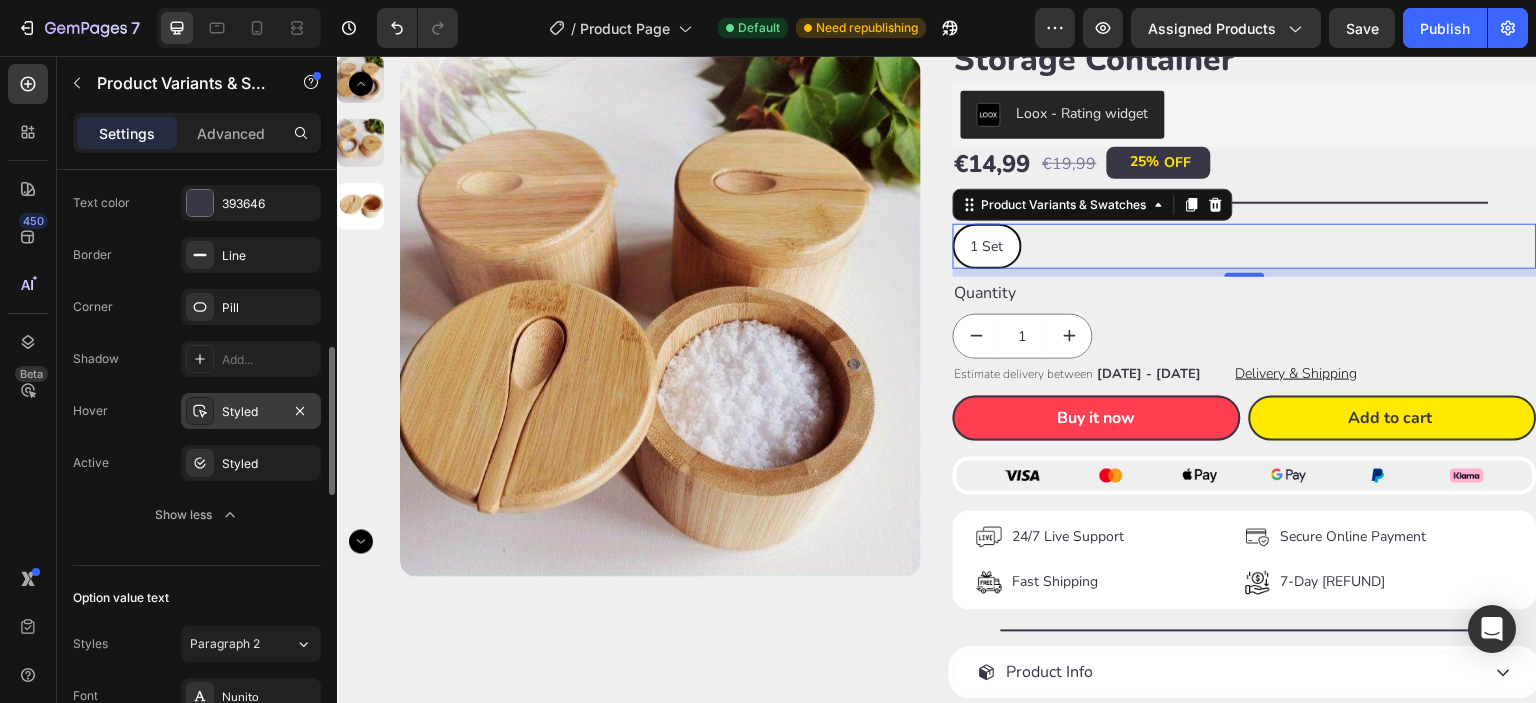 click on "Styled" at bounding box center (251, 411) 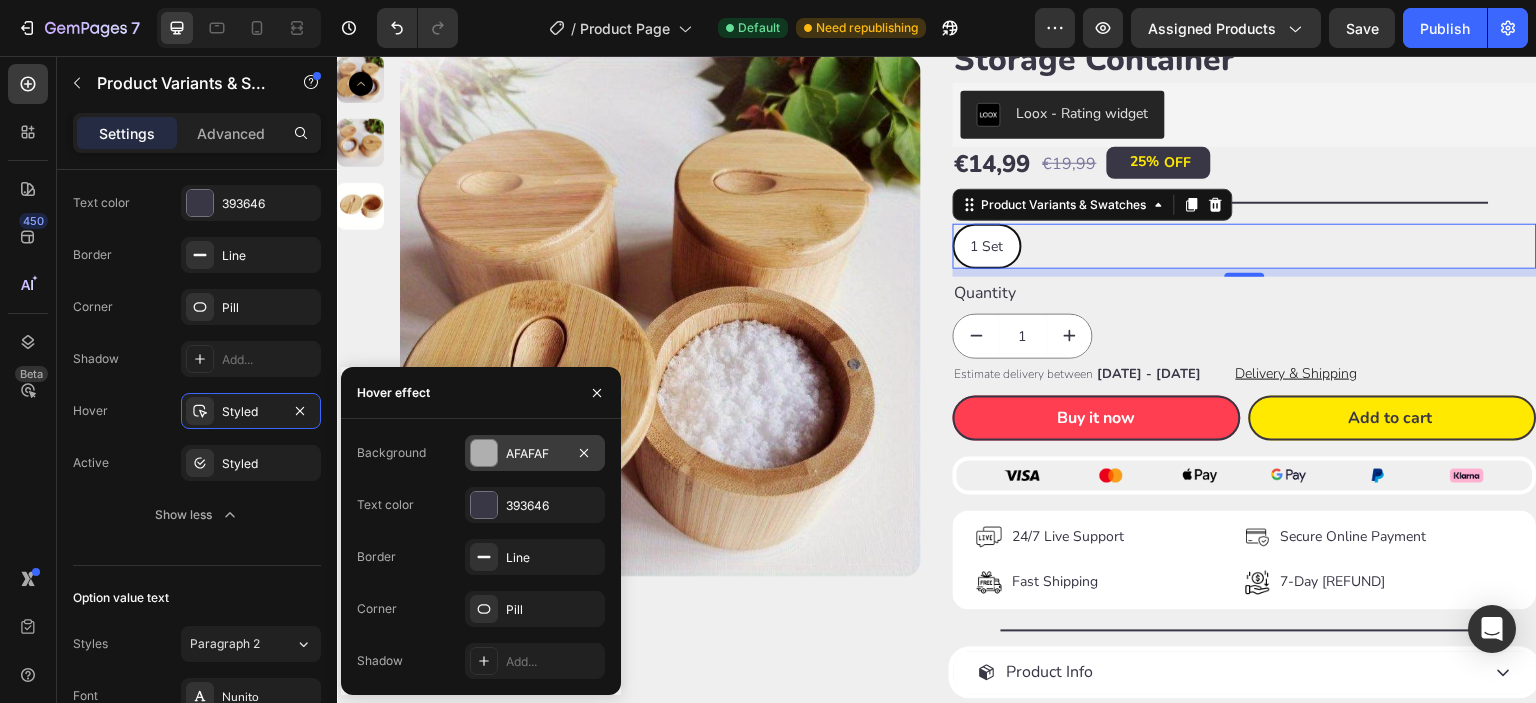 click at bounding box center (484, 453) 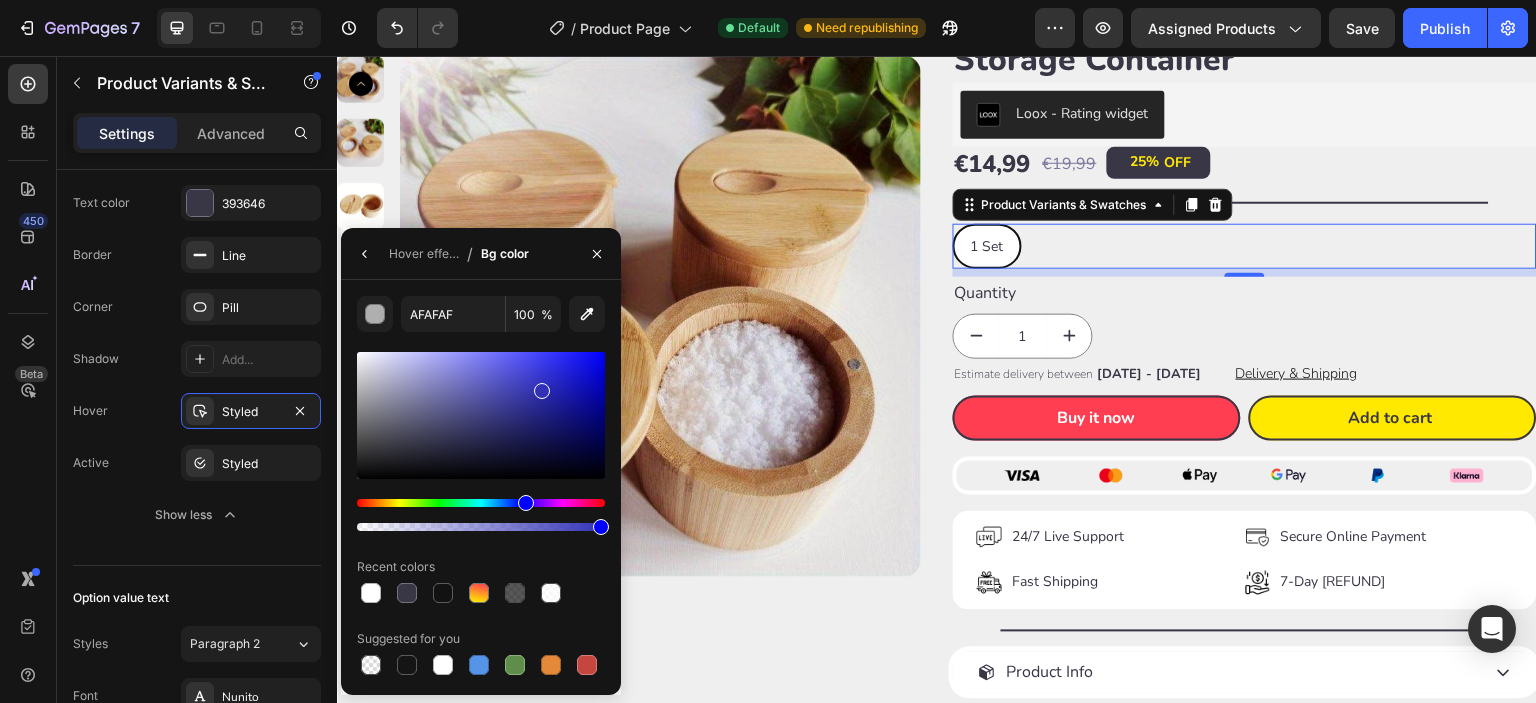 click at bounding box center [481, 415] 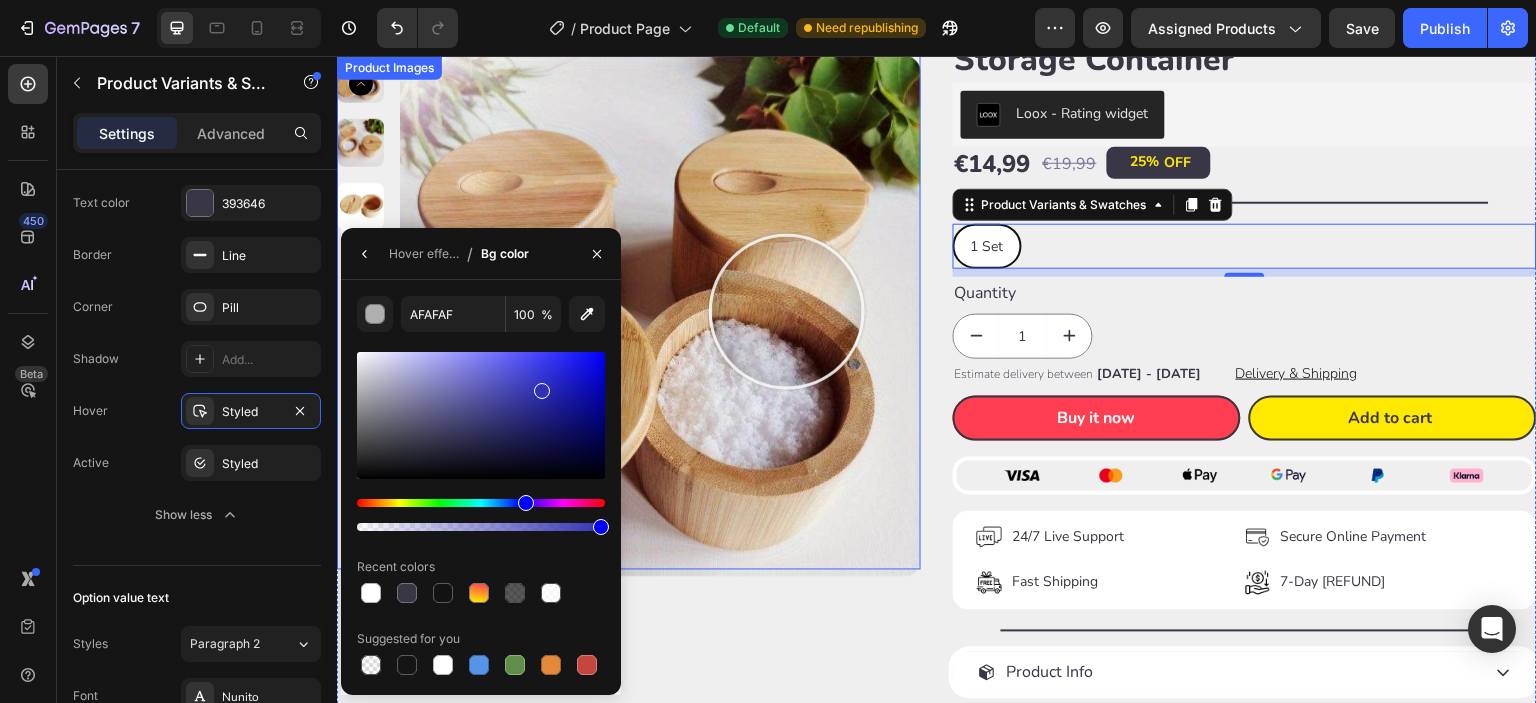 type on "[NUMBER]" 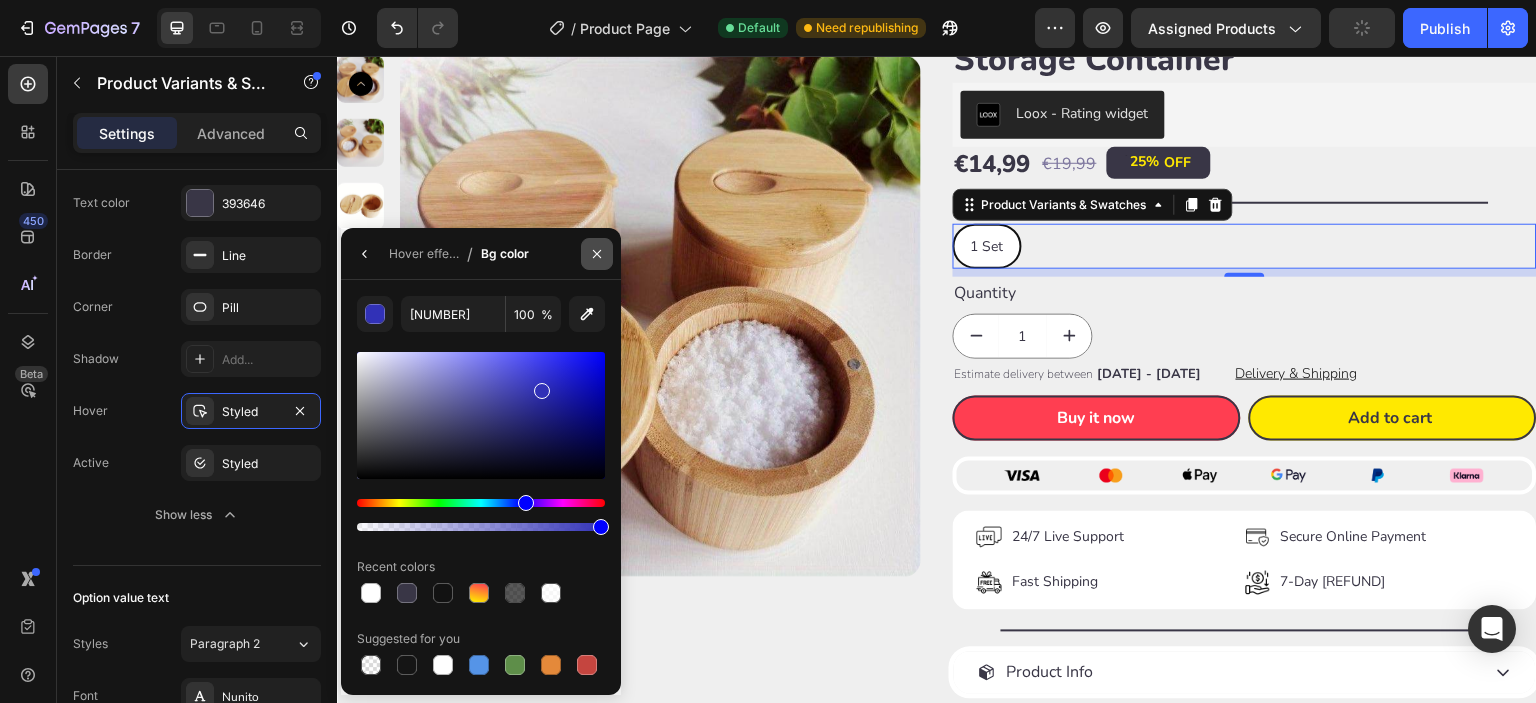 click 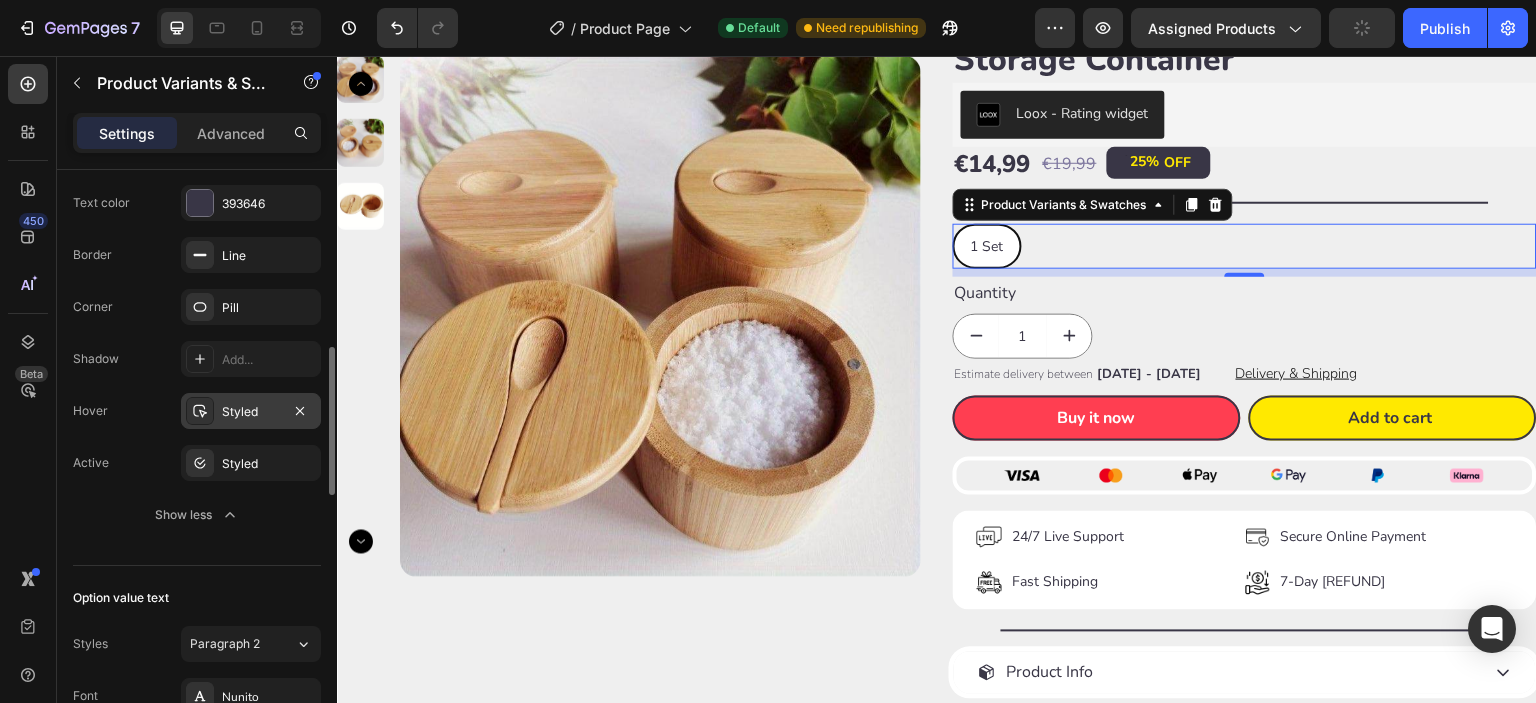click on "Styled" at bounding box center (251, 412) 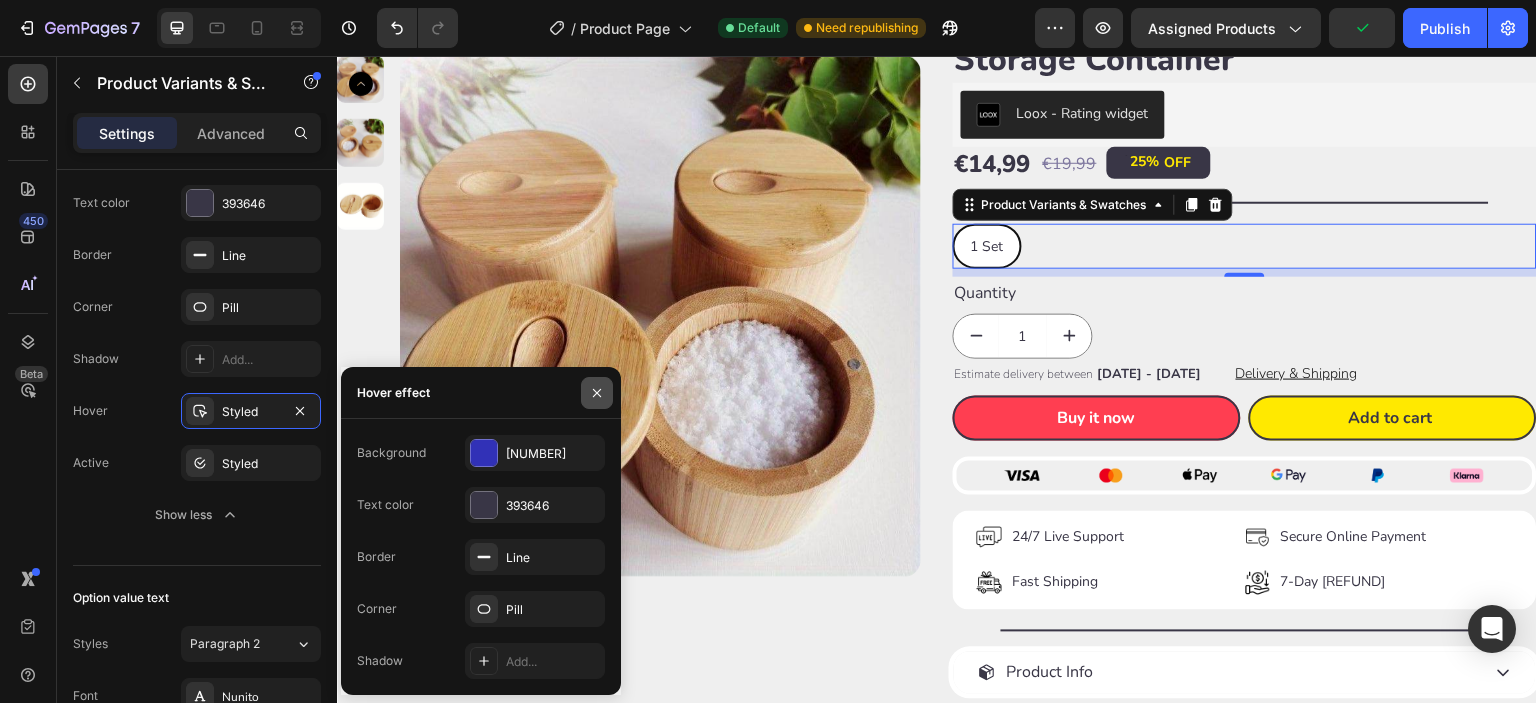 drag, startPoint x: 590, startPoint y: 395, endPoint x: 632, endPoint y: 202, distance: 197.51709 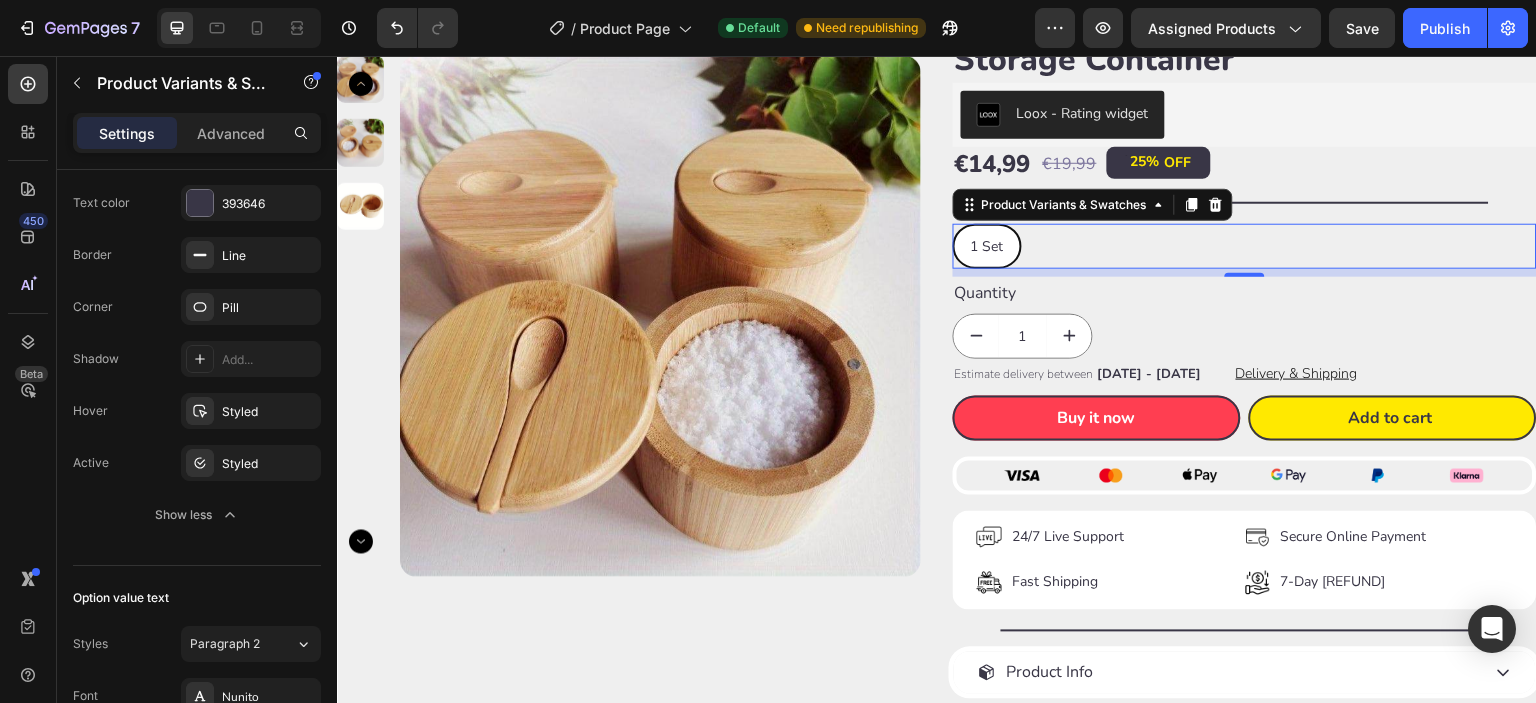 click on "1 Set" at bounding box center [987, 246] 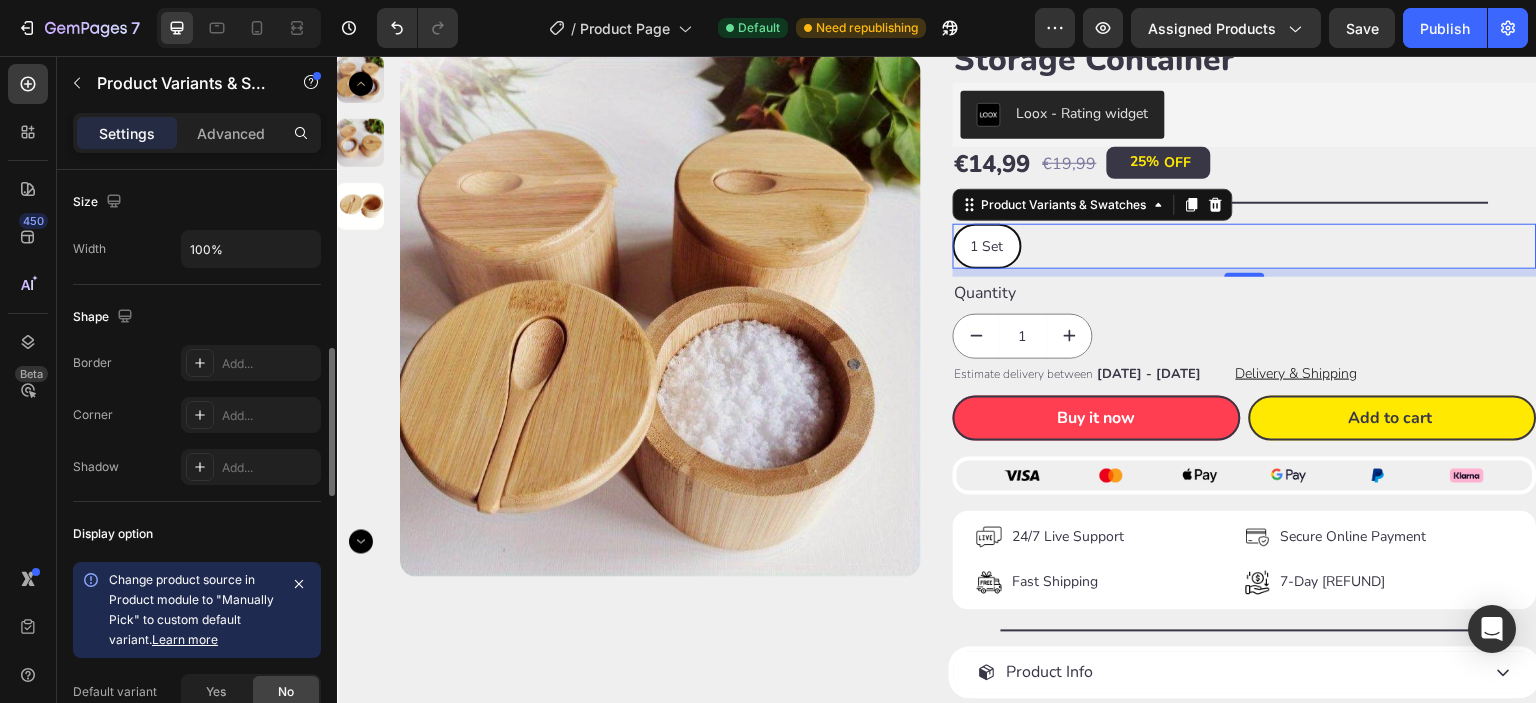 scroll, scrollTop: 1704, scrollLeft: 0, axis: vertical 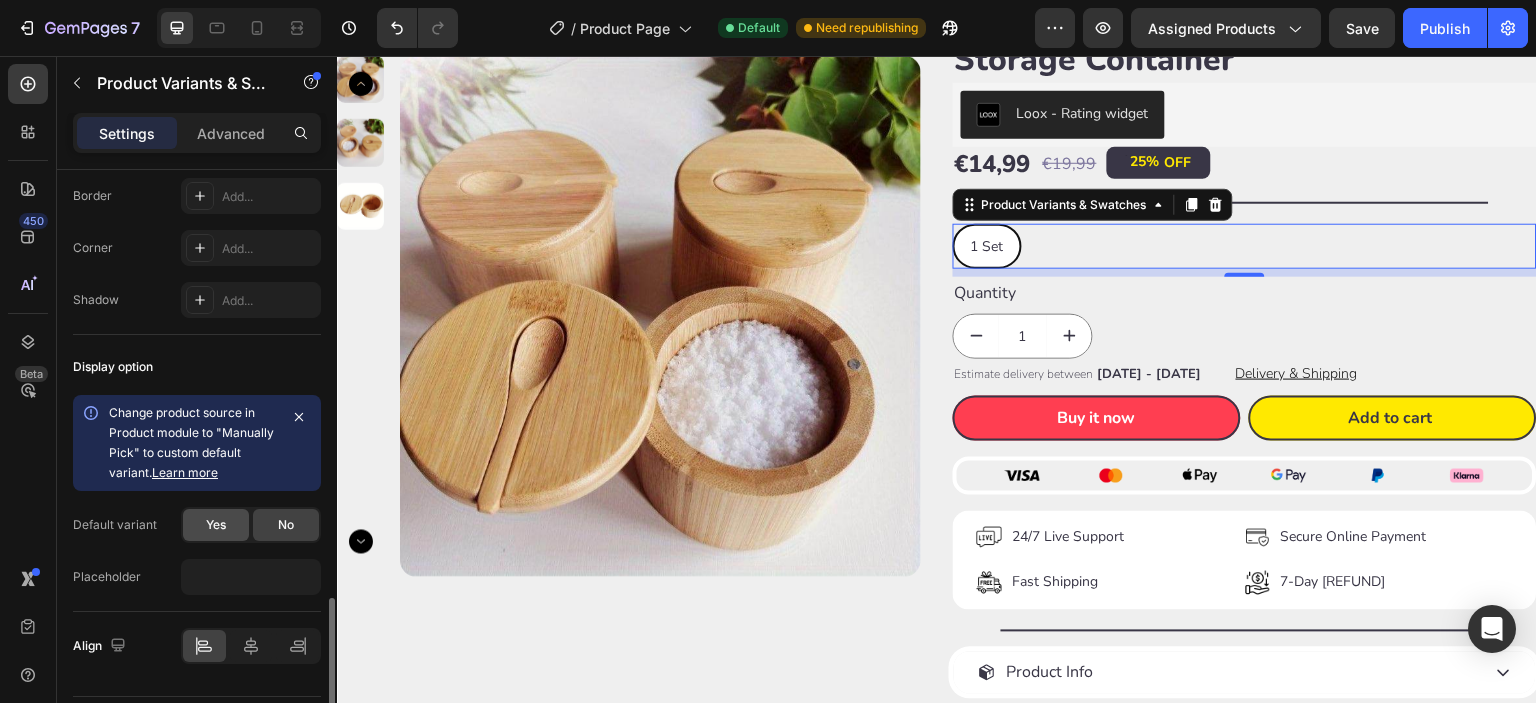 click on "Yes" 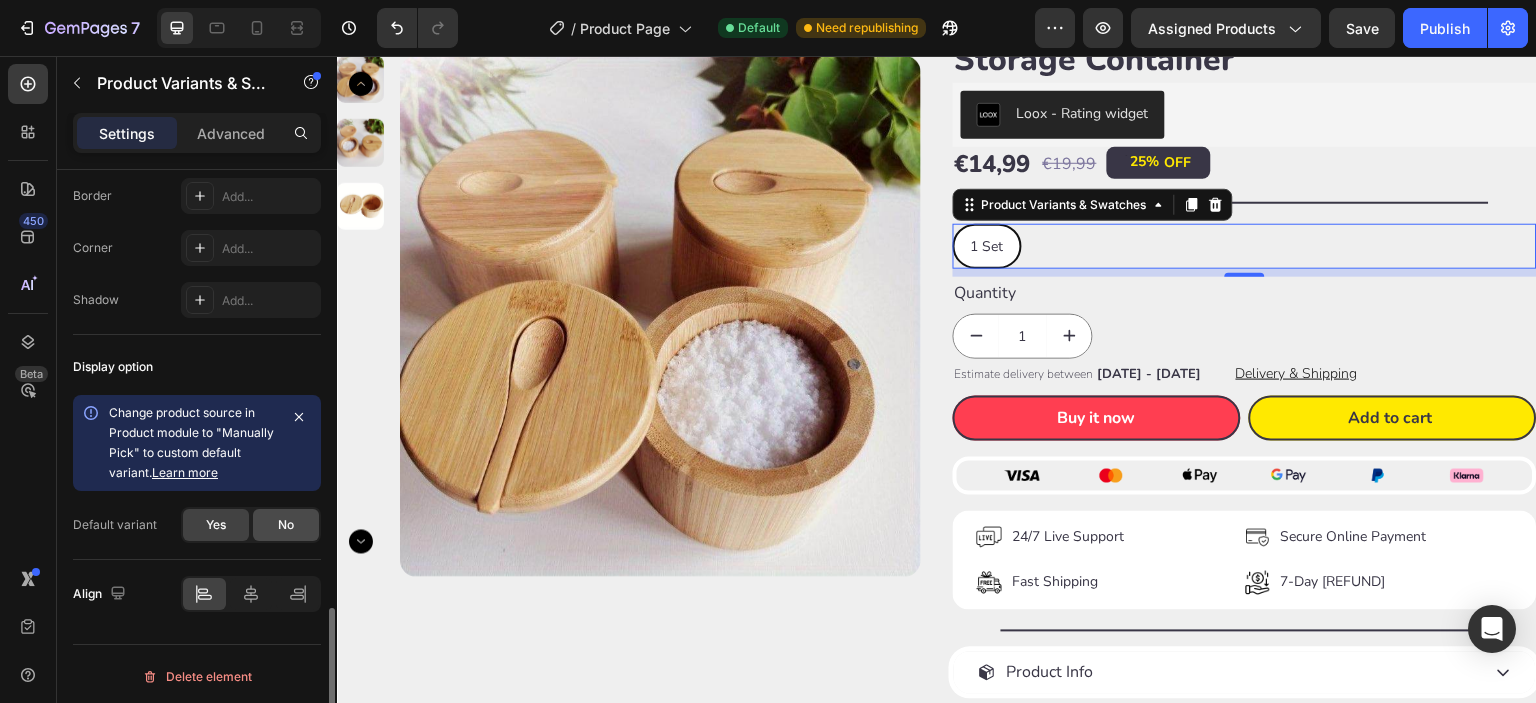 click on "No" 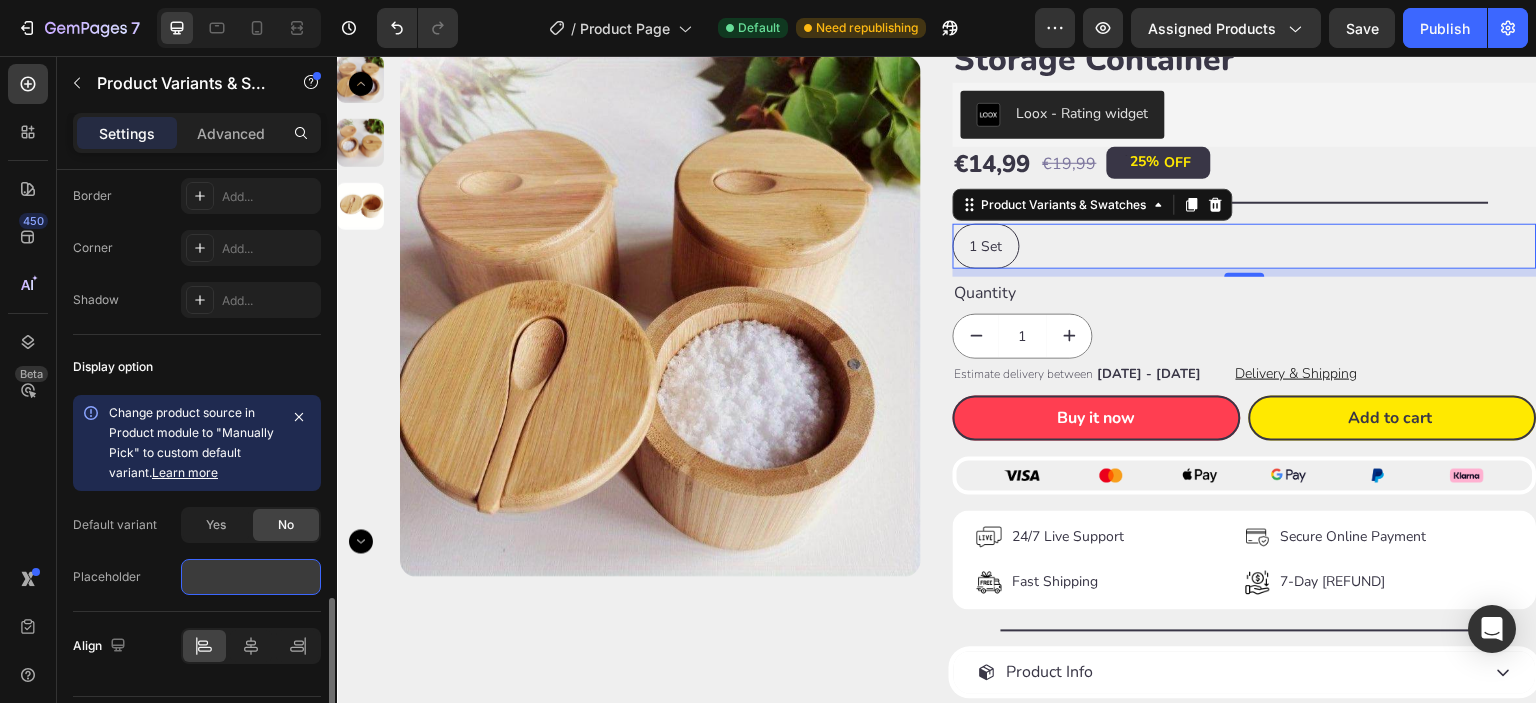 click at bounding box center [251, 577] 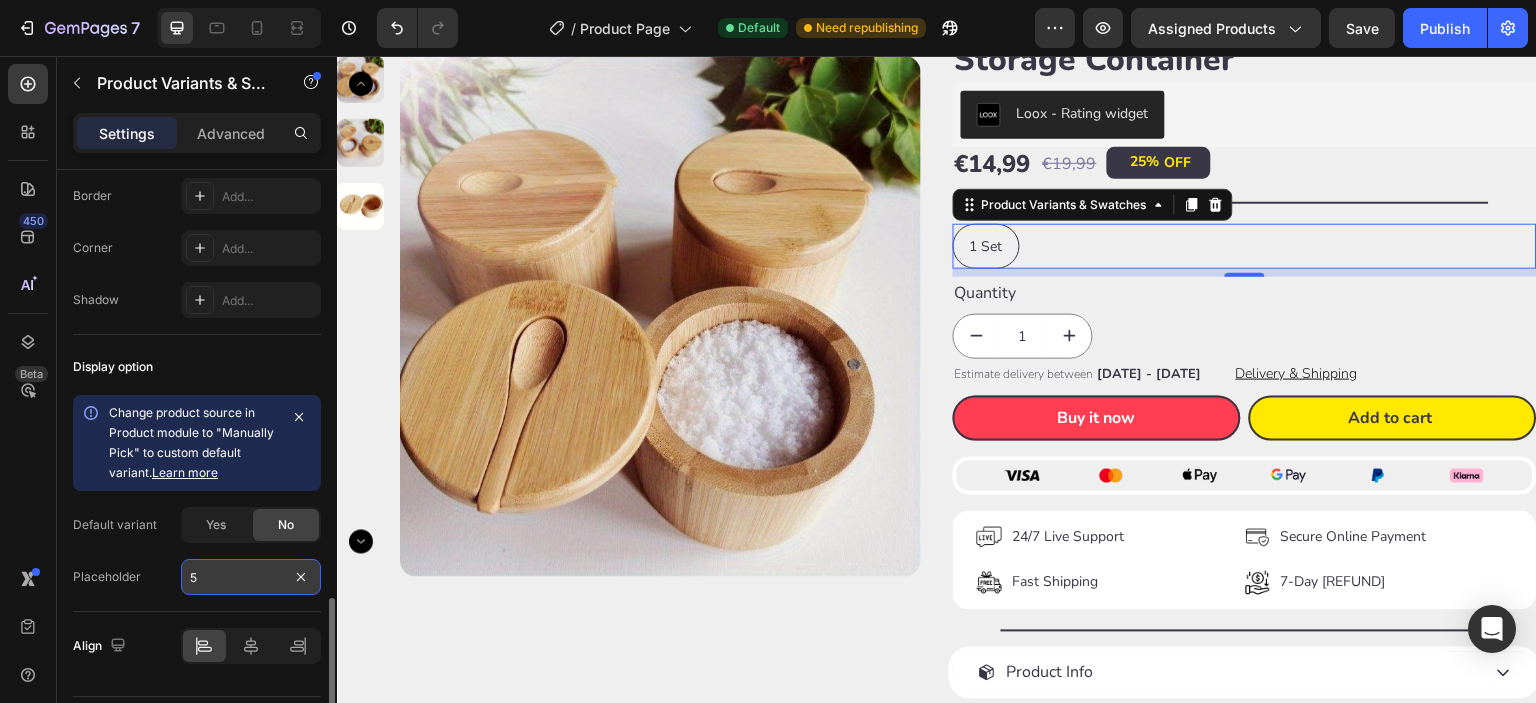type on "55" 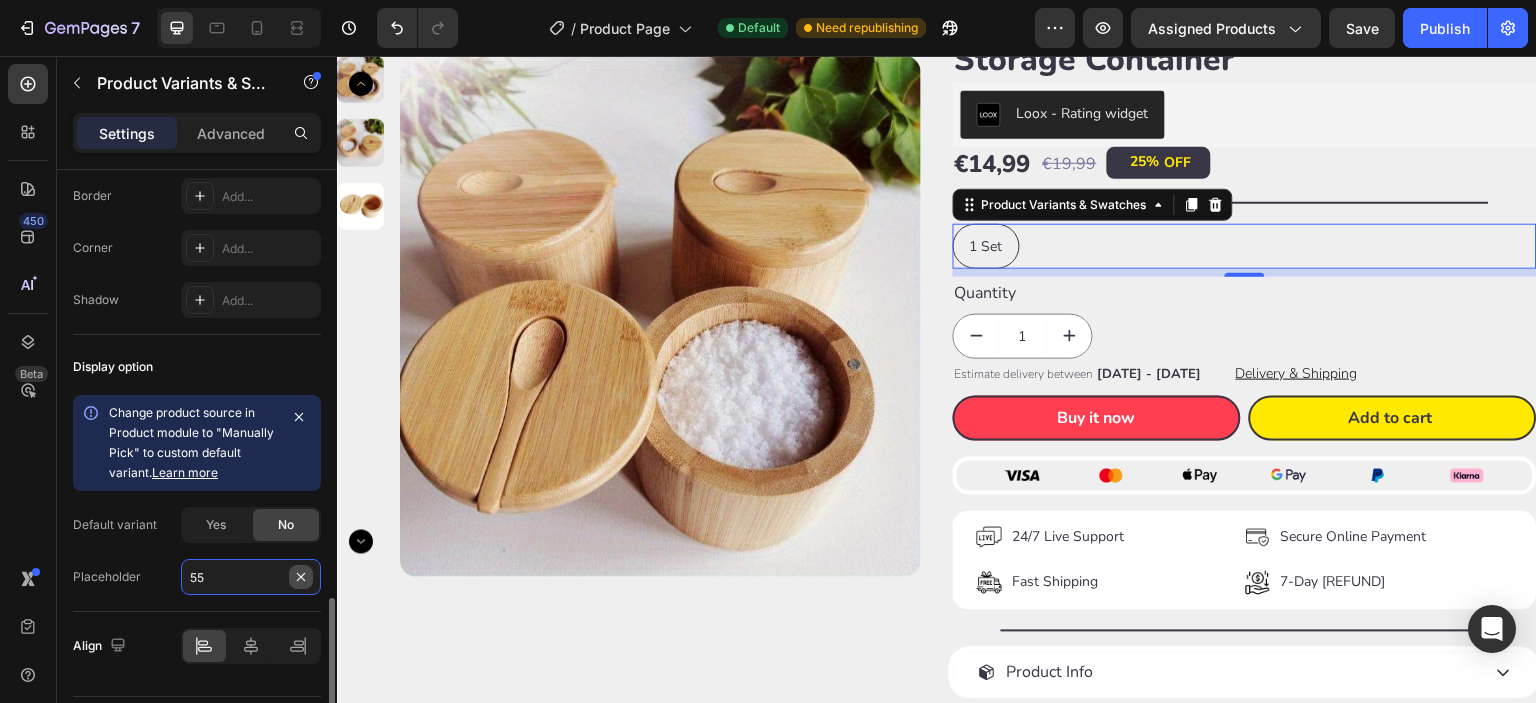 type 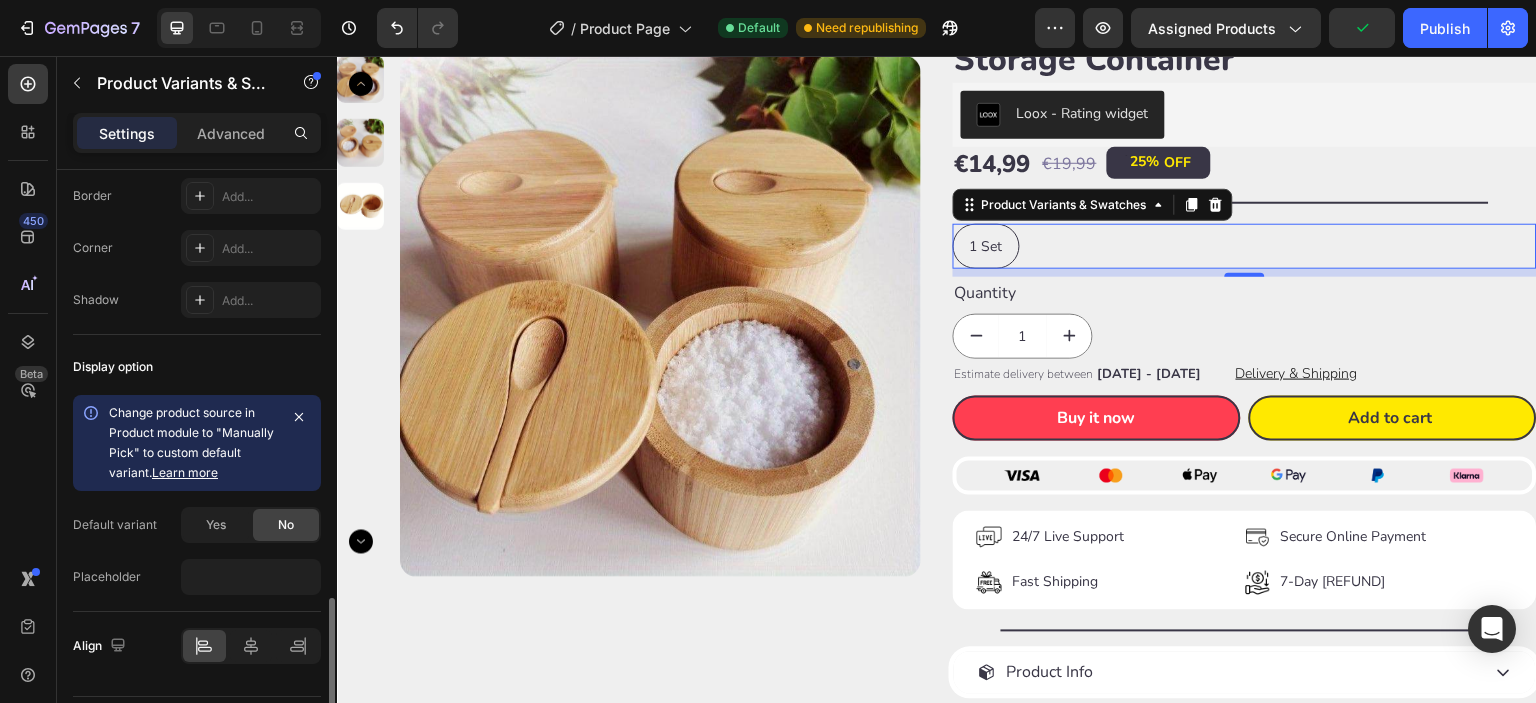 click on "Learn more" at bounding box center [185, 472] 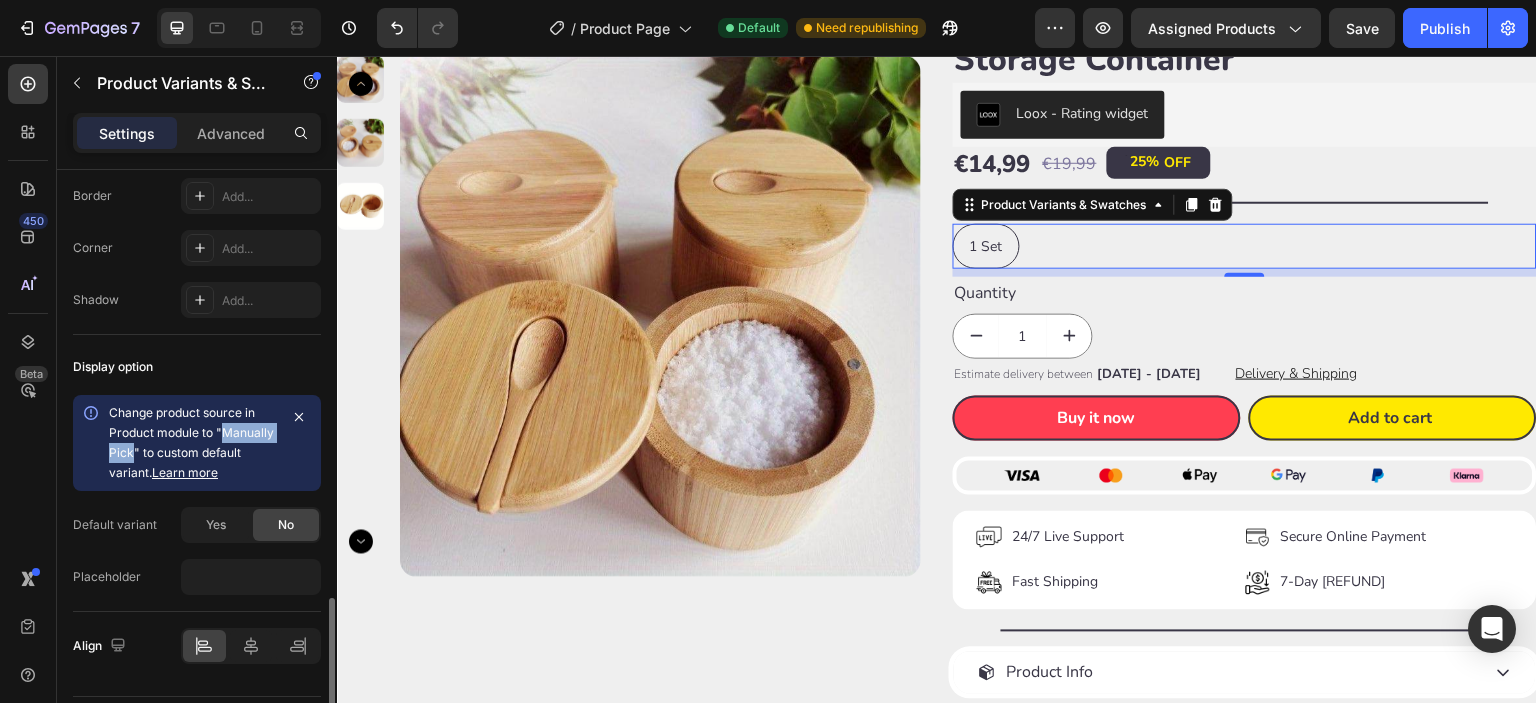 drag, startPoint x: 221, startPoint y: 428, endPoint x: 134, endPoint y: 452, distance: 90.24966 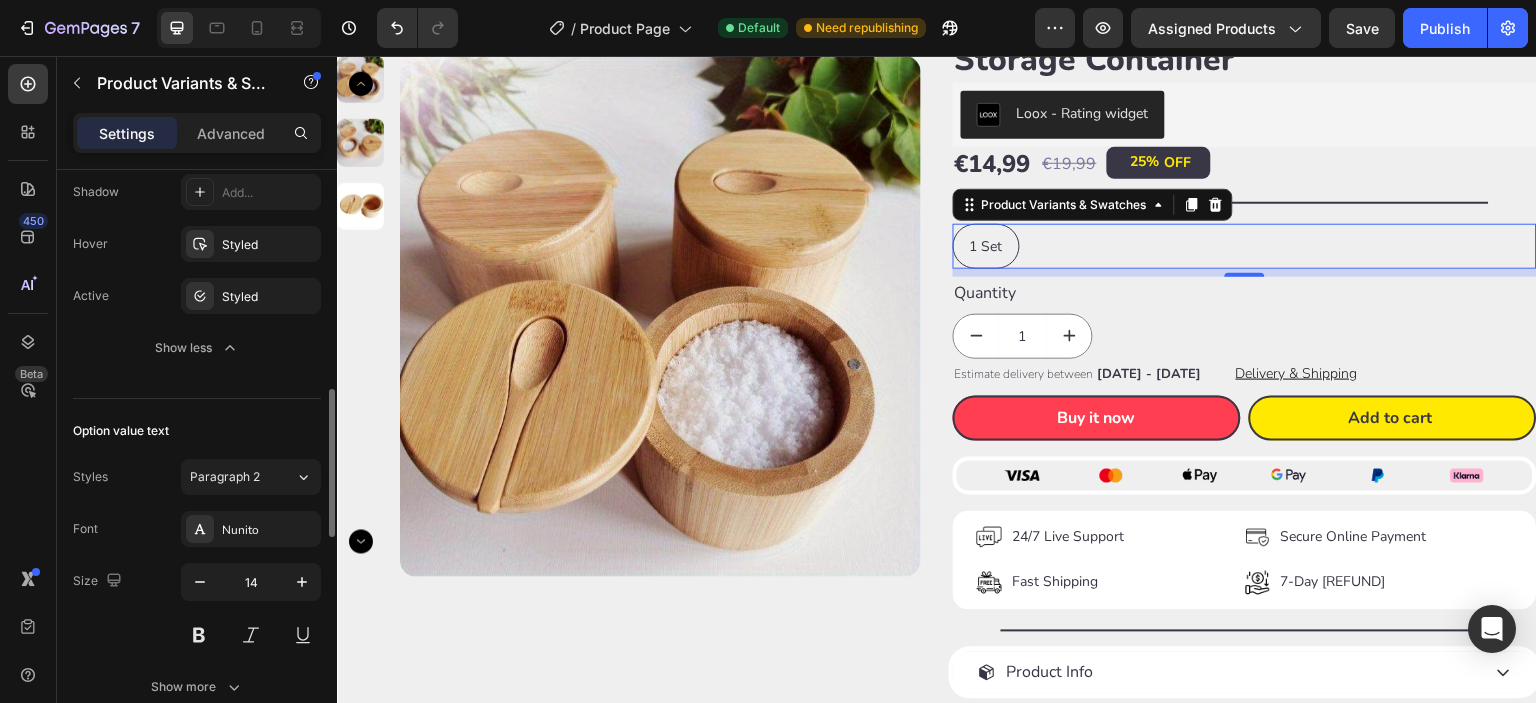 scroll, scrollTop: 705, scrollLeft: 0, axis: vertical 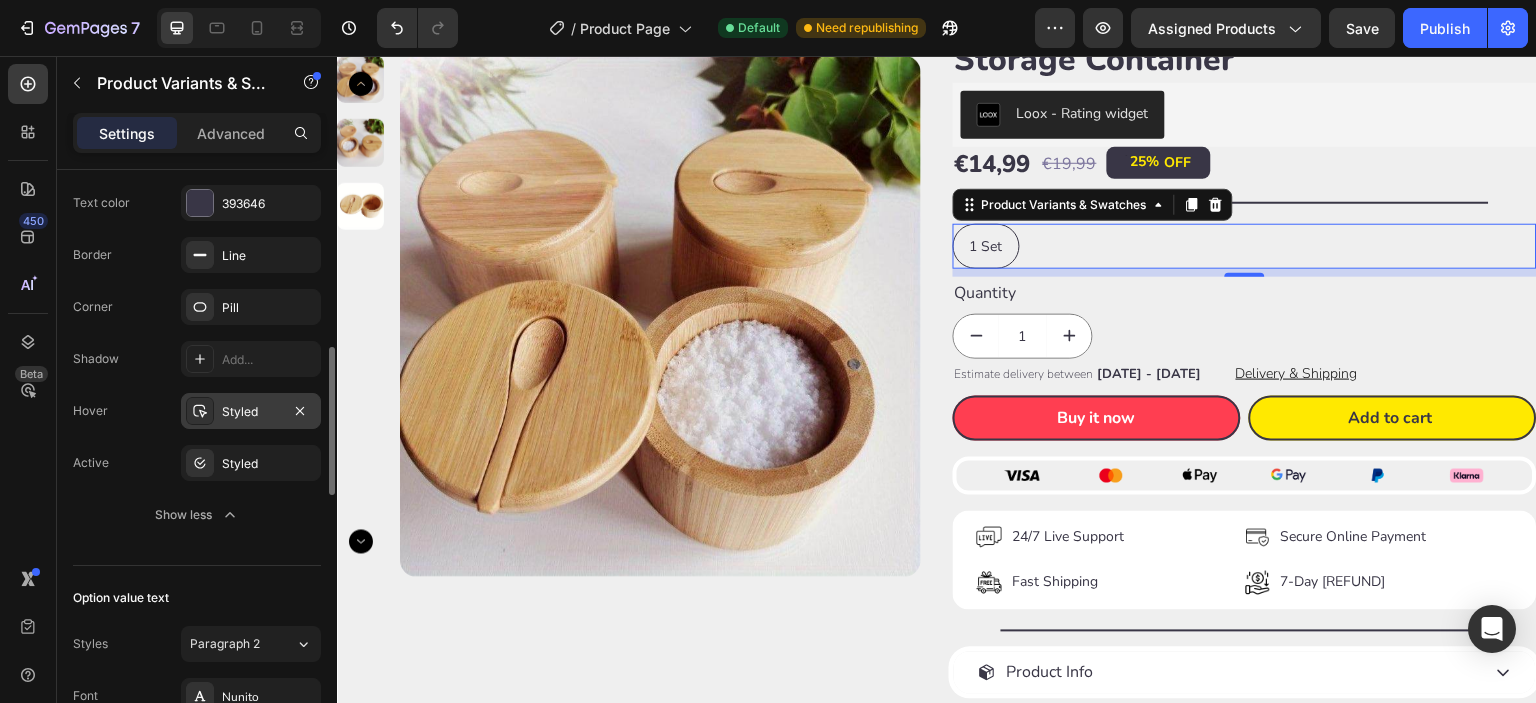 click on "Styled" at bounding box center [251, 412] 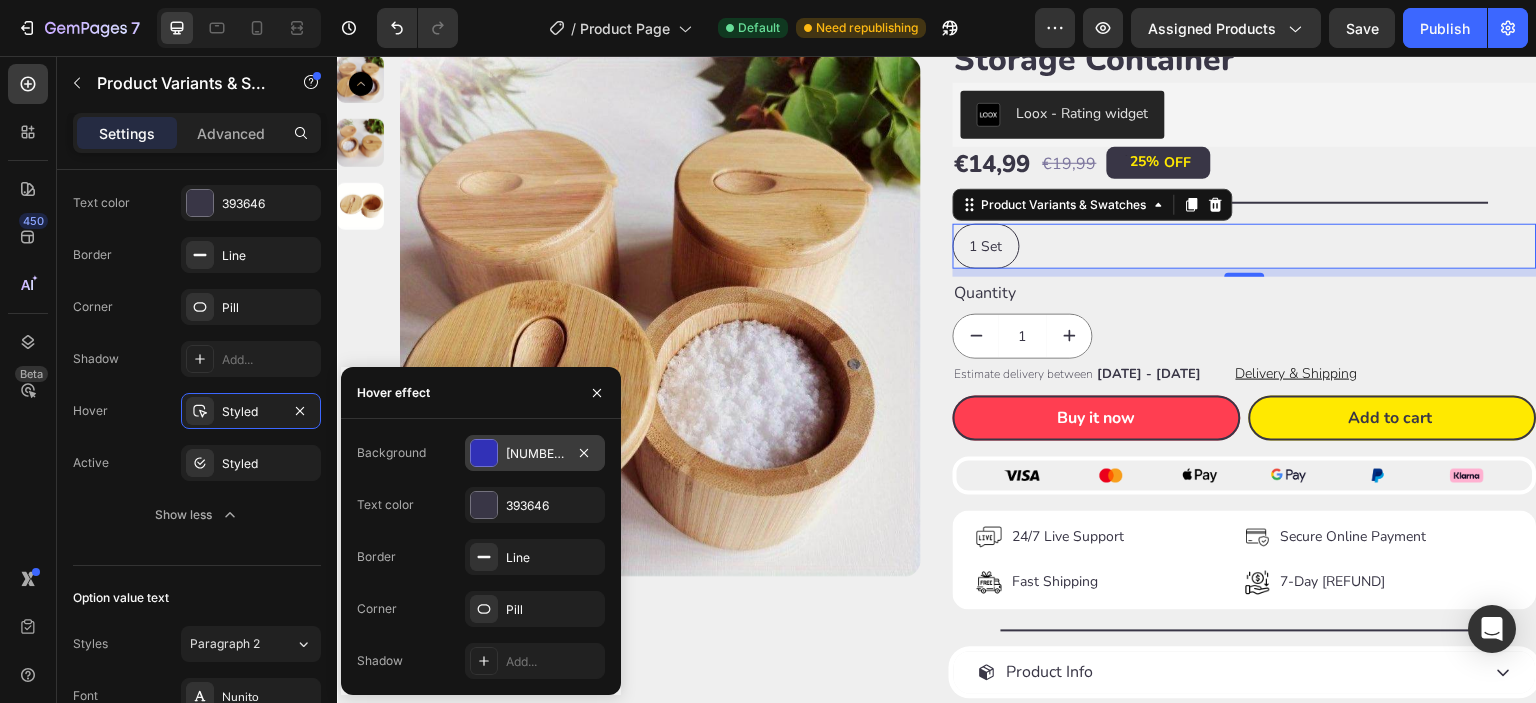 click on "[NUMBER]" at bounding box center [535, 454] 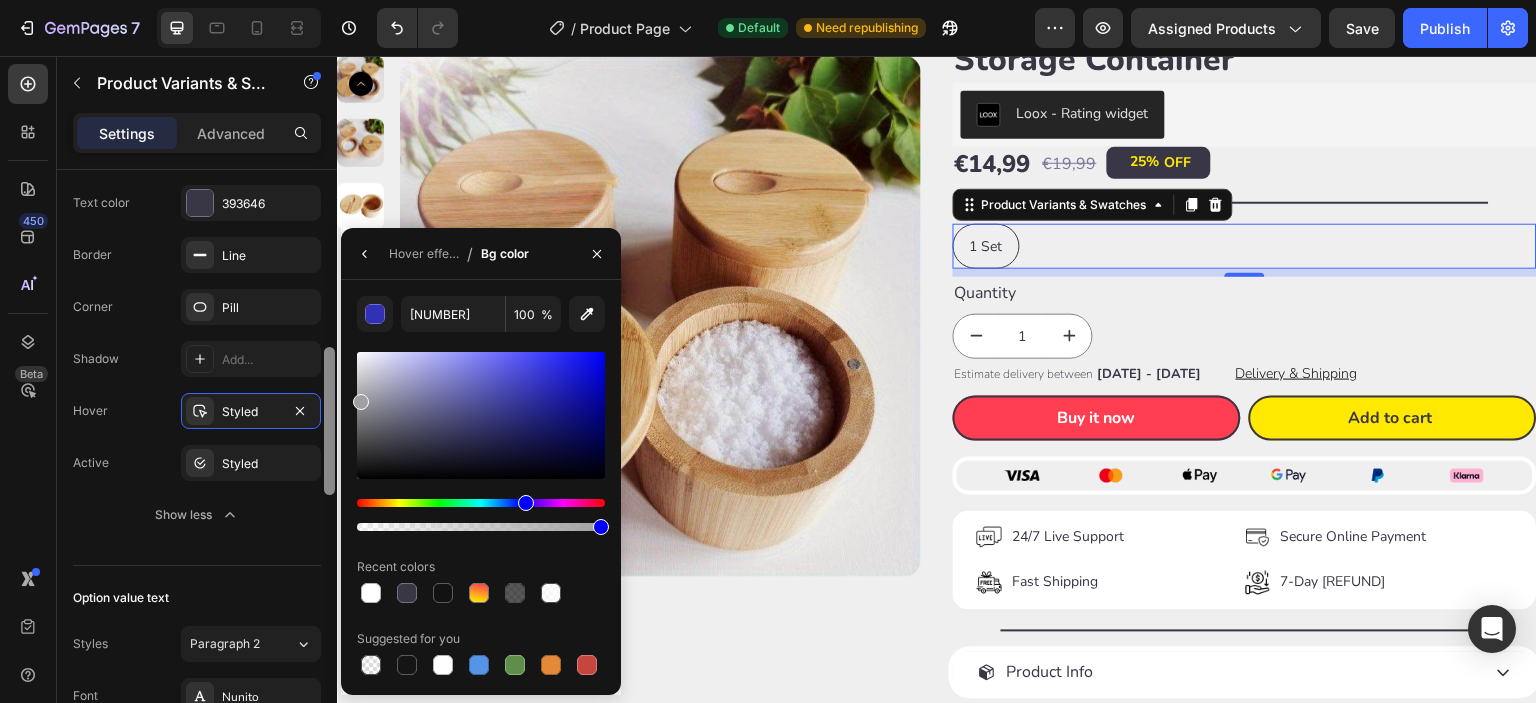 drag, startPoint x: 540, startPoint y: 390, endPoint x: 333, endPoint y: 398, distance: 207.15453 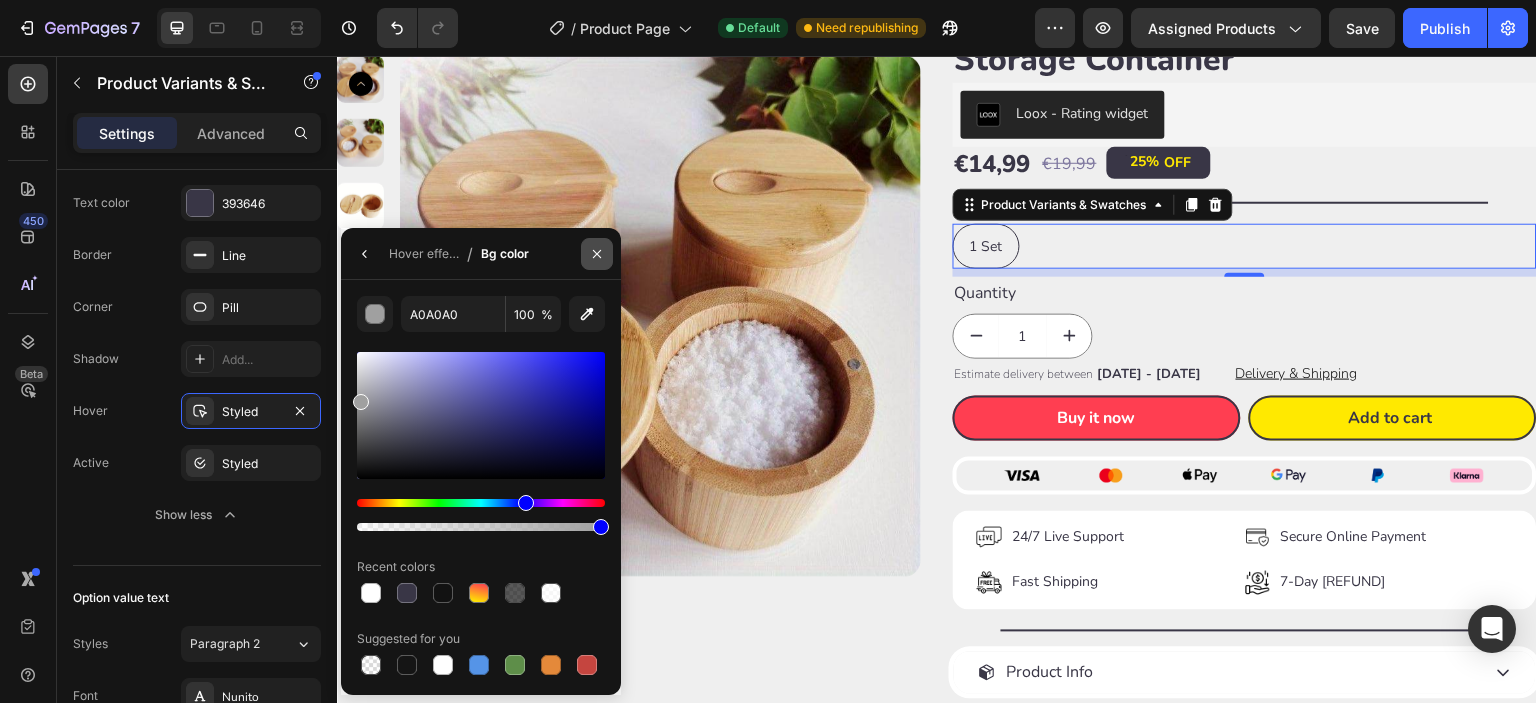 click at bounding box center [597, 254] 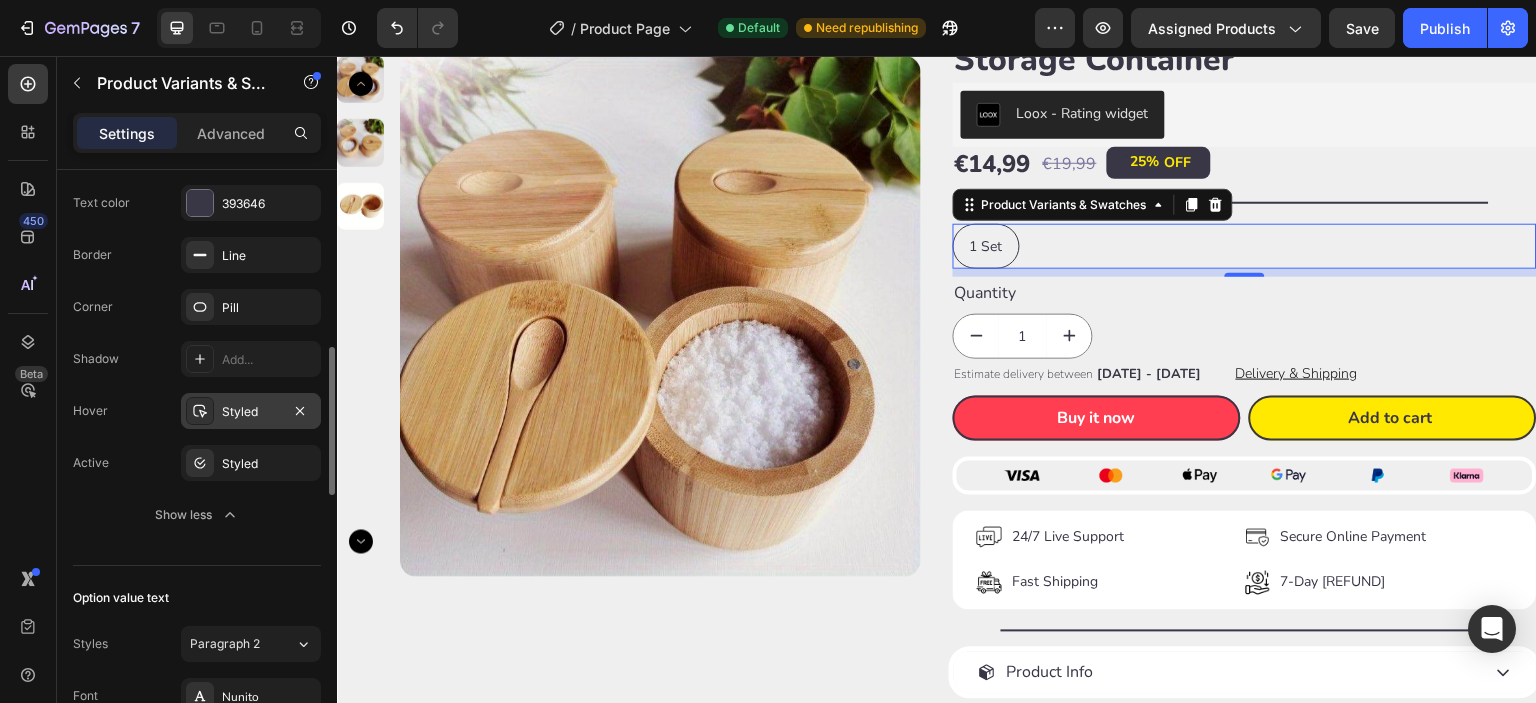 click 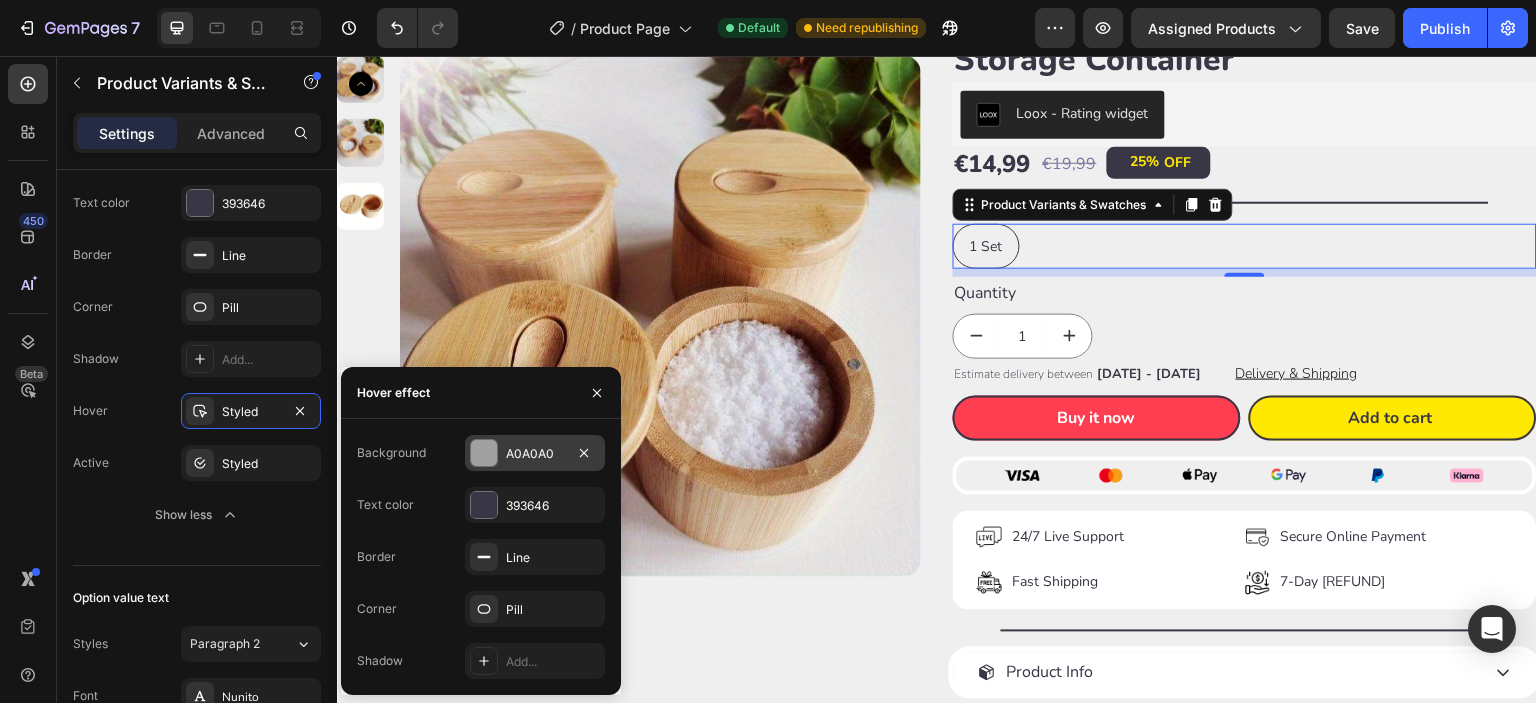 click at bounding box center [484, 453] 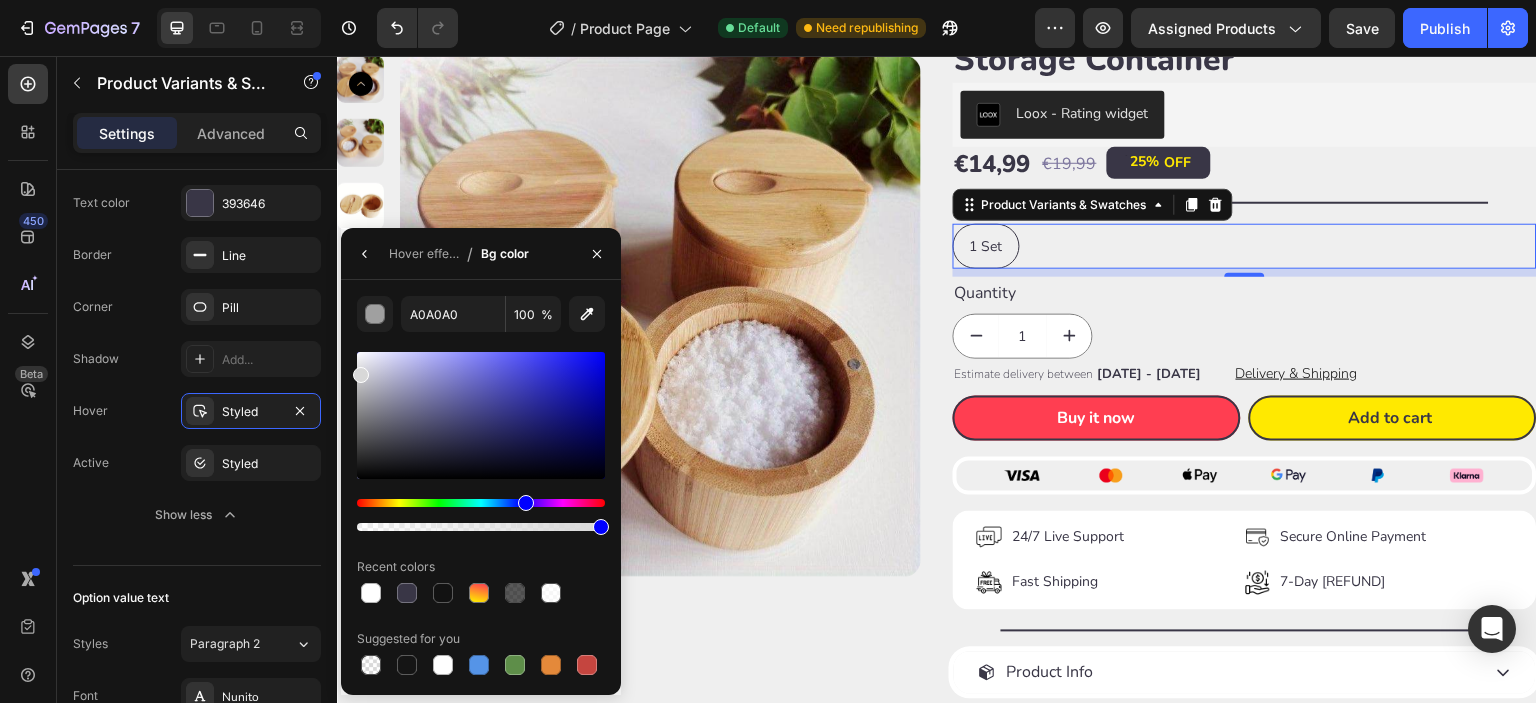 drag, startPoint x: 360, startPoint y: 407, endPoint x: 354, endPoint y: 371, distance: 36.496574 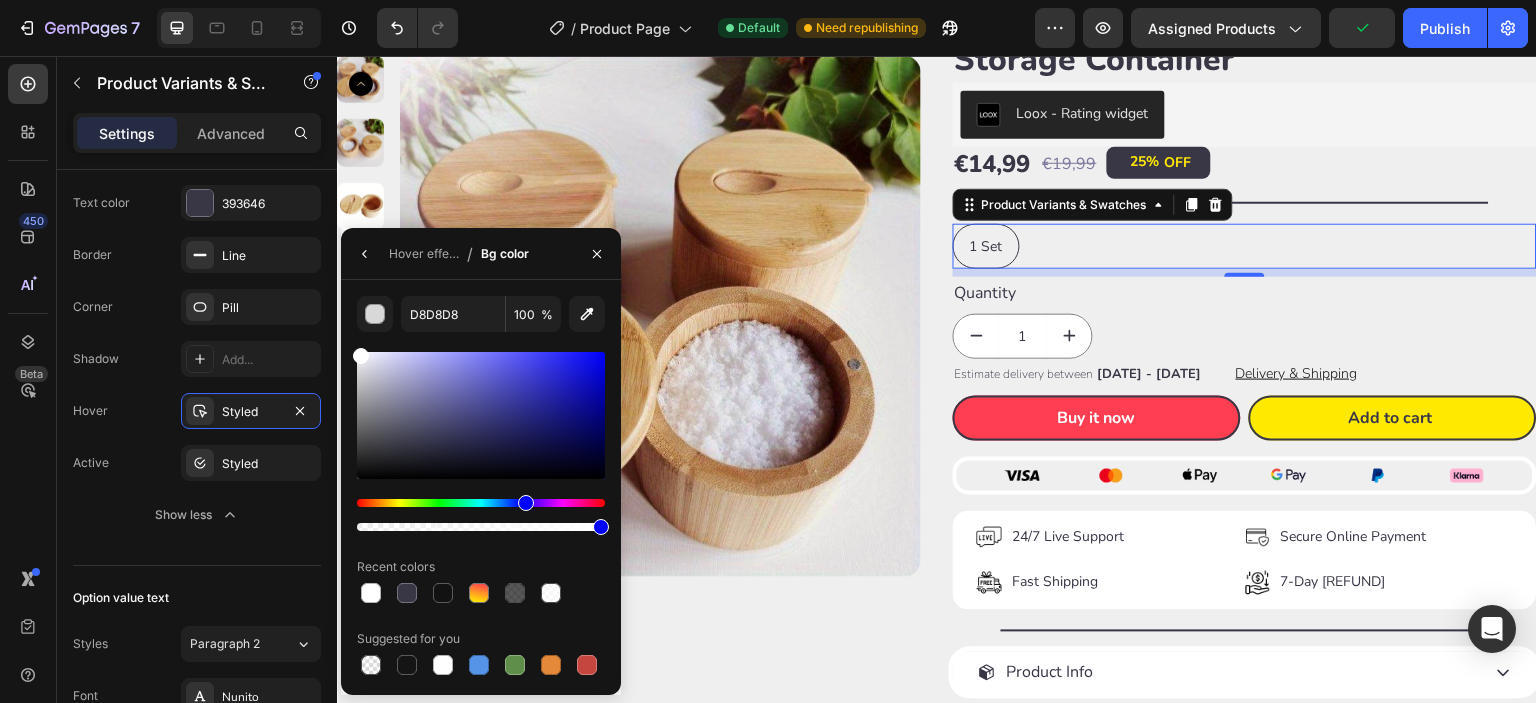 drag, startPoint x: 360, startPoint y: 378, endPoint x: 349, endPoint y: 340, distance: 39.56008 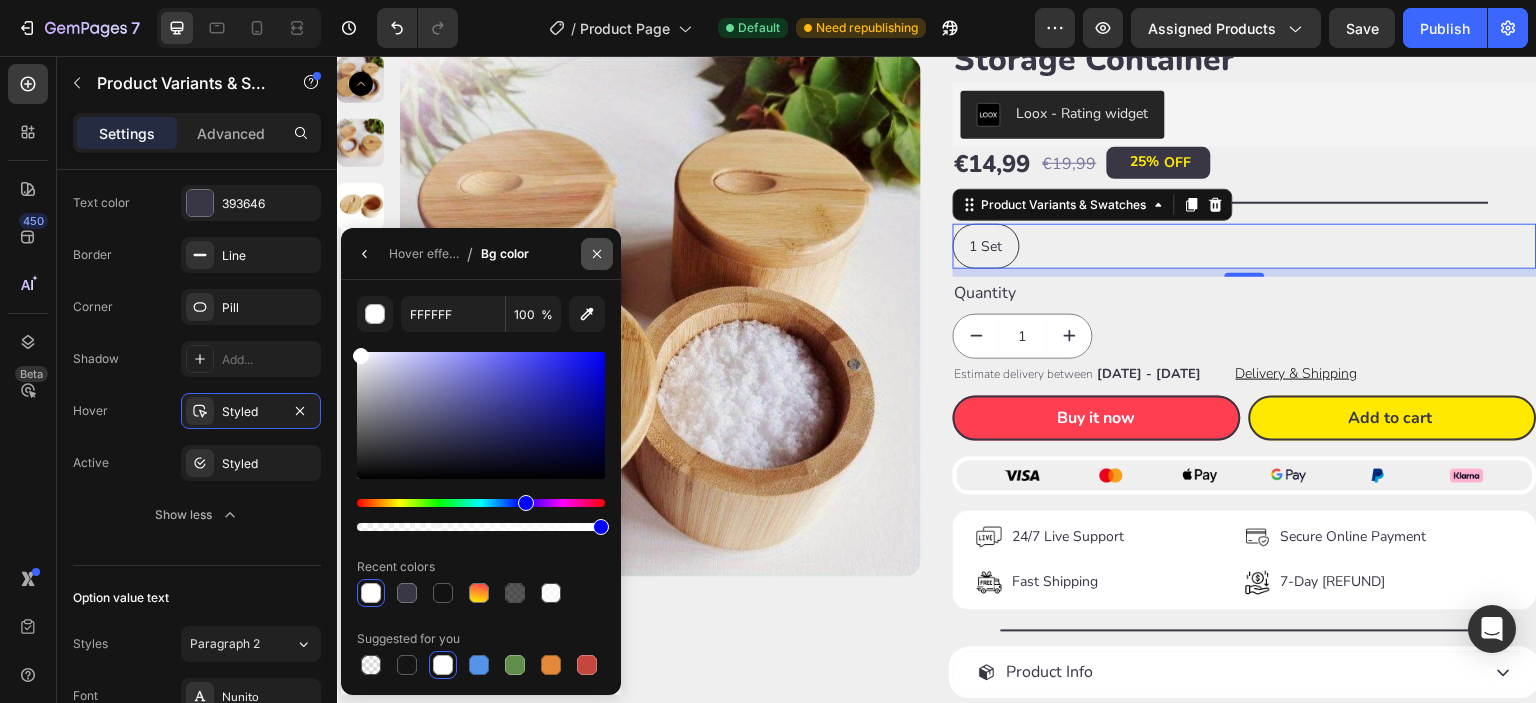 click 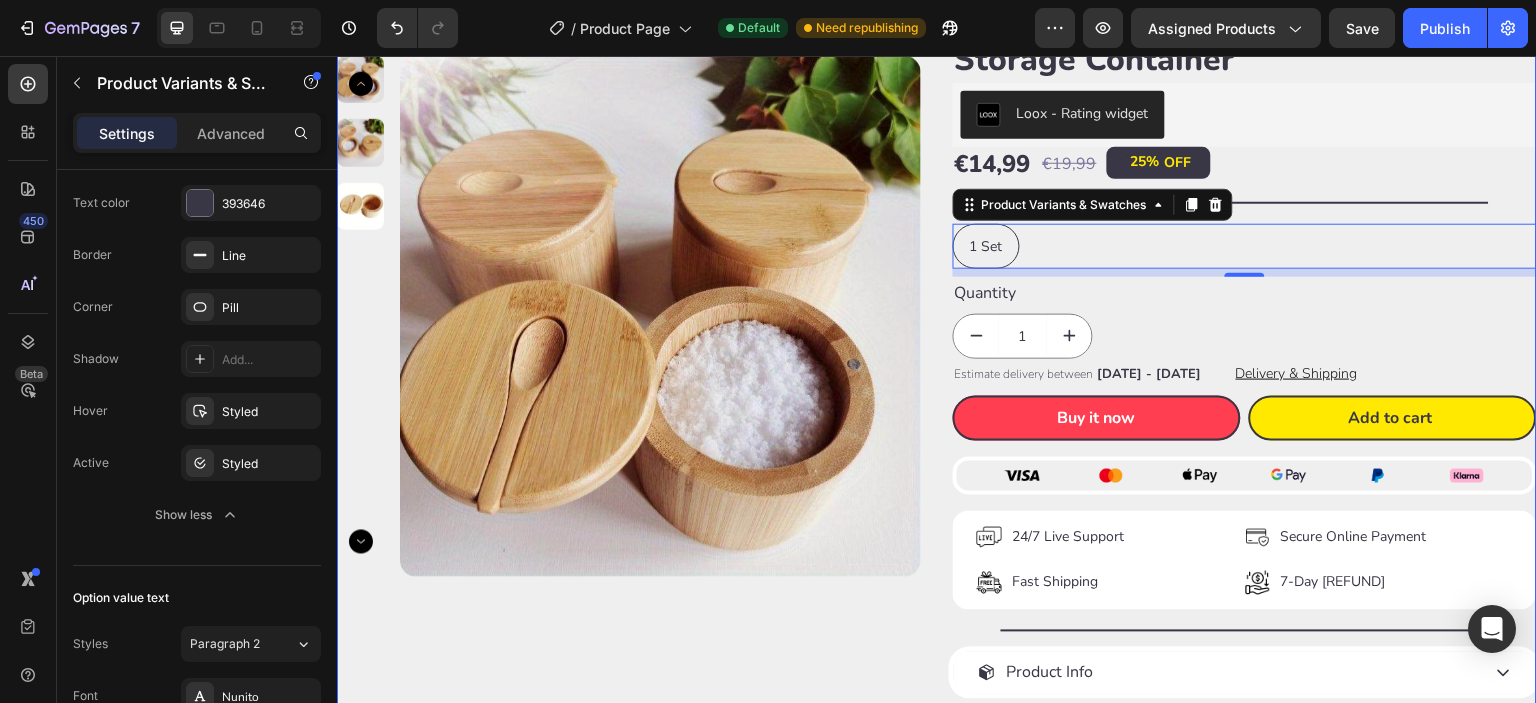 click on "Product Images Happy Nooke™ Product Vendor Wooden Salt Box with Lid – Spice Storage Container Product Title Loox - Rating widget Loox €14,99 Product Price Product Price €19,99 Product Price Product Price 25% OFF Discount Tag Row Title Line 1 Set 1 Set 1 Set Product Variants & Swatches 8 Quantity Text Block
1
Product Quantity
Estimate delivery between
[DATE] - [DATE]
Delivery Date Delivery & Shipping Button Row Buy it now Dynamic Checkout Add to cart Add to Cart Row Image Image Image Image Image Image Row Image 24/7 Live Support Text Block Image Fast Shipping Text Block Advanced List Image Secure Online Payment Text Block Image 7-Day [REFUND] Text Block Advanced List Row Title Line
Product Info
Delivery & Shipping
Easy Returns Accordion Row Product" at bounding box center (937, 393) 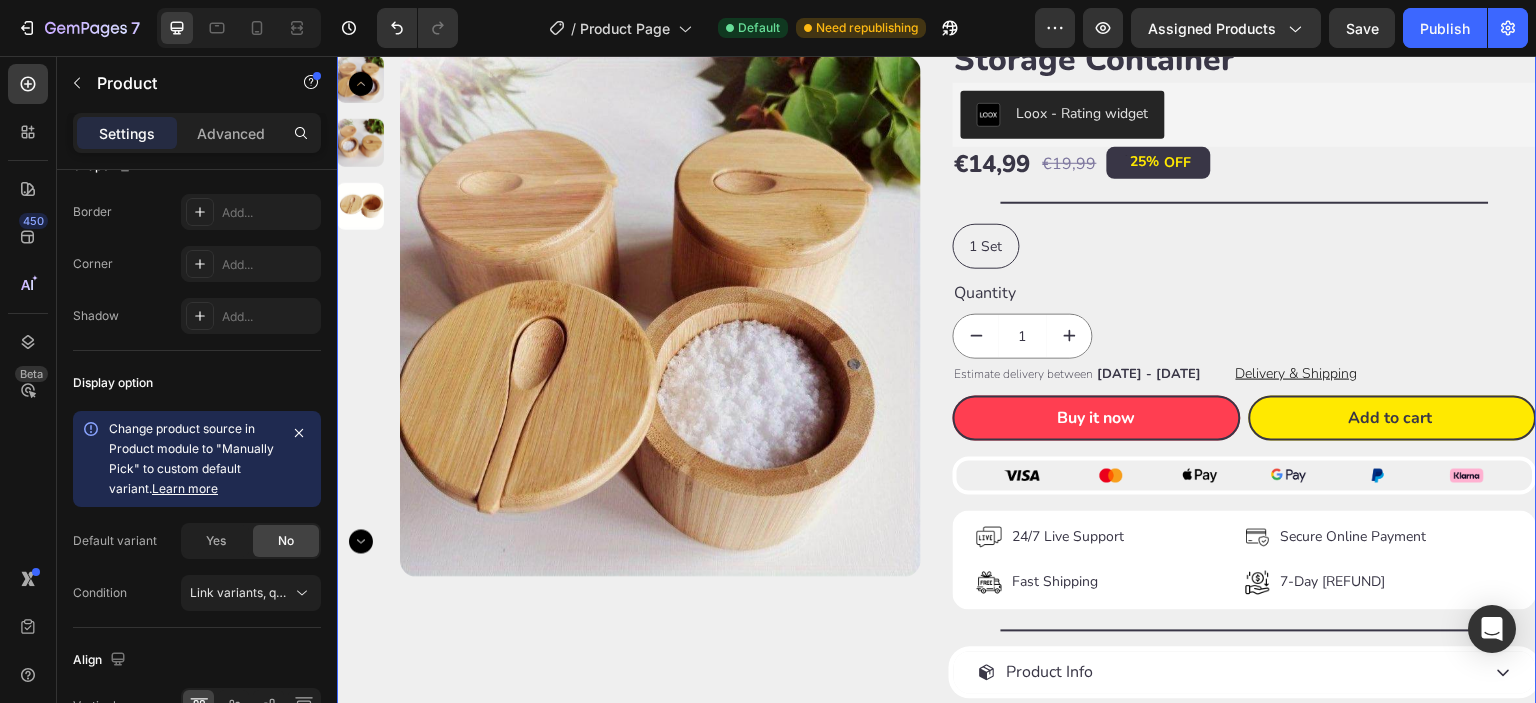 scroll, scrollTop: 0, scrollLeft: 0, axis: both 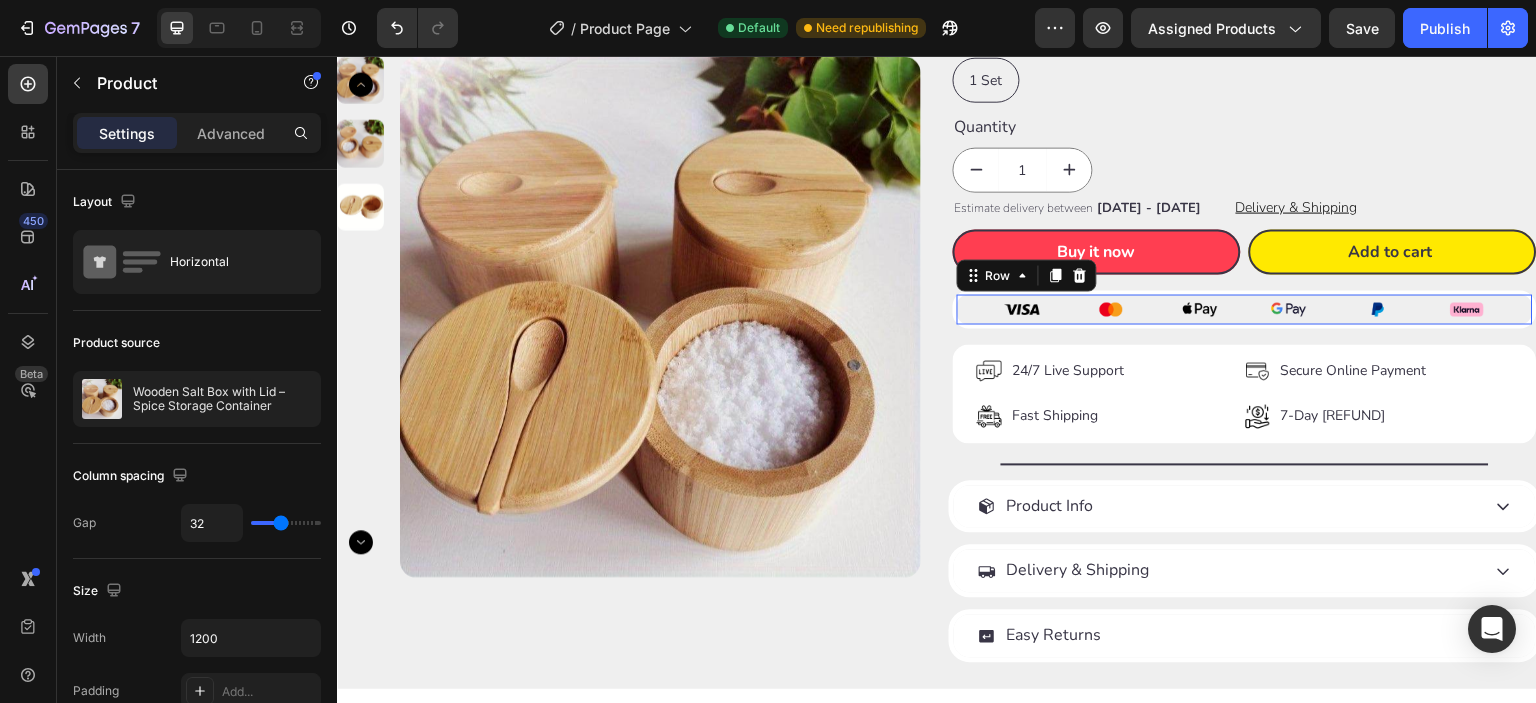 click on "Image Image Image Image Image Image Row   0" at bounding box center (1245, 309) 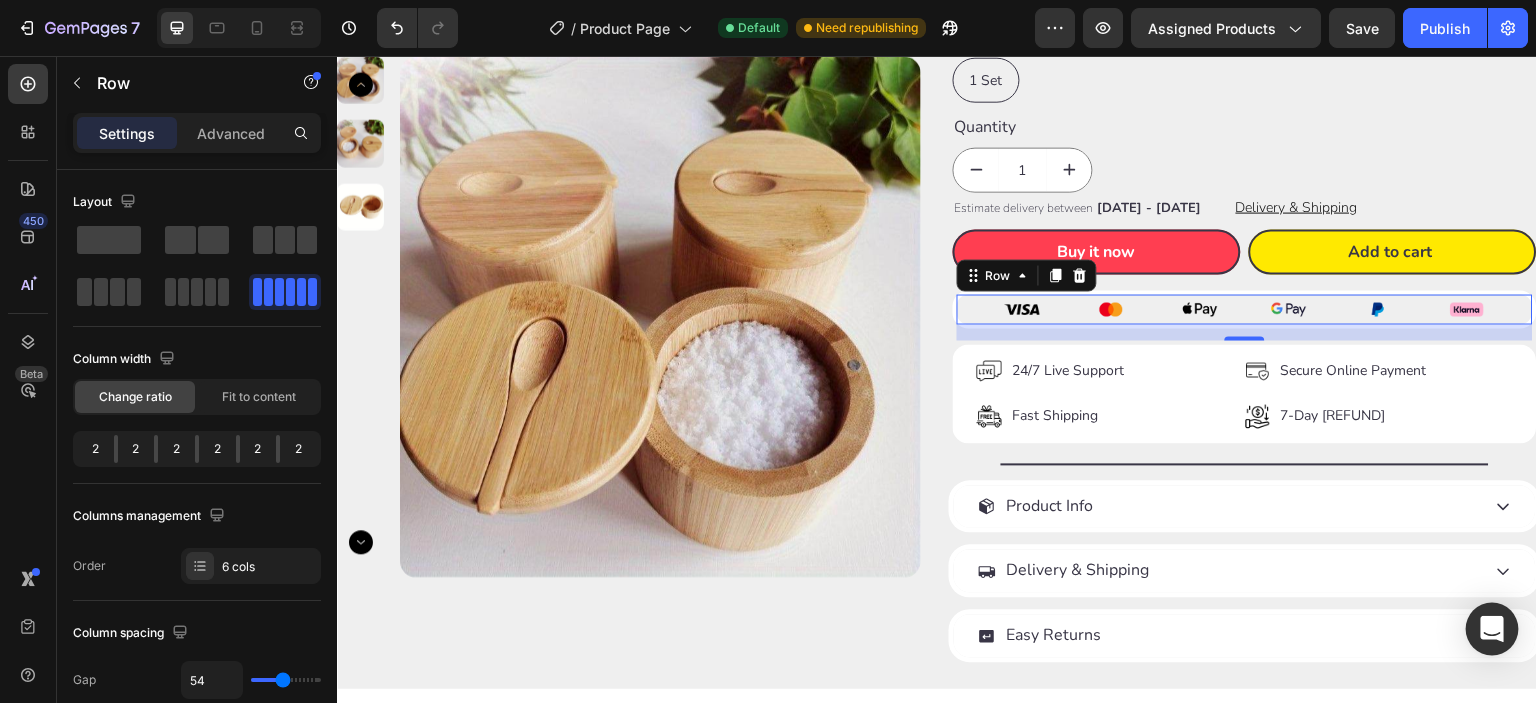 click 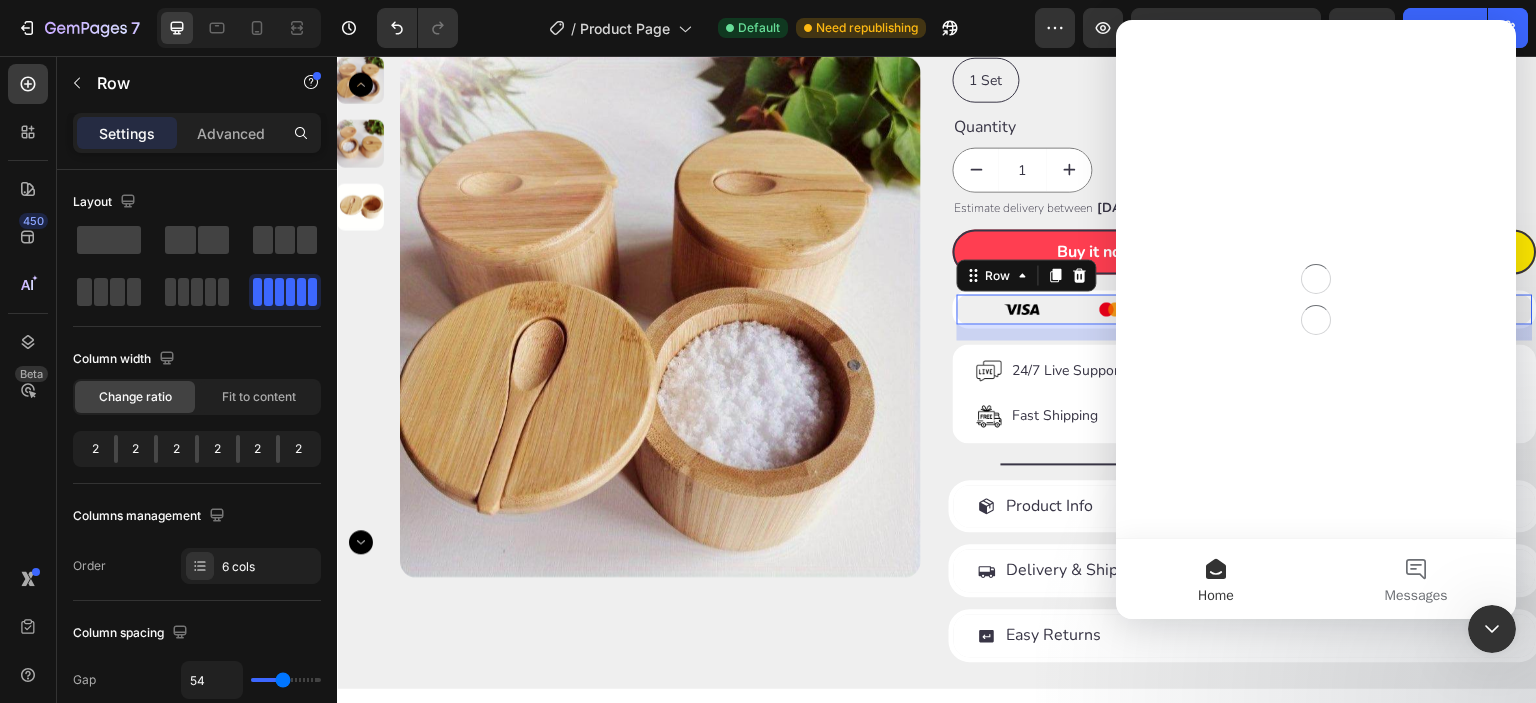 scroll, scrollTop: 0, scrollLeft: 0, axis: both 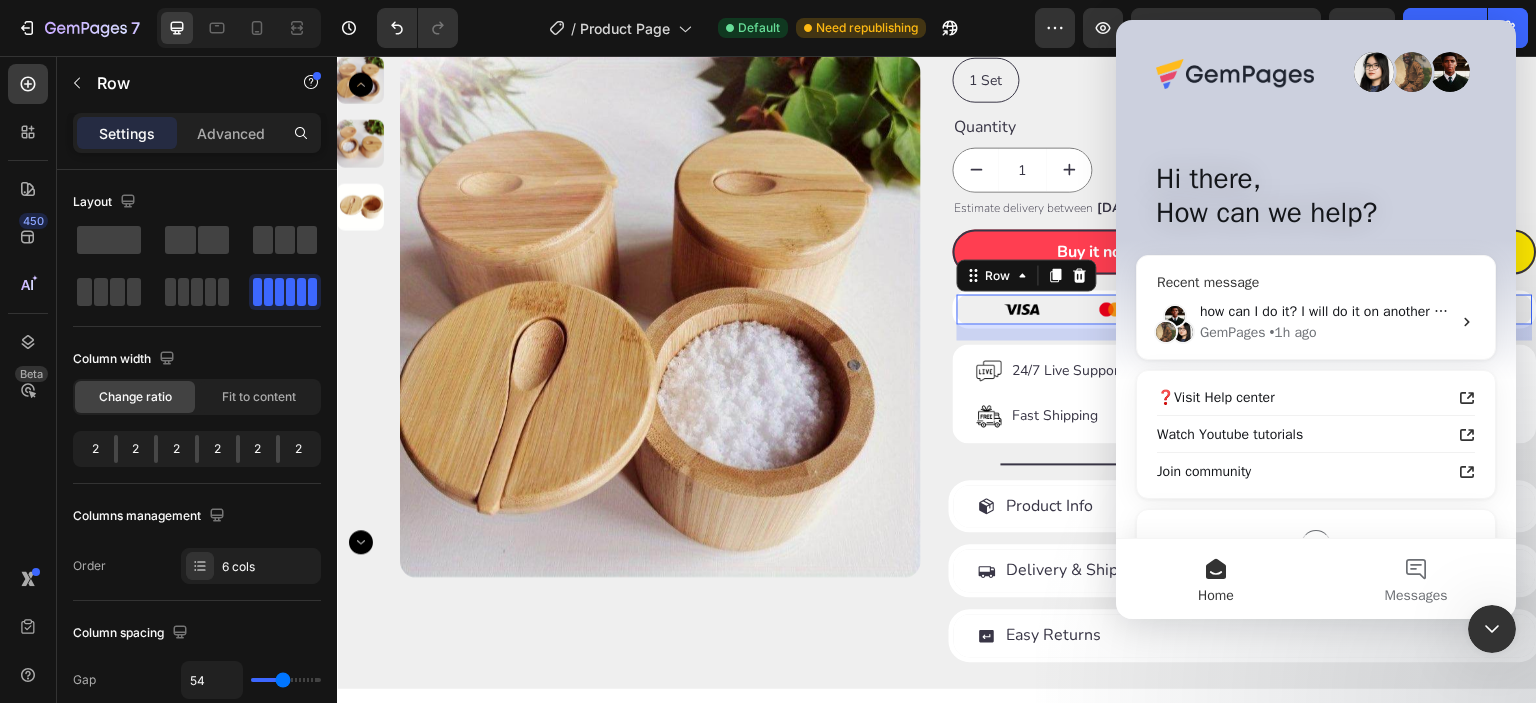 click on "how can I do it? I will do it on another account GemPages • [TIME] ago" at bounding box center [1316, 322] 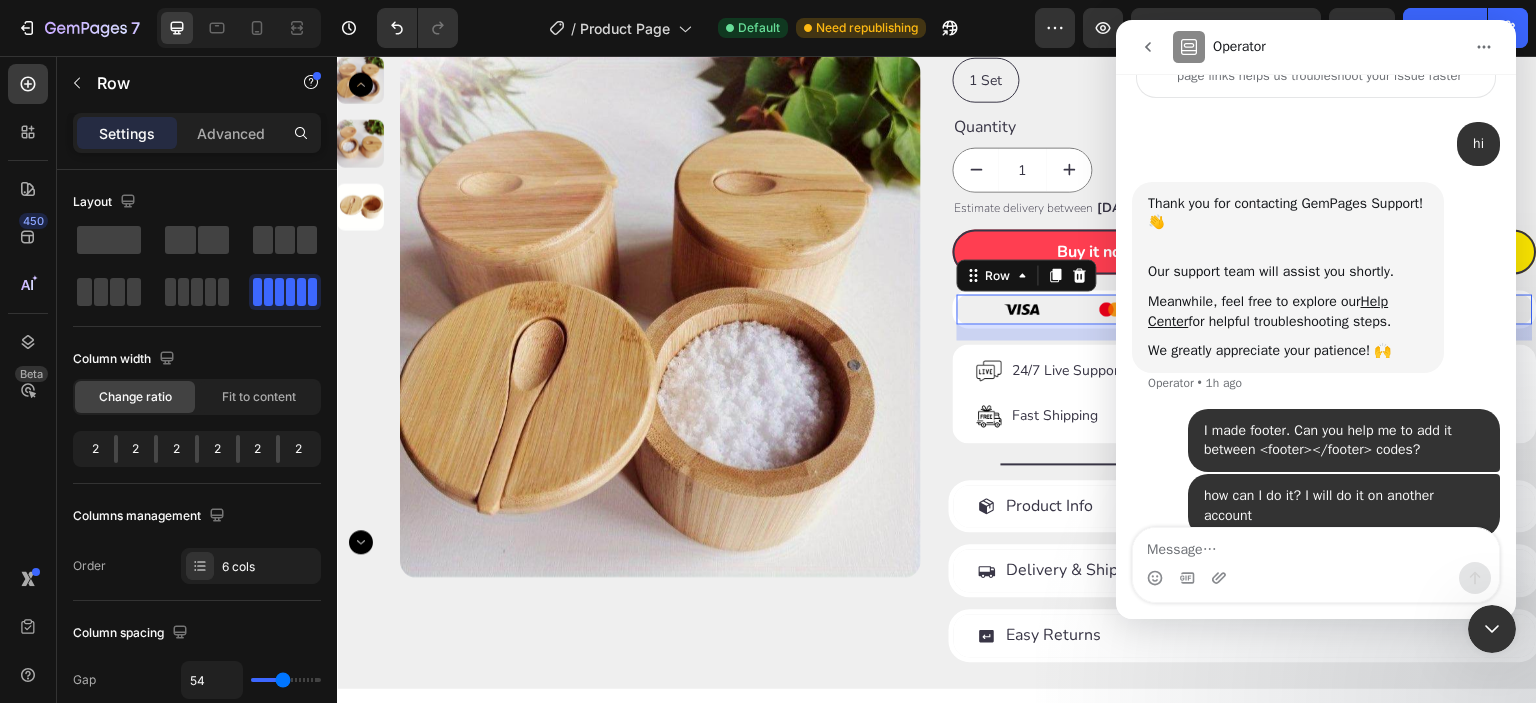 scroll, scrollTop: 165, scrollLeft: 0, axis: vertical 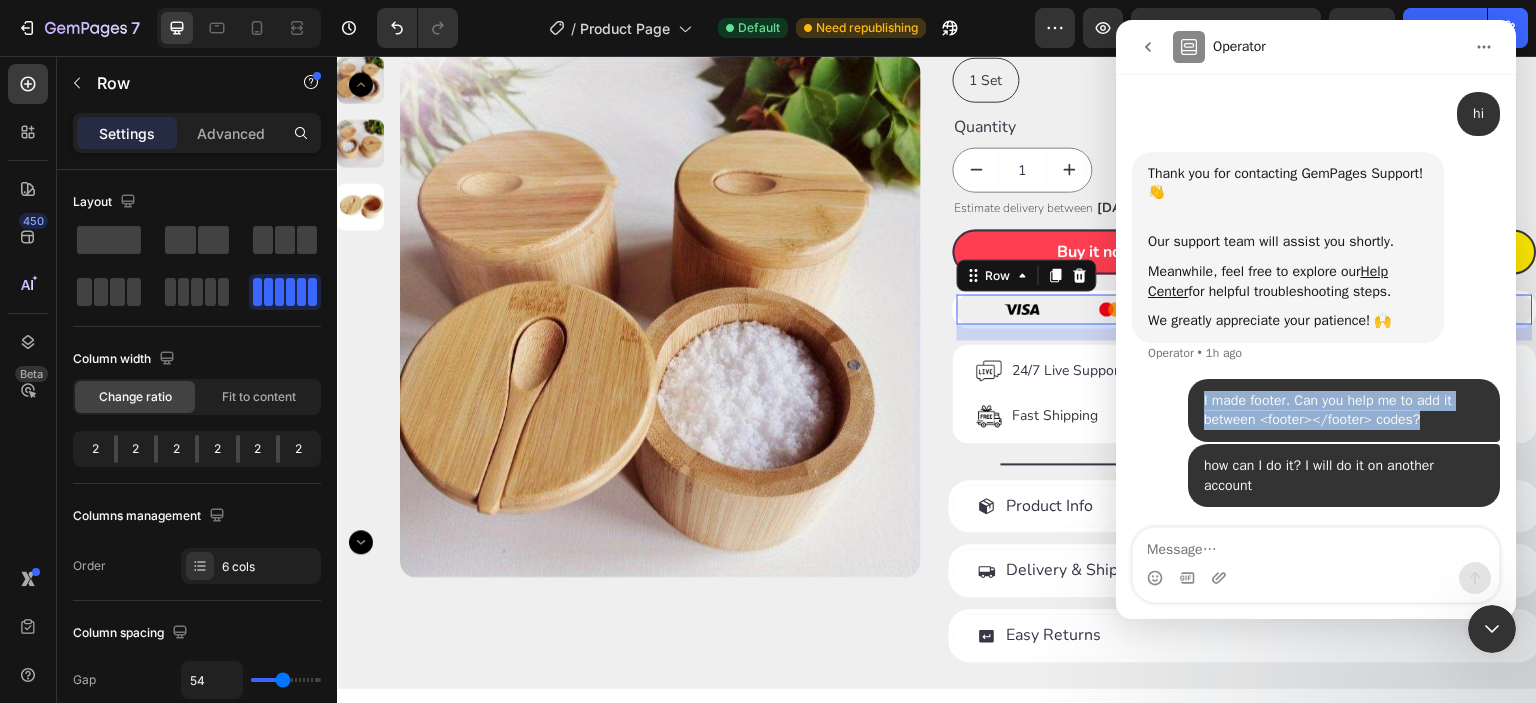 drag, startPoint x: 1188, startPoint y: 399, endPoint x: 1420, endPoint y: 420, distance: 232.94849 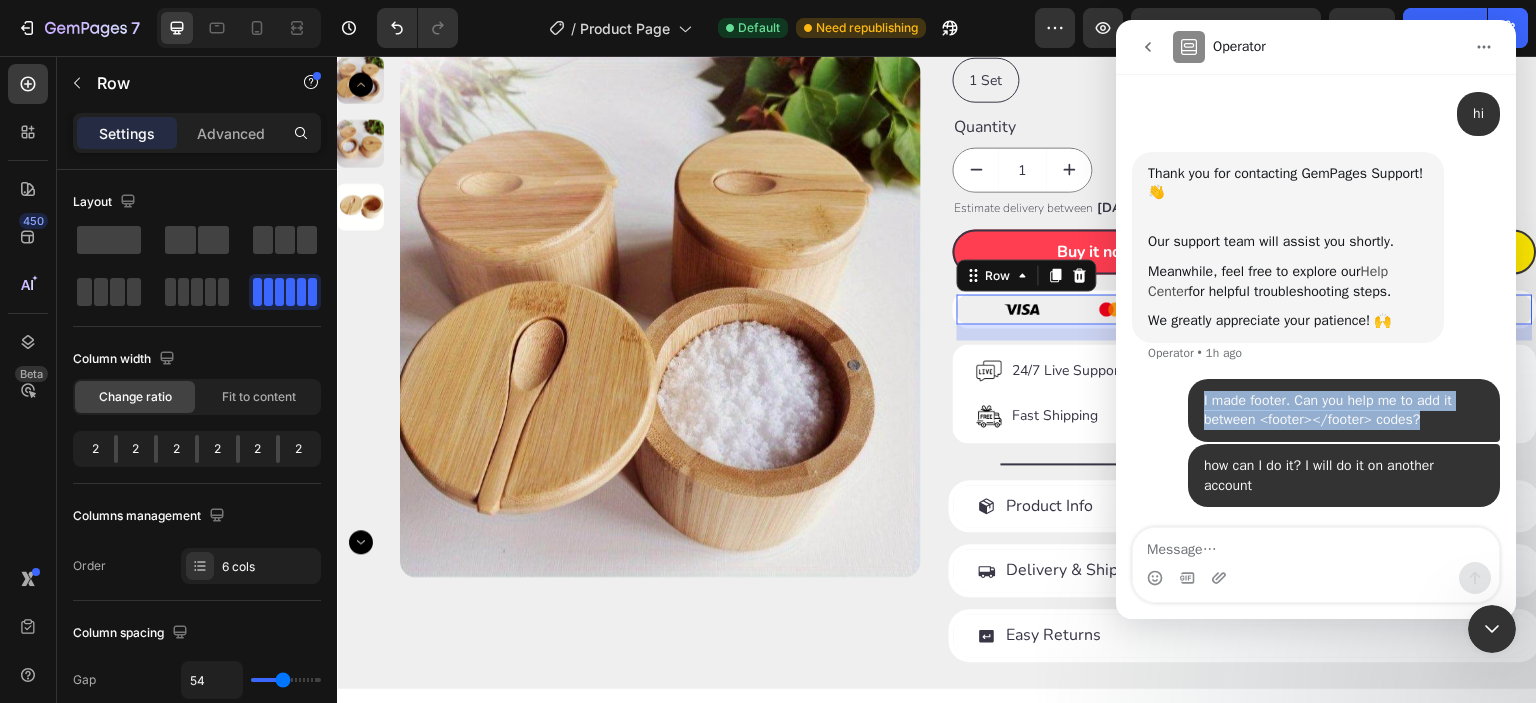 copy on "I made footer. Can you help me to add it between <footer></footer> codes?" 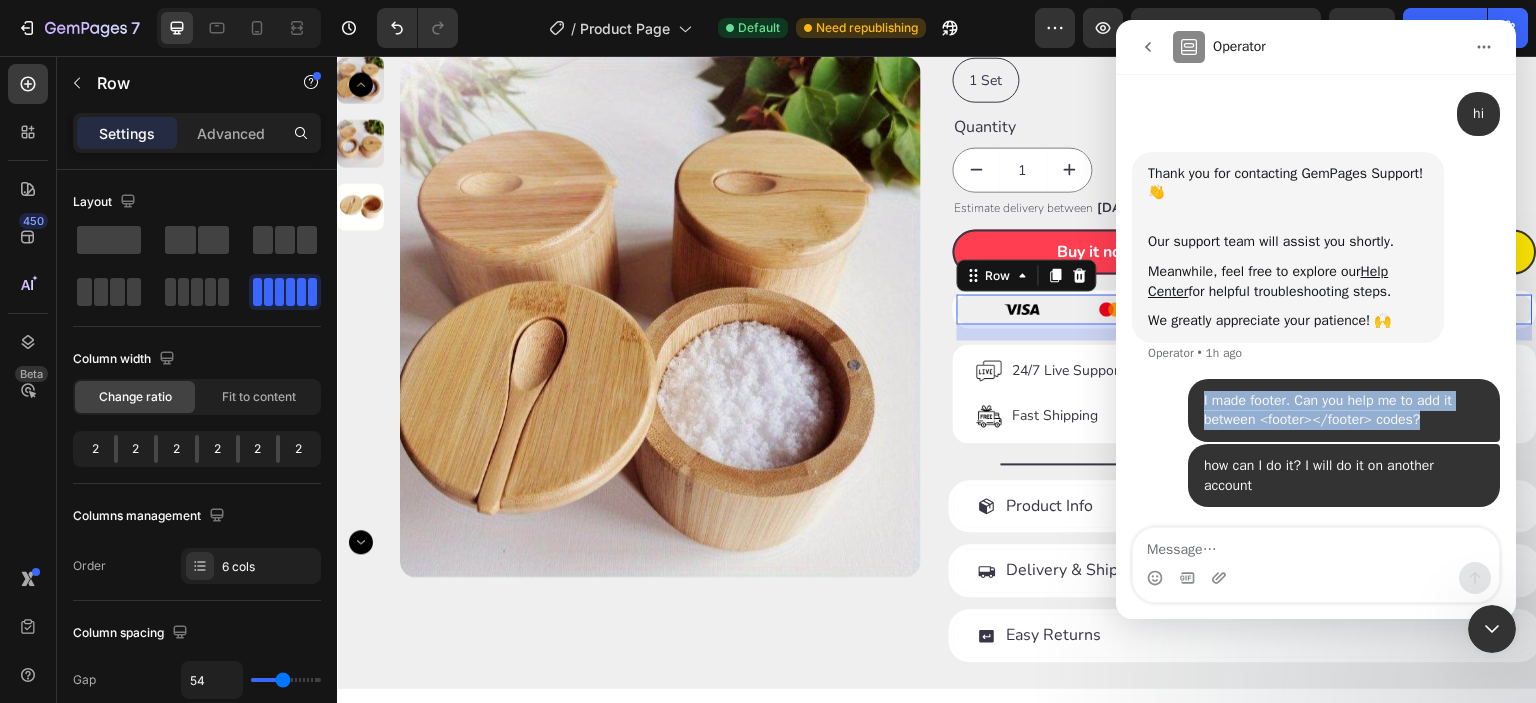 scroll, scrollTop: 164, scrollLeft: 0, axis: vertical 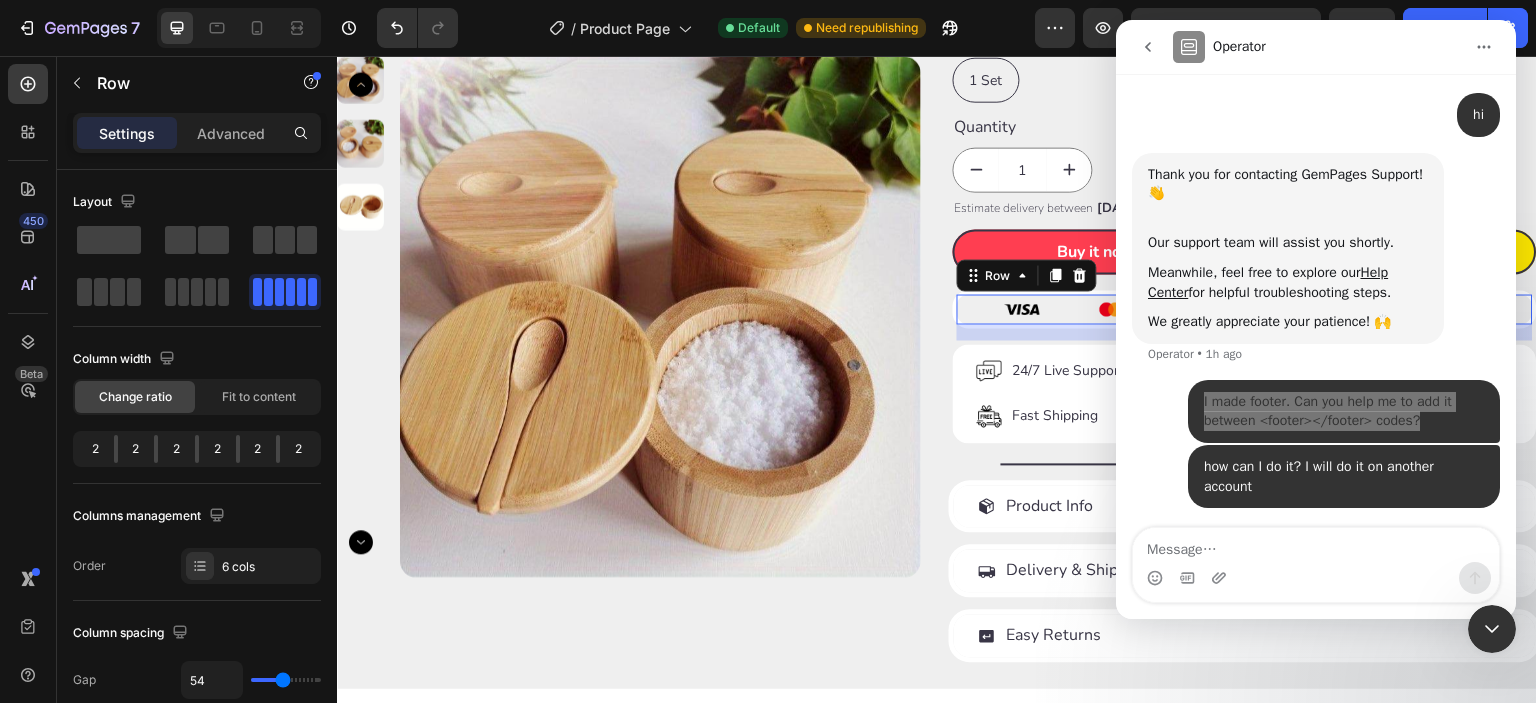 click at bounding box center (1492, 629) 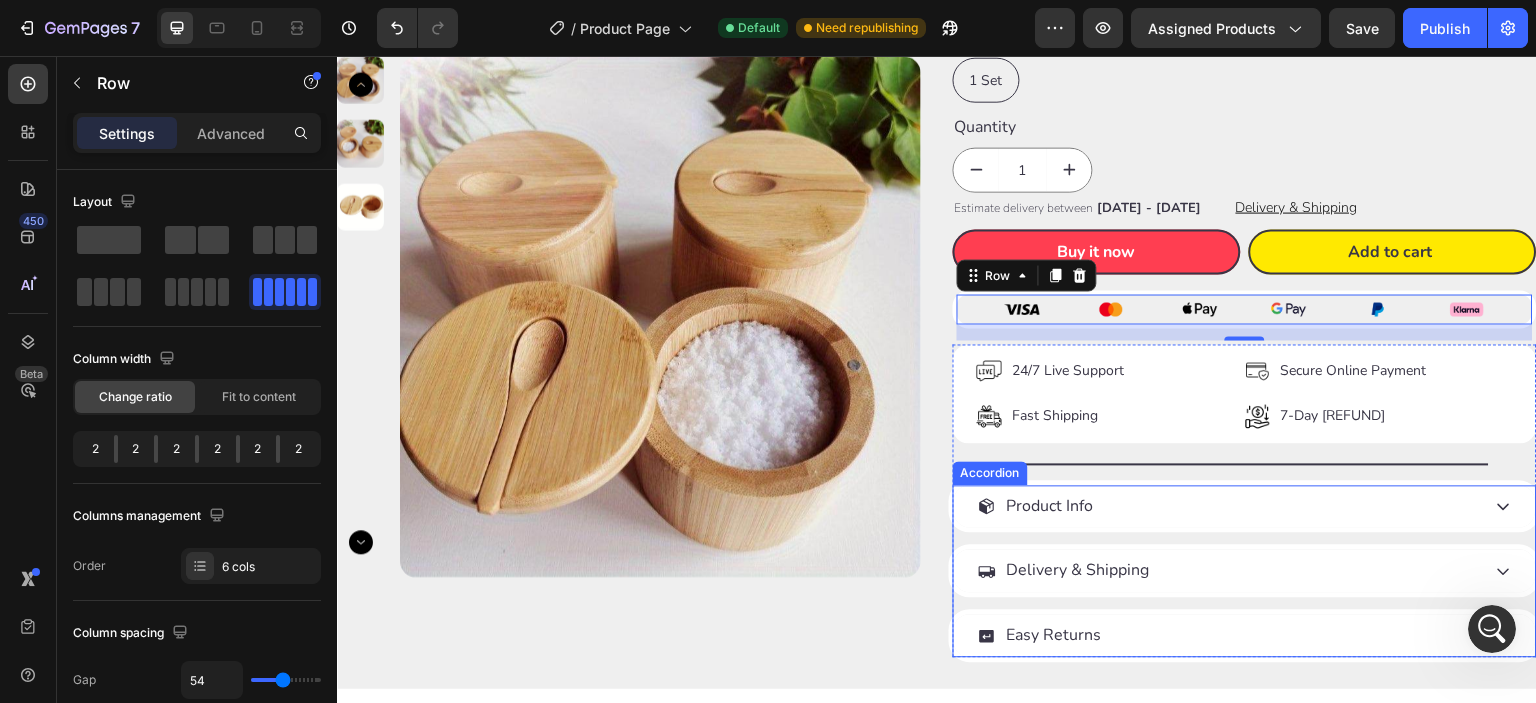scroll, scrollTop: 0, scrollLeft: 0, axis: both 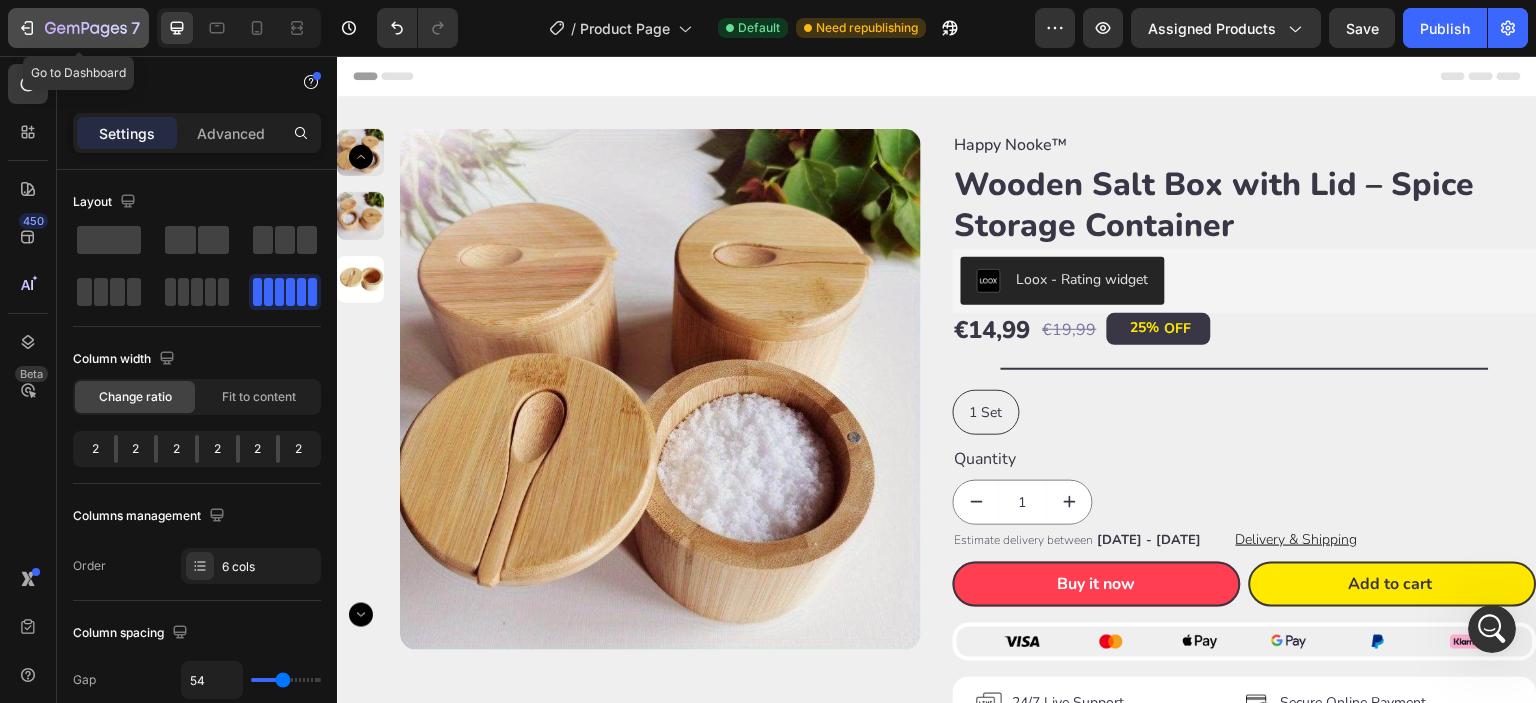 click 